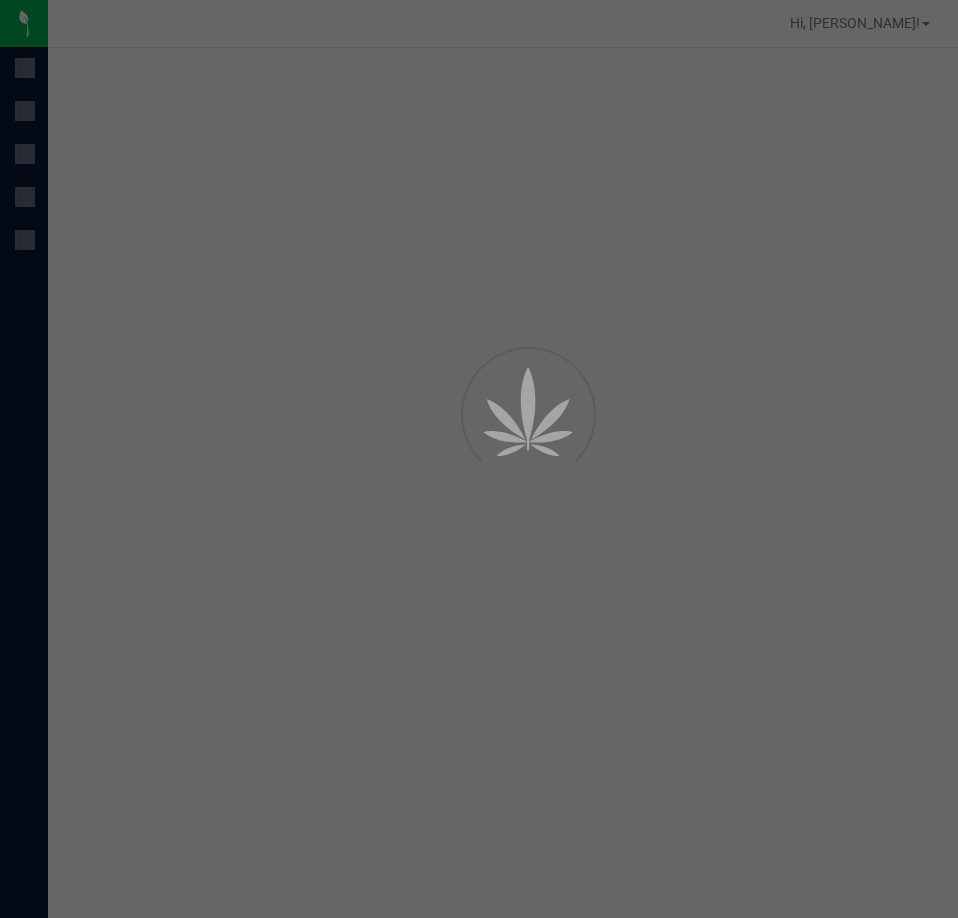 scroll, scrollTop: 0, scrollLeft: 0, axis: both 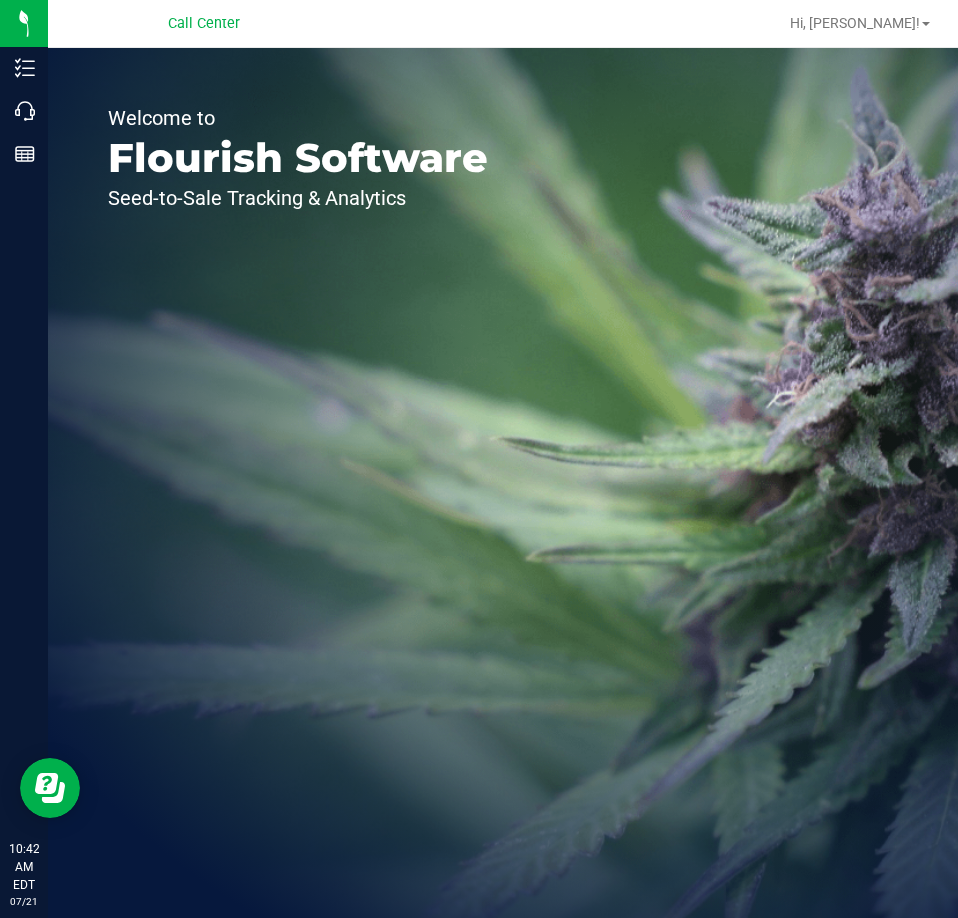 click on "Call Center" at bounding box center [204, 24] 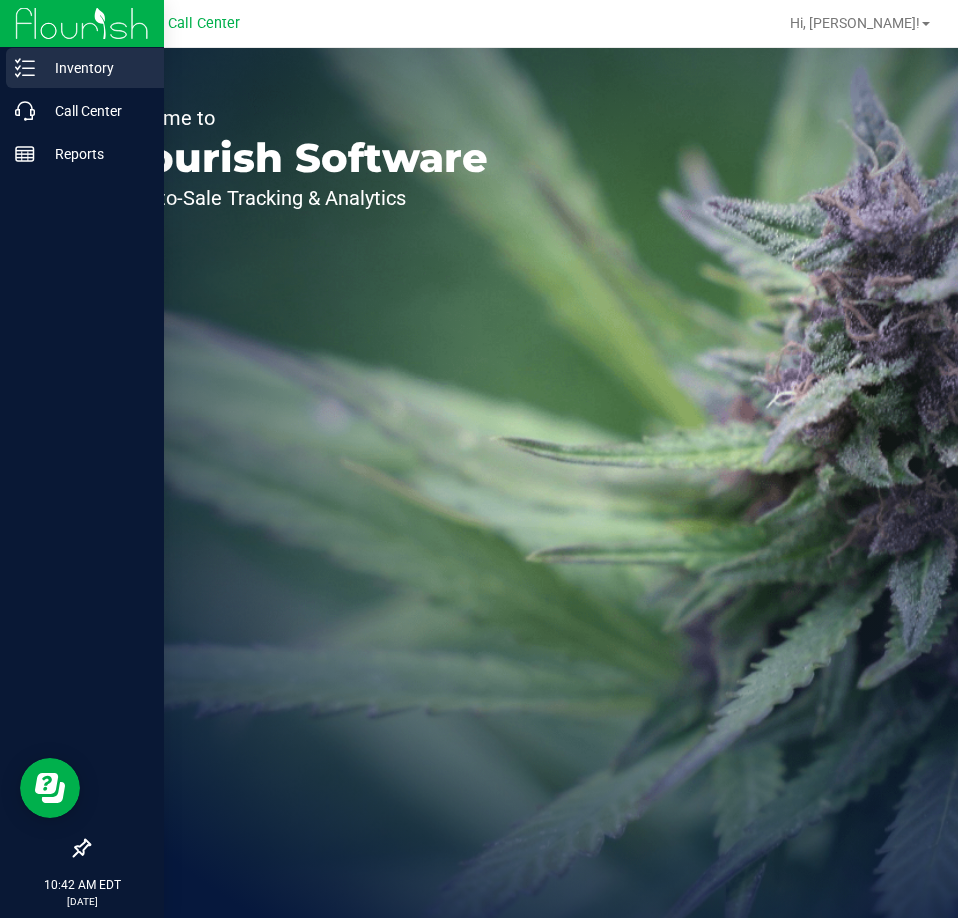 click on "Inventory" at bounding box center (95, 68) 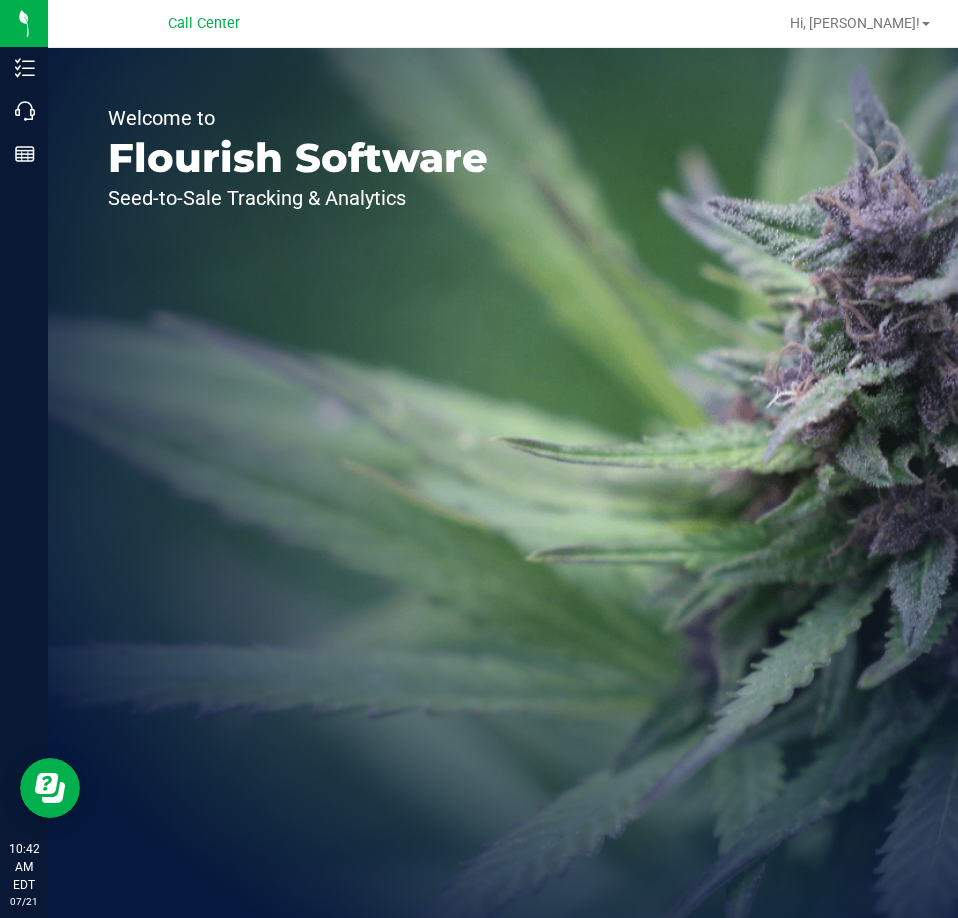 click on "Call Center   Hi, [PERSON_NAME]!
Welcome to   Flourish Software   Seed-to-Sale Tracking & Analytics" at bounding box center [503, 459] 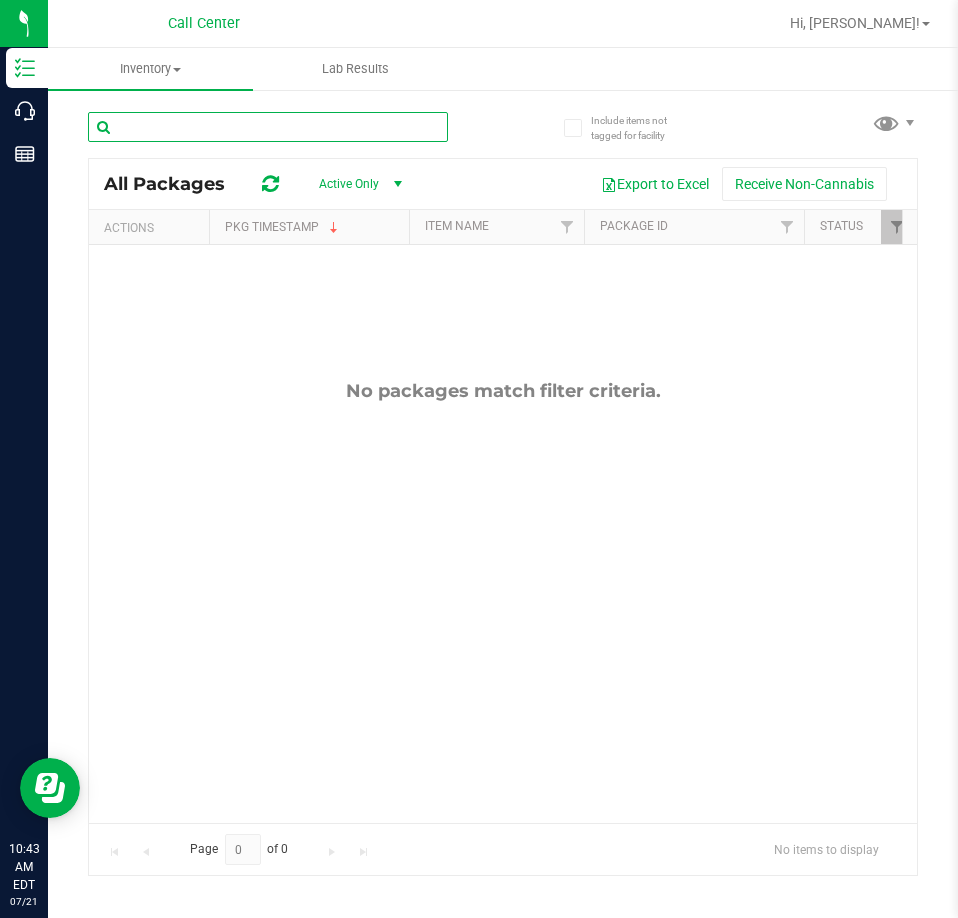 click at bounding box center [268, 127] 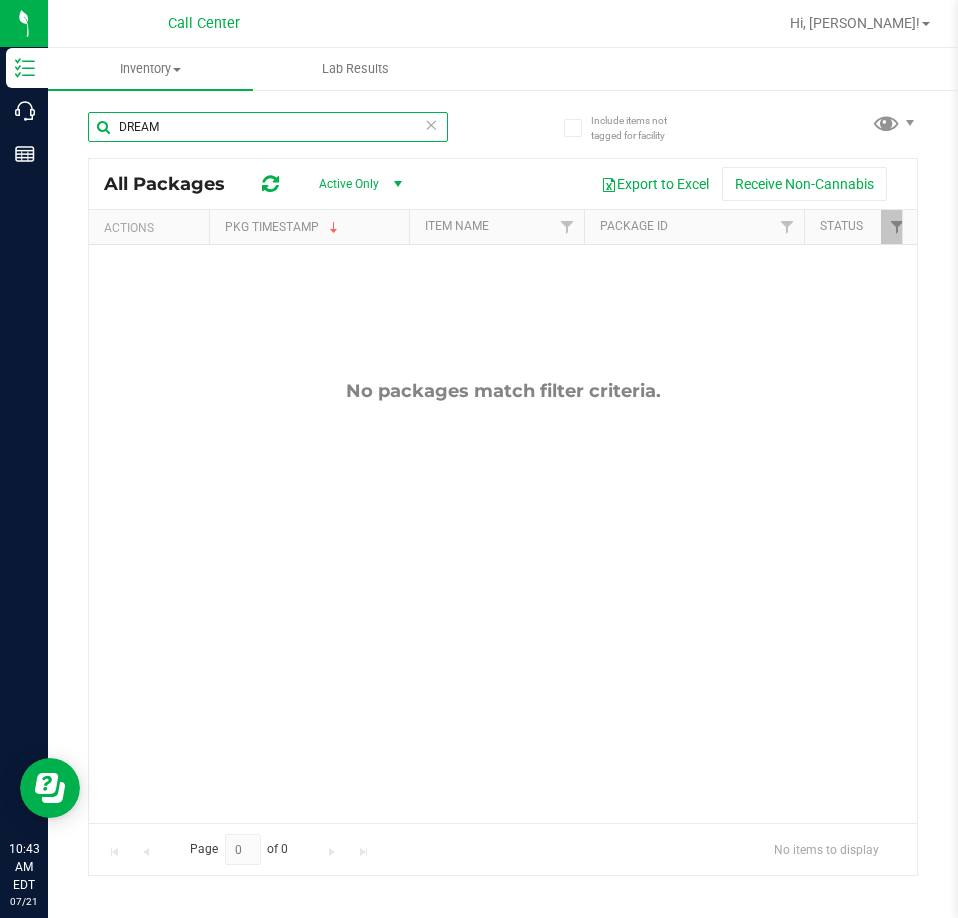 type on "DREAM" 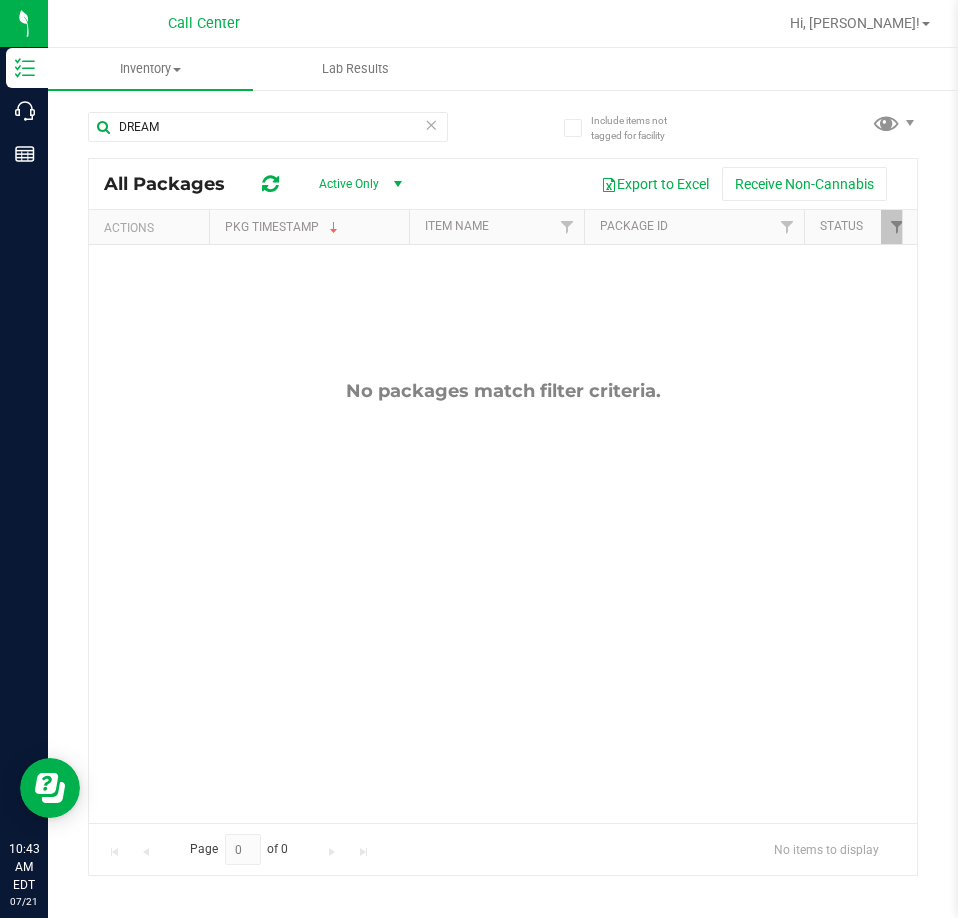 click on "Call Center" at bounding box center [204, 24] 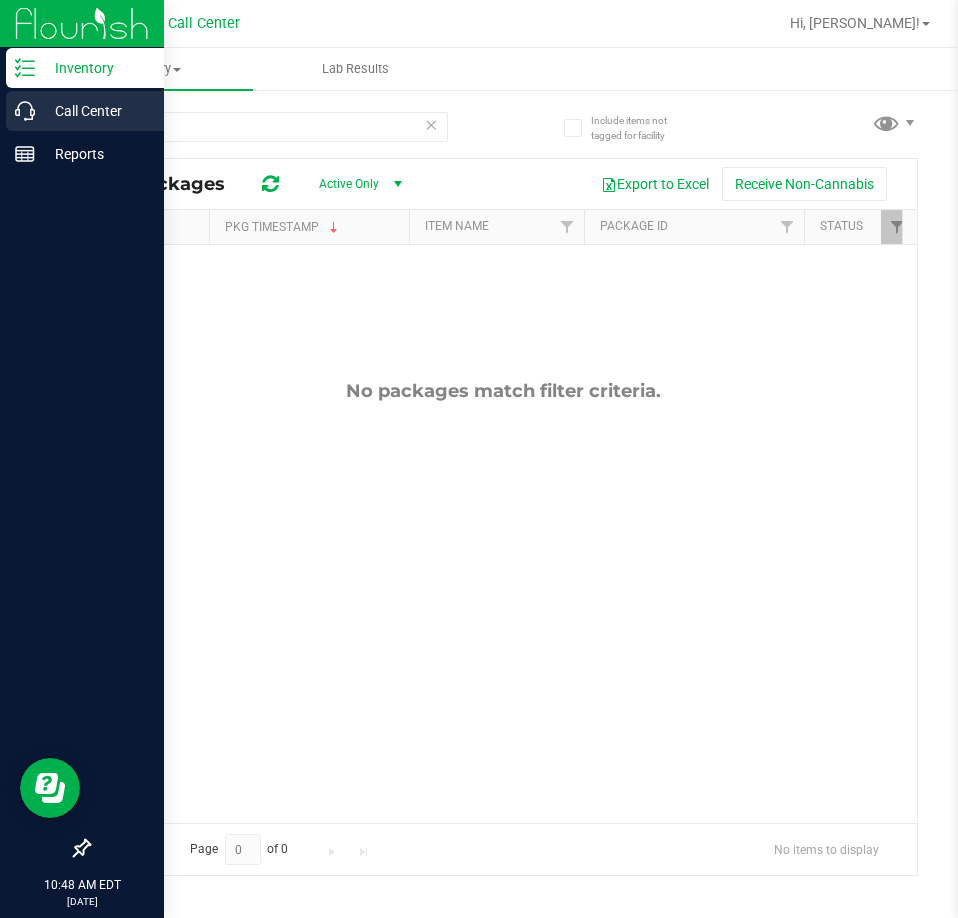 click on "Call Center" at bounding box center (85, 111) 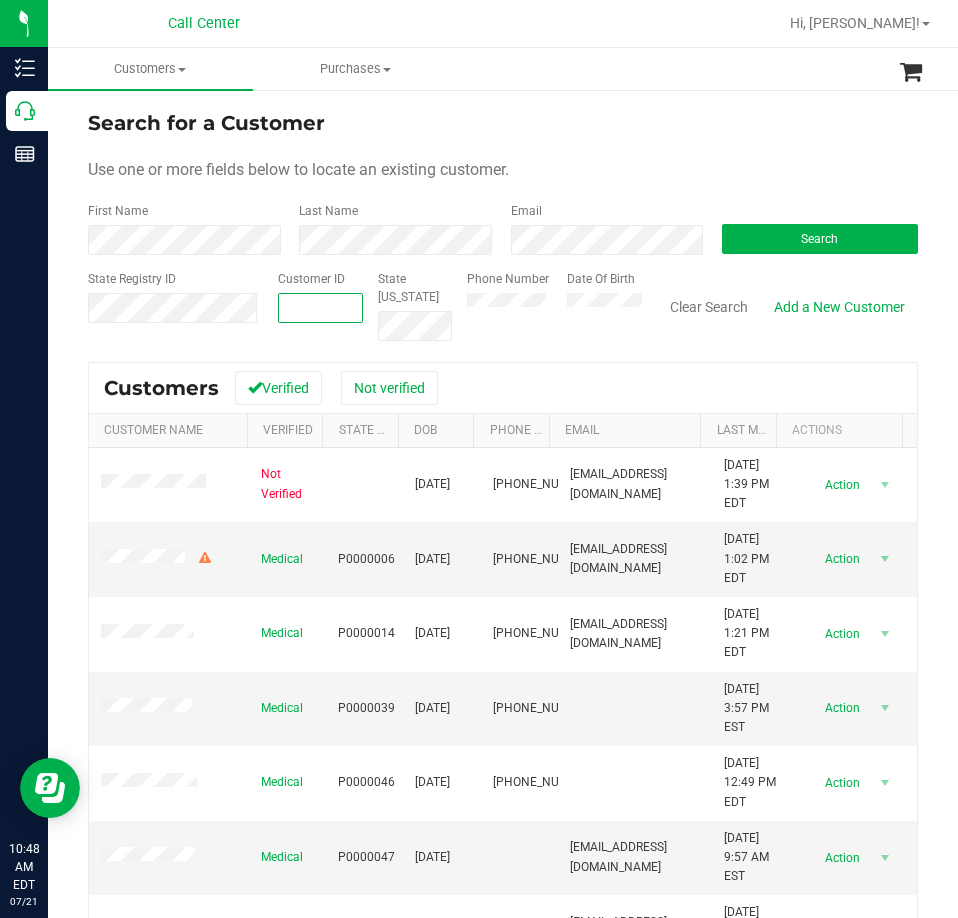 paste on "1468796" 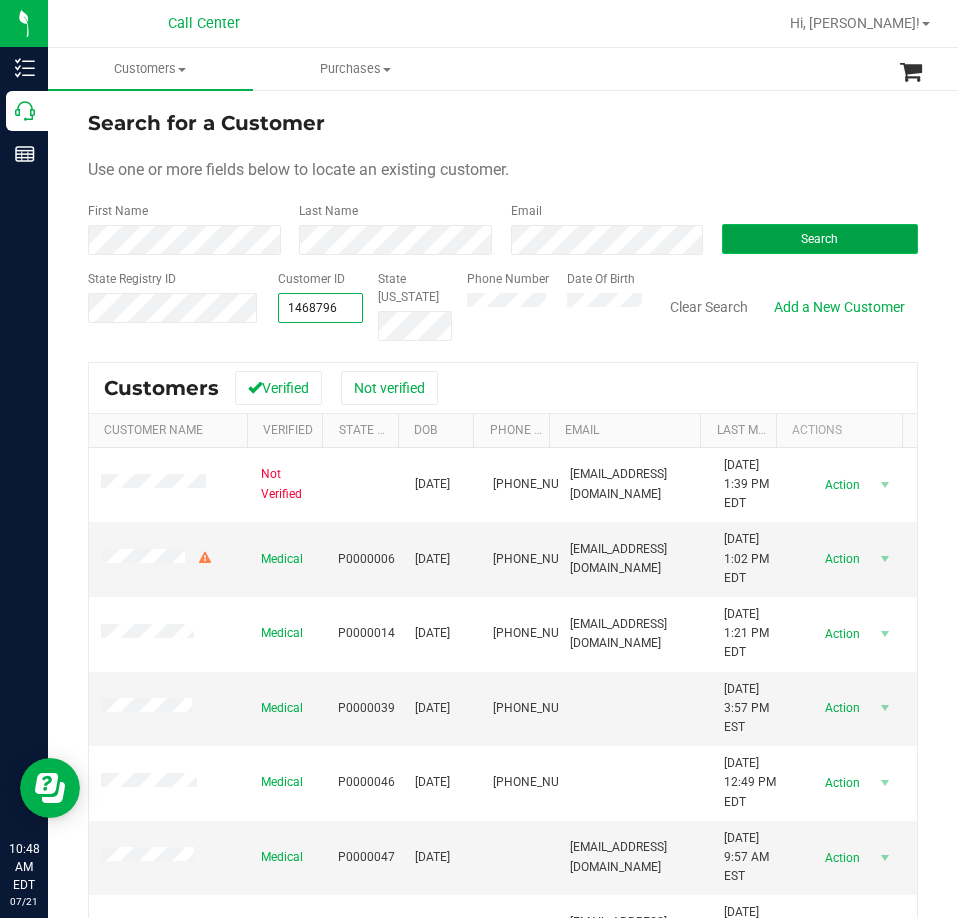 type on "1468796" 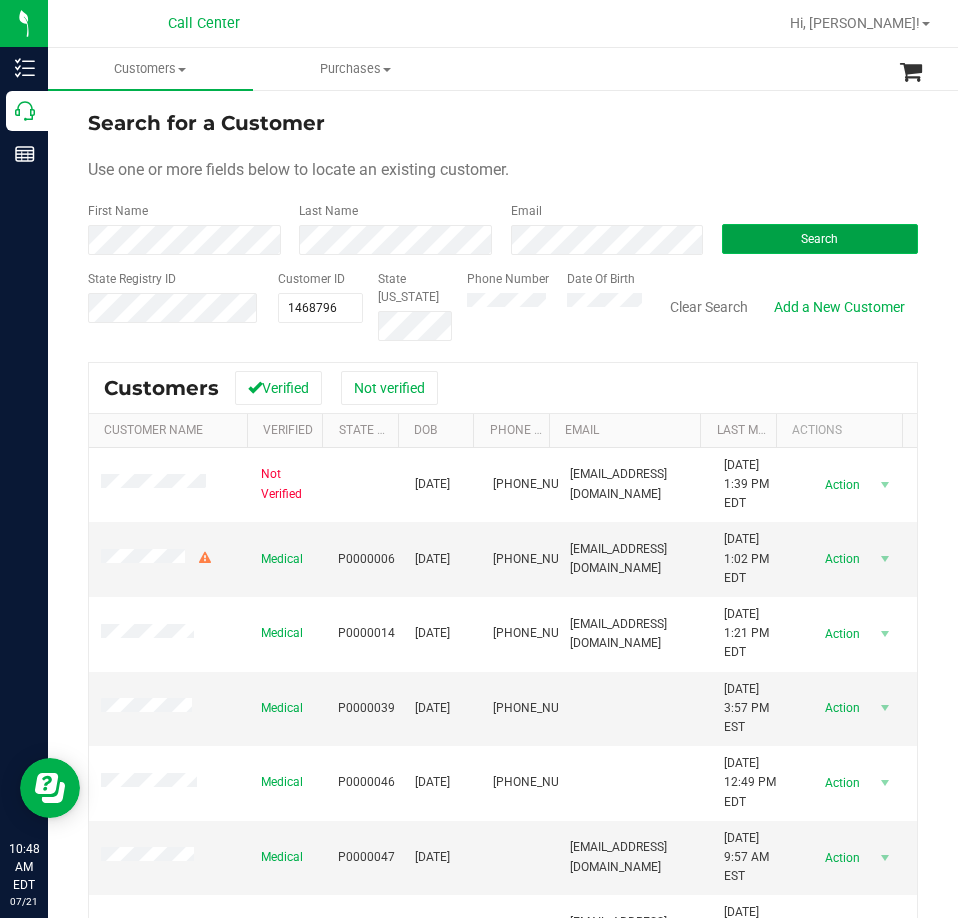 click on "Search" at bounding box center (819, 239) 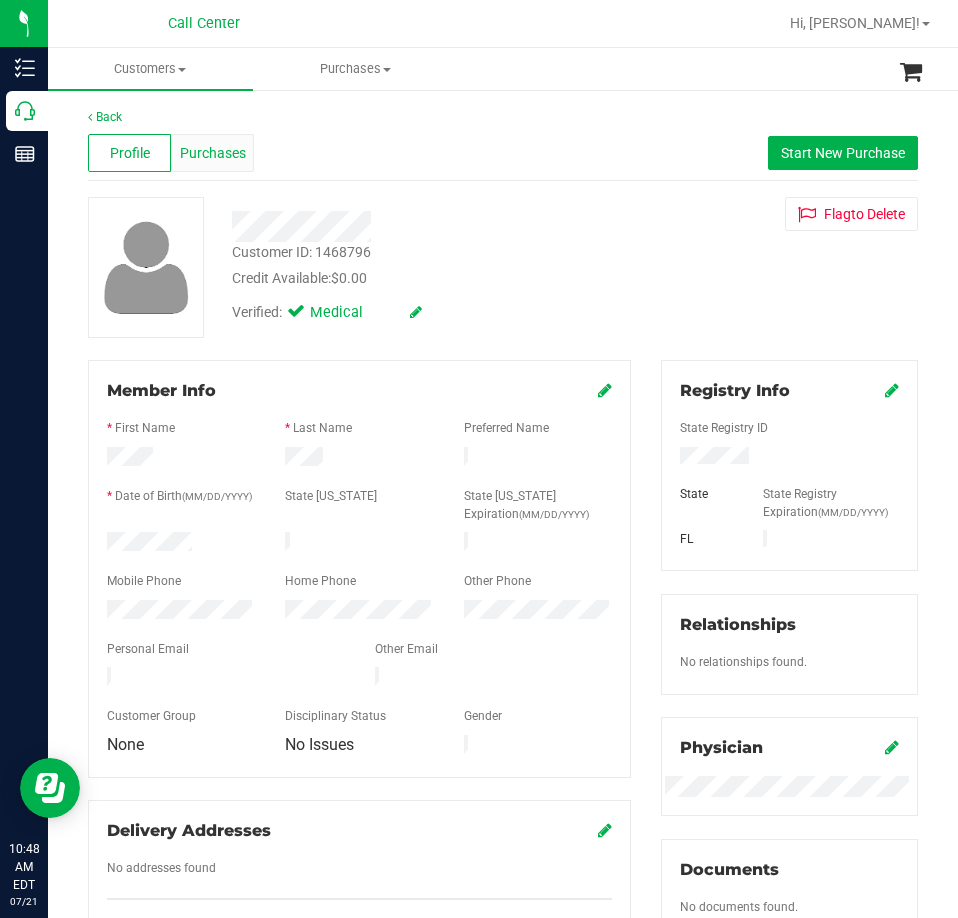 click on "Purchases" at bounding box center (213, 153) 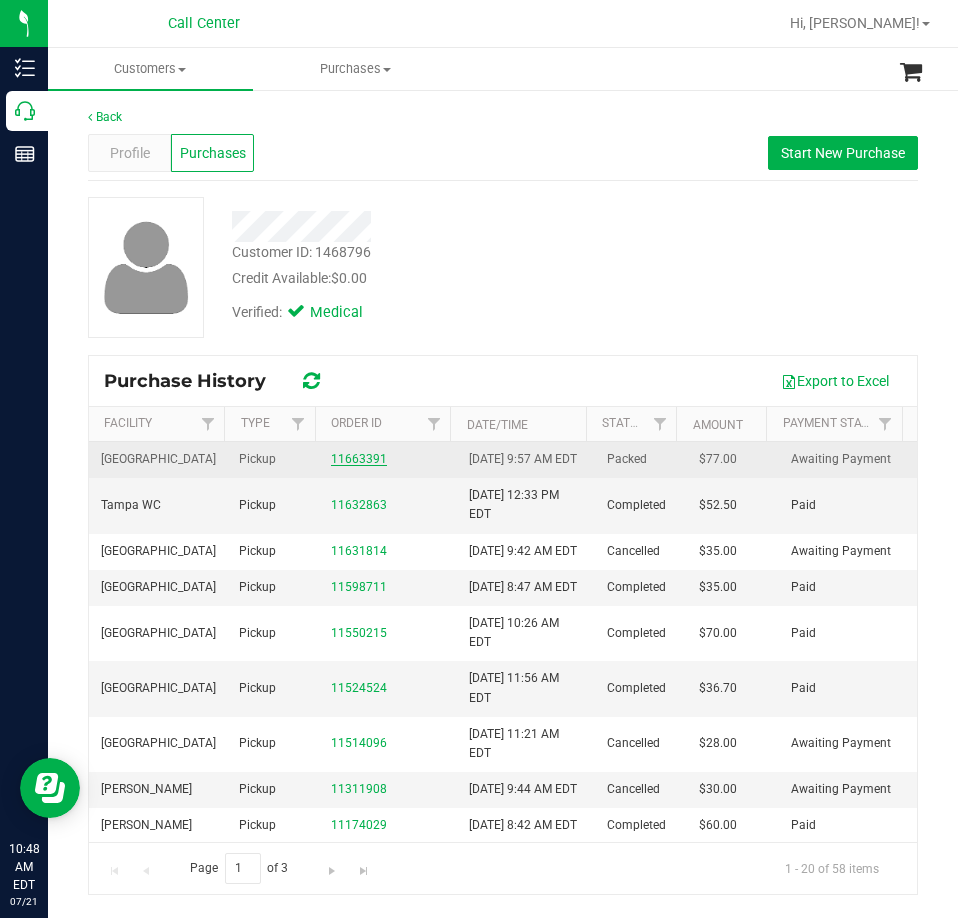 click on "11663391" at bounding box center (359, 459) 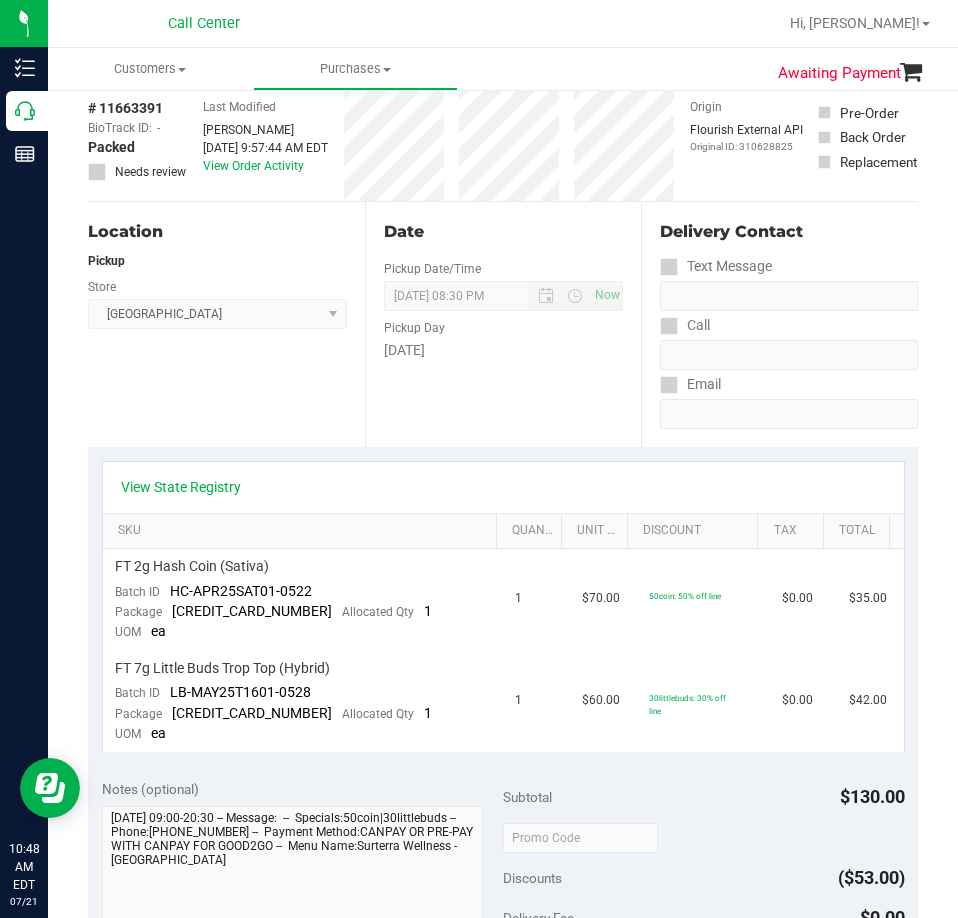scroll, scrollTop: 0, scrollLeft: 0, axis: both 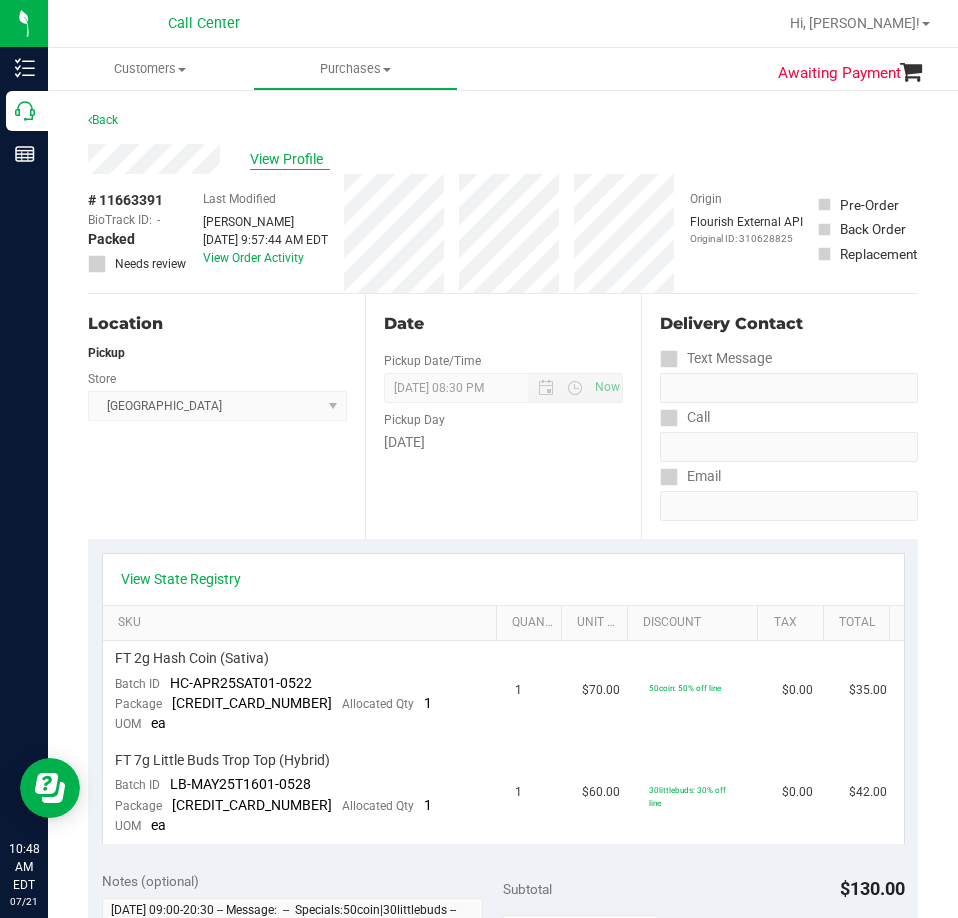 click on "View Profile" at bounding box center (290, 159) 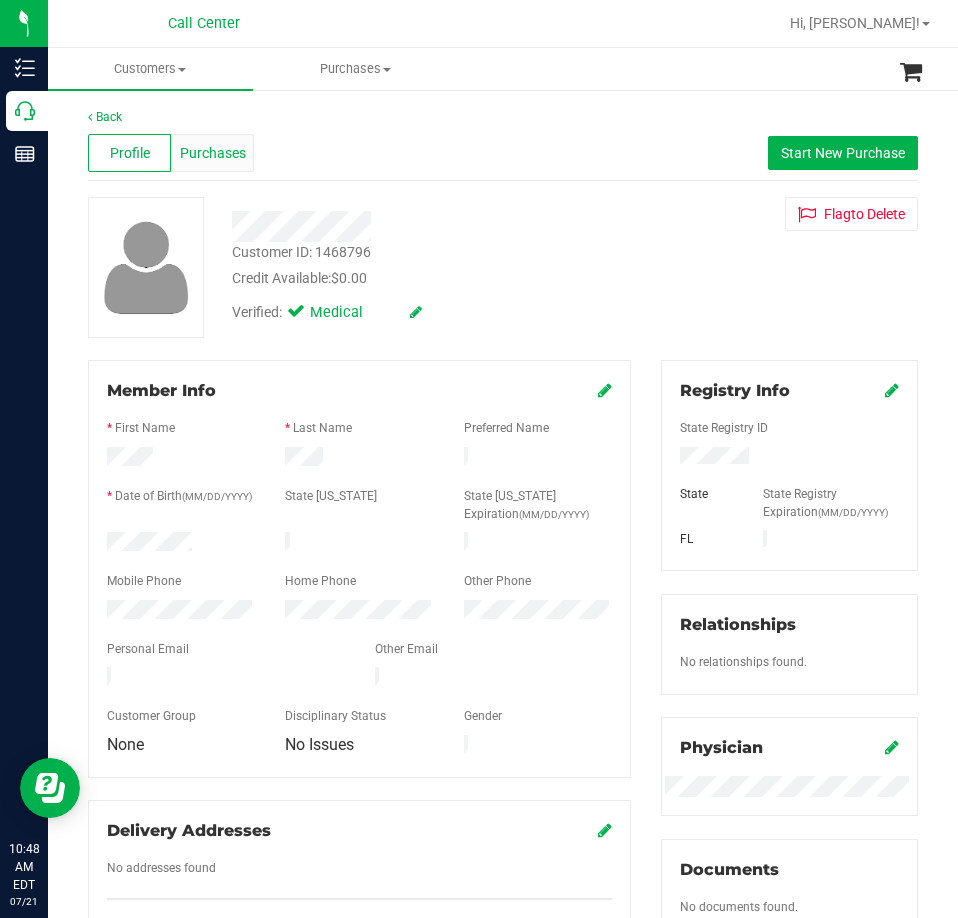 click on "Purchases" at bounding box center (213, 153) 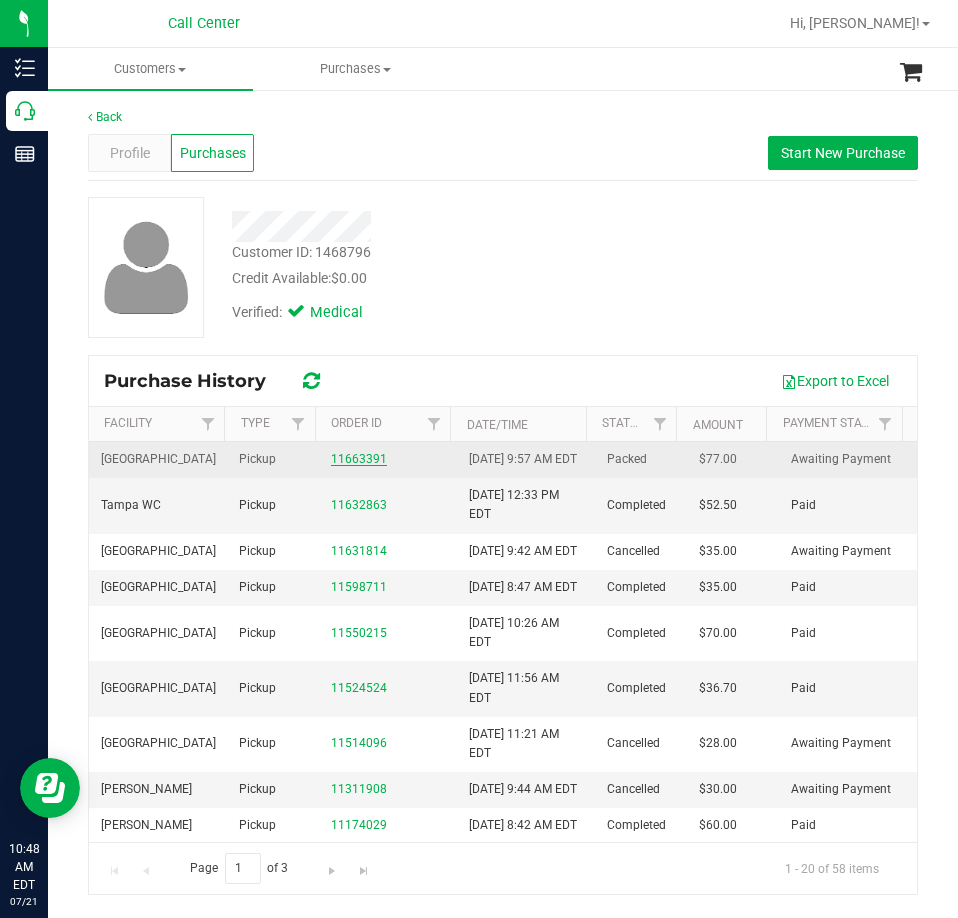 click on "11663391" at bounding box center (359, 459) 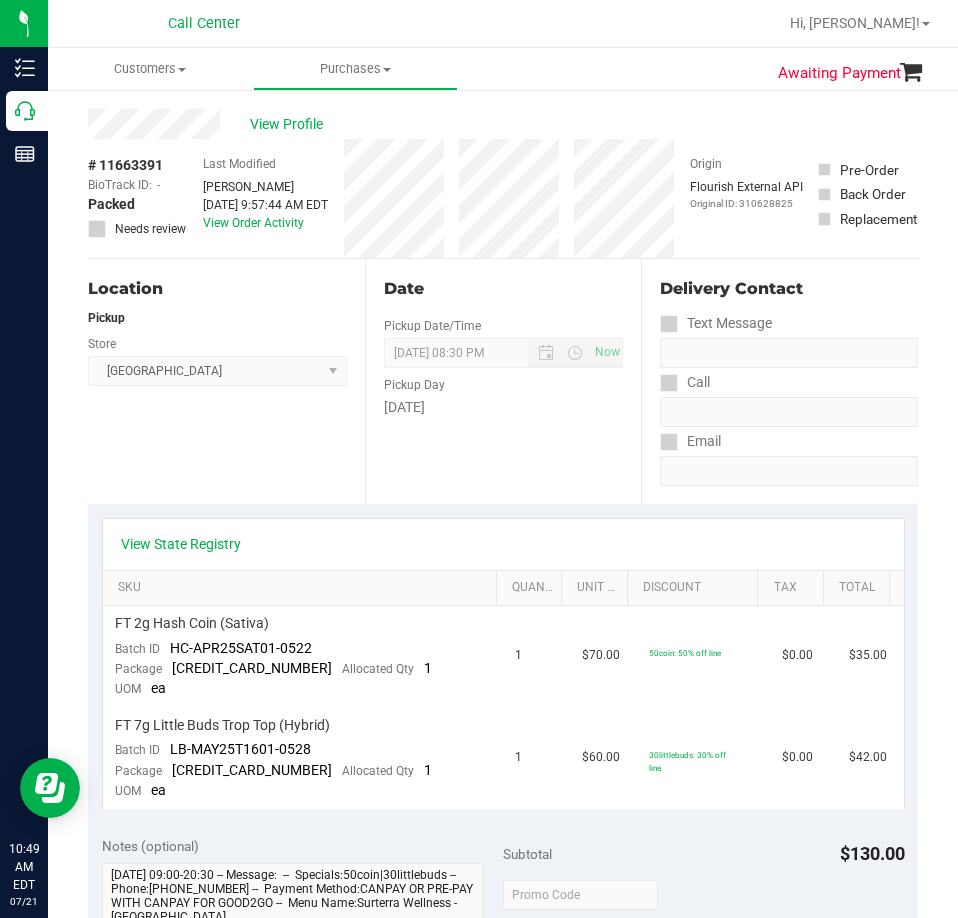 scroll, scrollTop: 0, scrollLeft: 0, axis: both 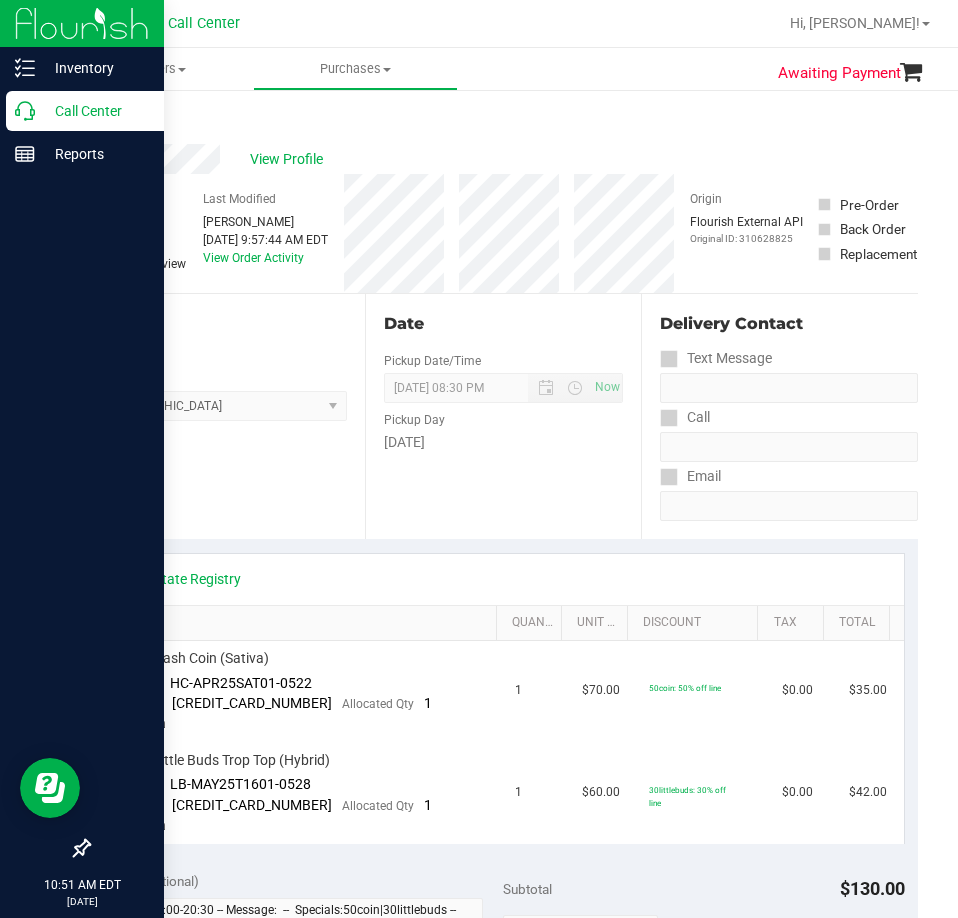 click 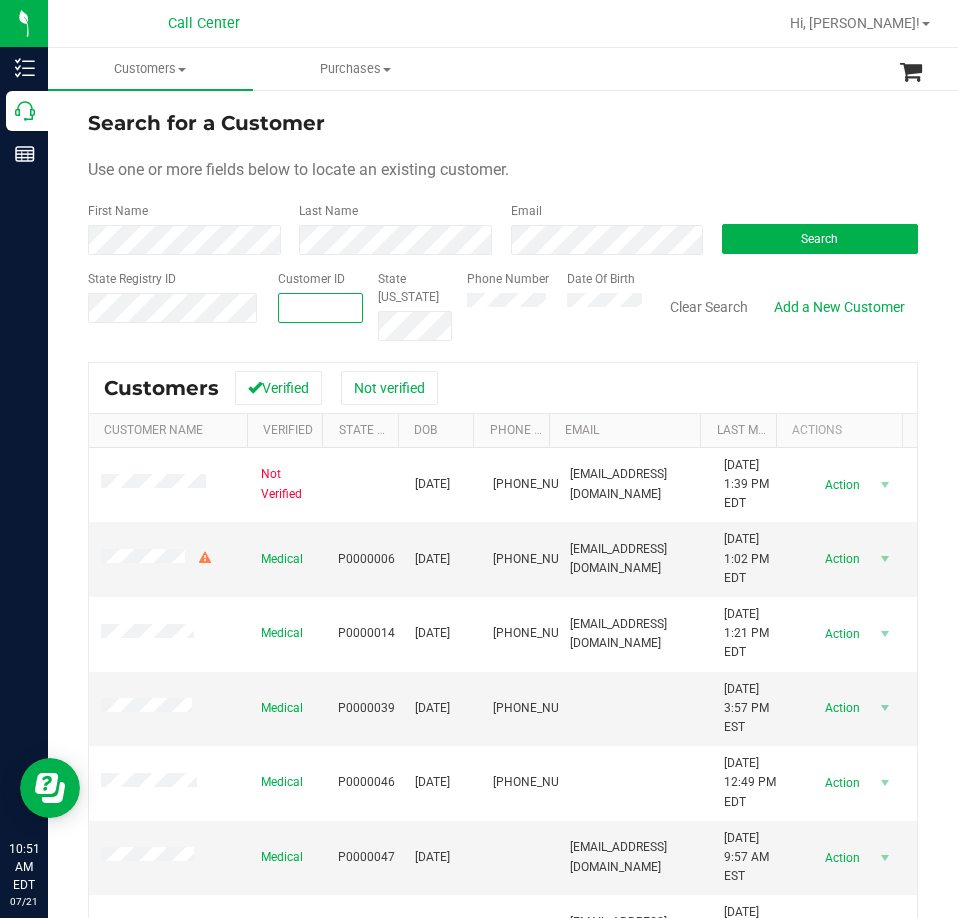 paste on "454684" 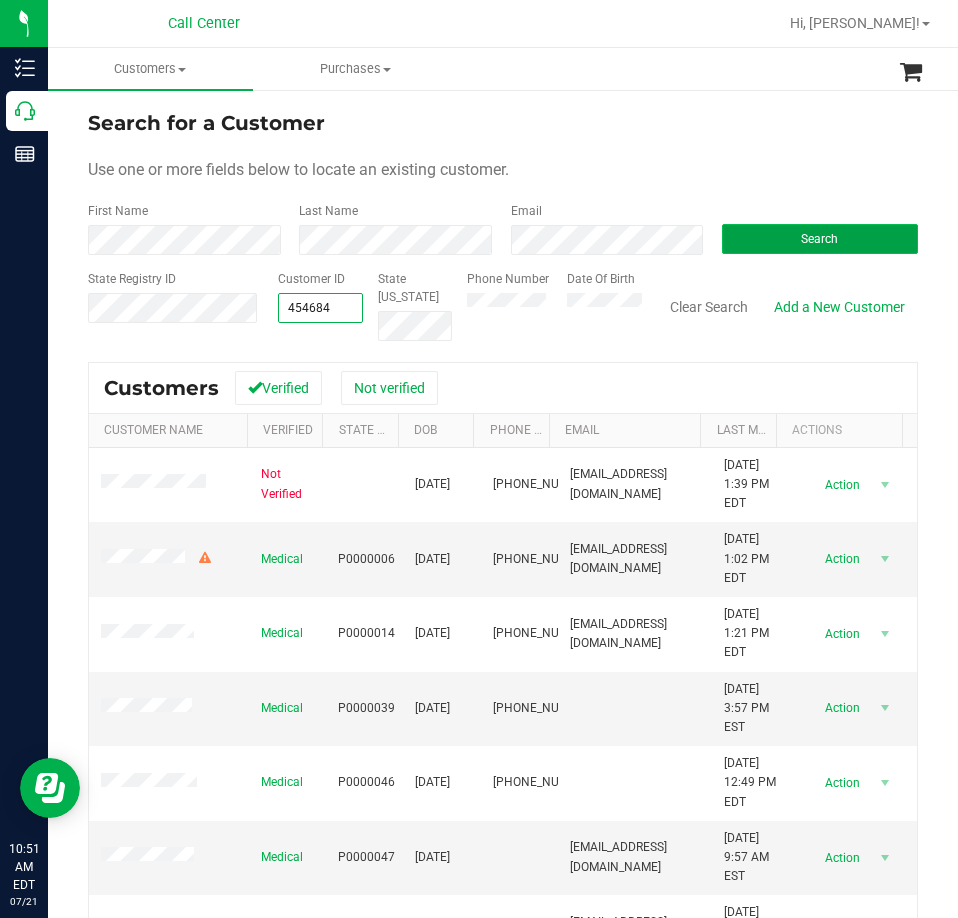 type on "454684" 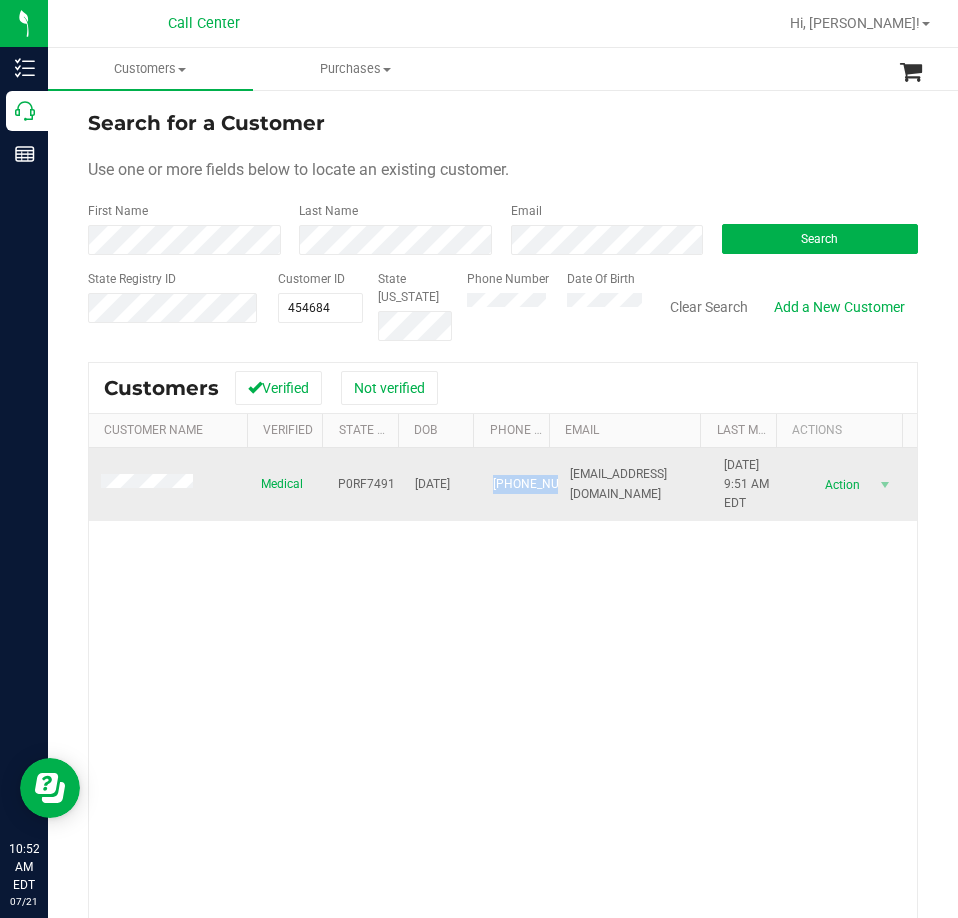 drag, startPoint x: 516, startPoint y: 505, endPoint x: 480, endPoint y: 463, distance: 55.31727 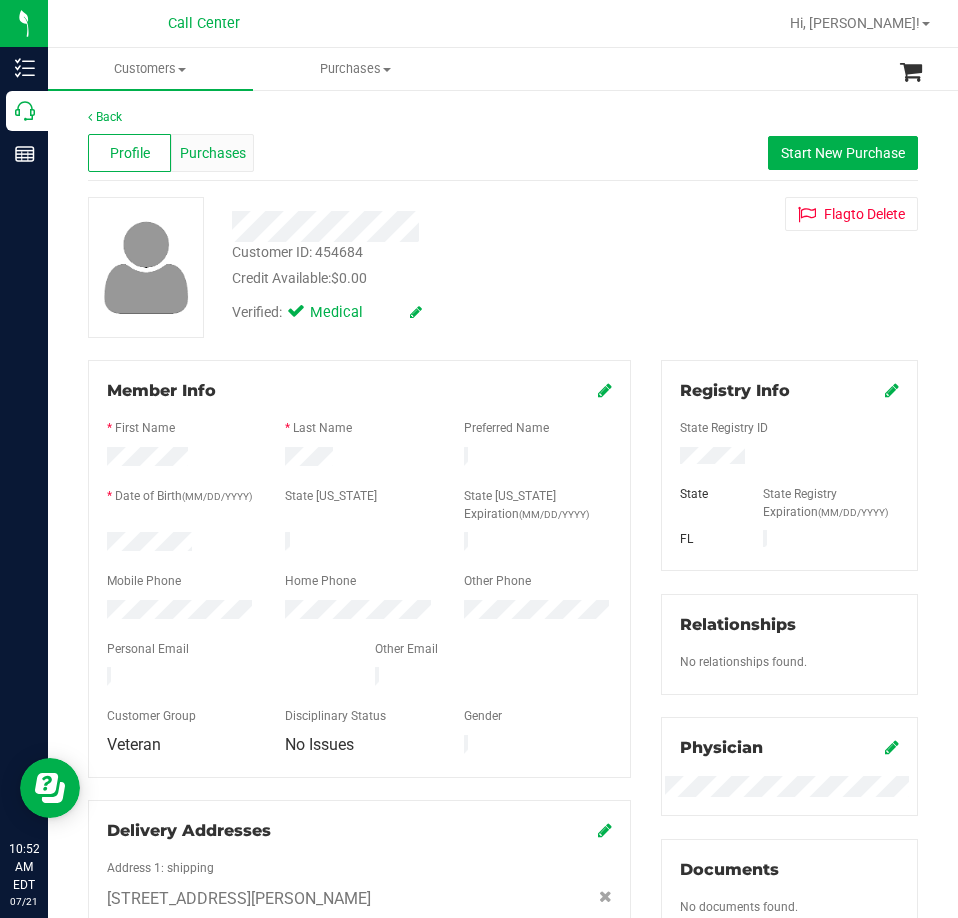 click on "Purchases" at bounding box center (213, 153) 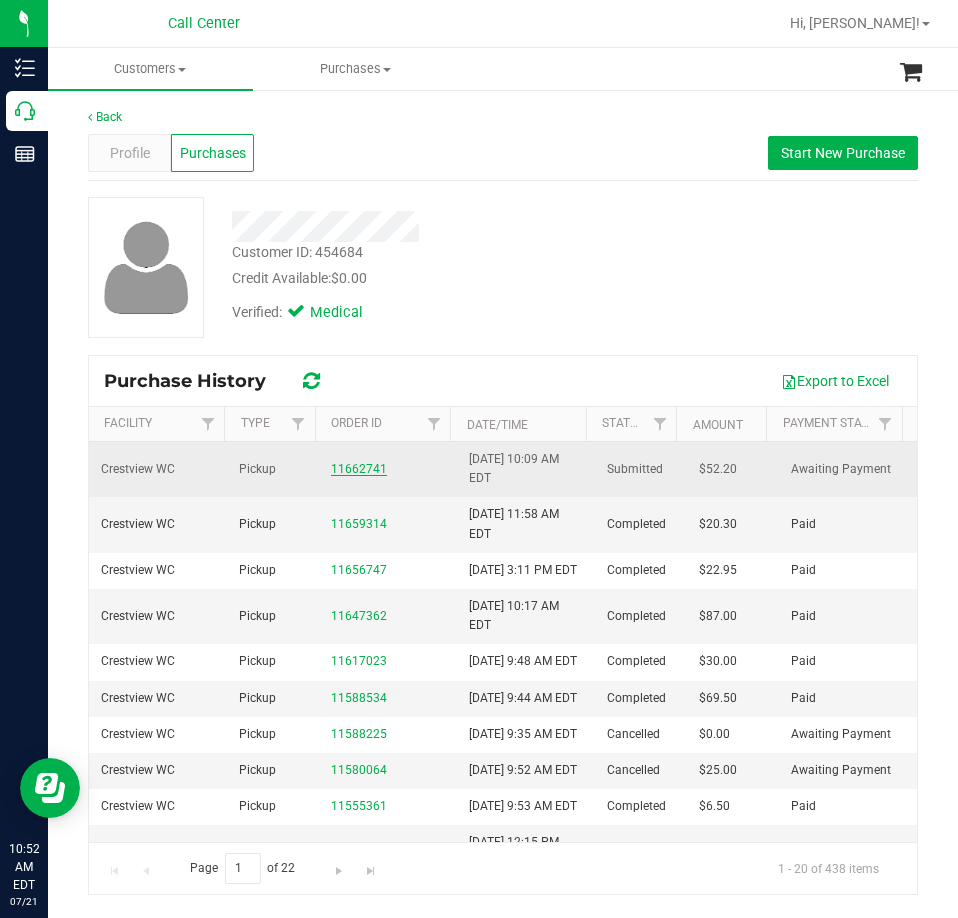 click on "11662741" at bounding box center (359, 469) 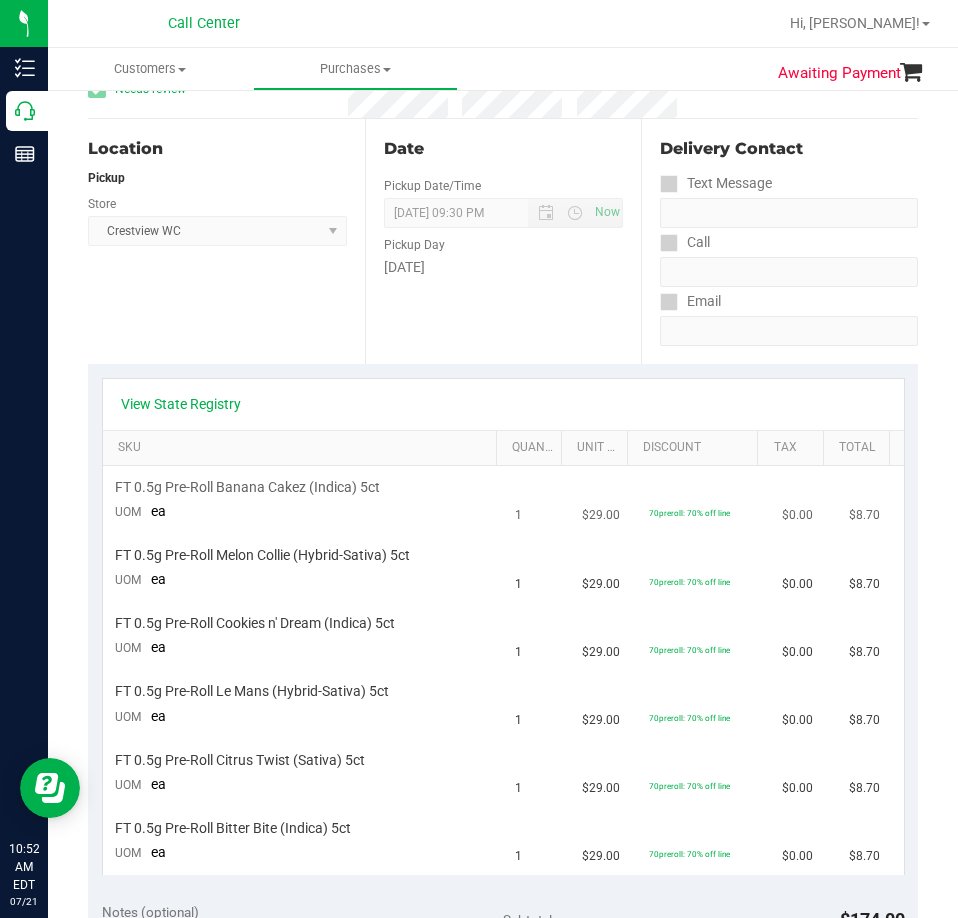 scroll, scrollTop: 200, scrollLeft: 0, axis: vertical 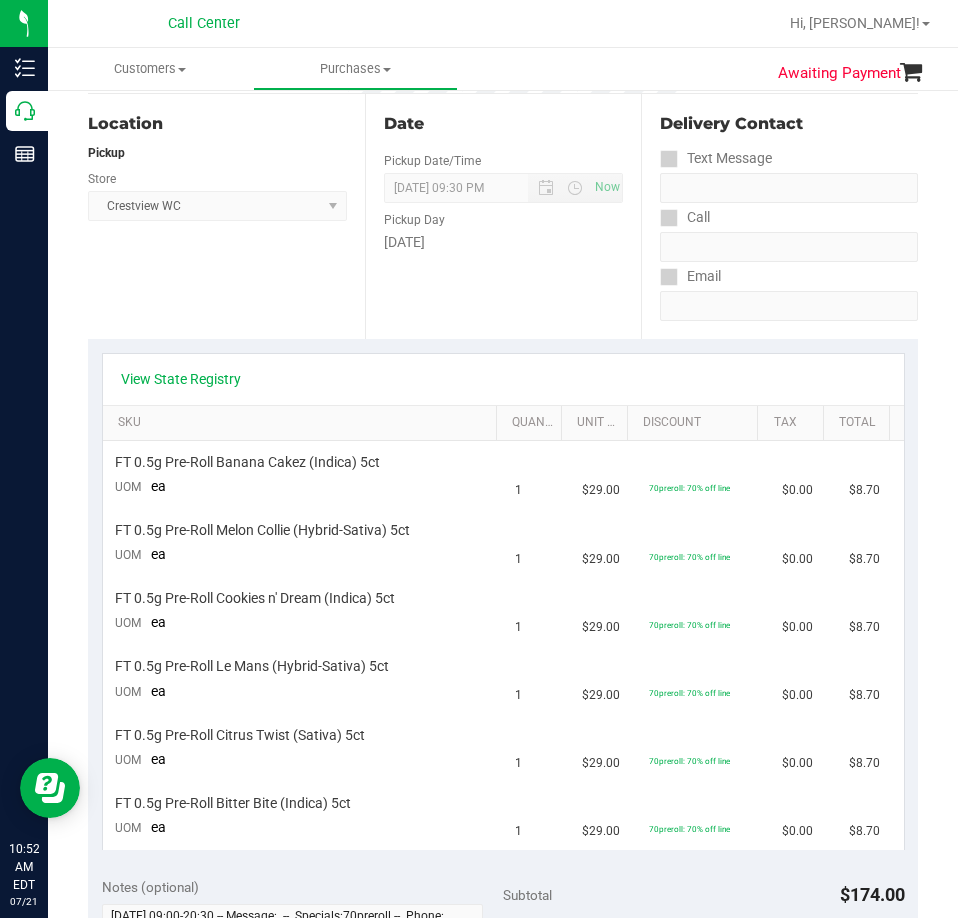 click on "View State Registry" at bounding box center [503, 379] 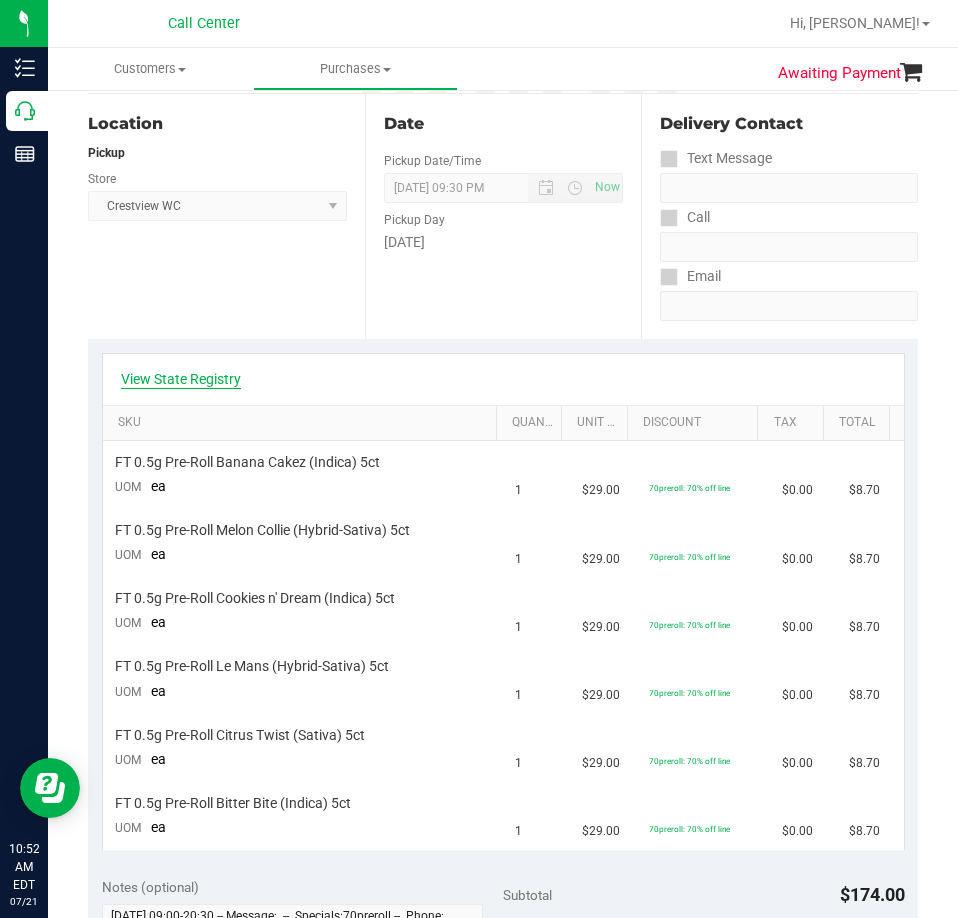 click on "View State Registry" at bounding box center (181, 379) 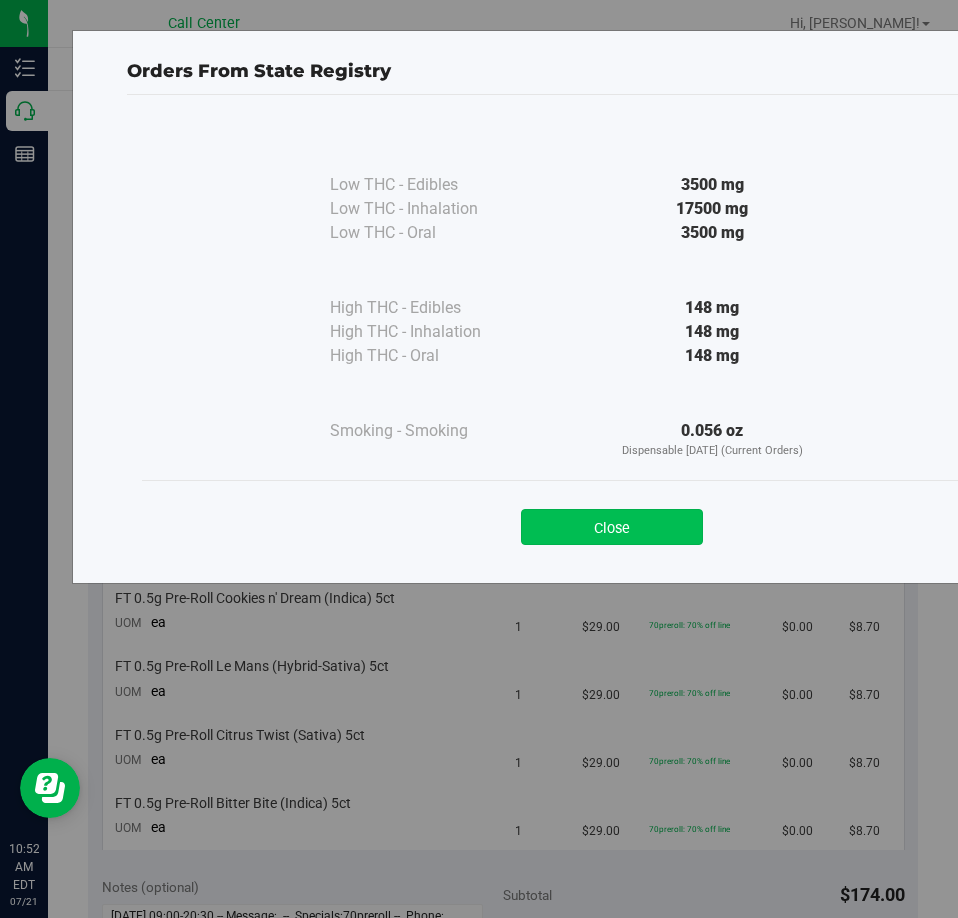 click on "Close" at bounding box center [612, 527] 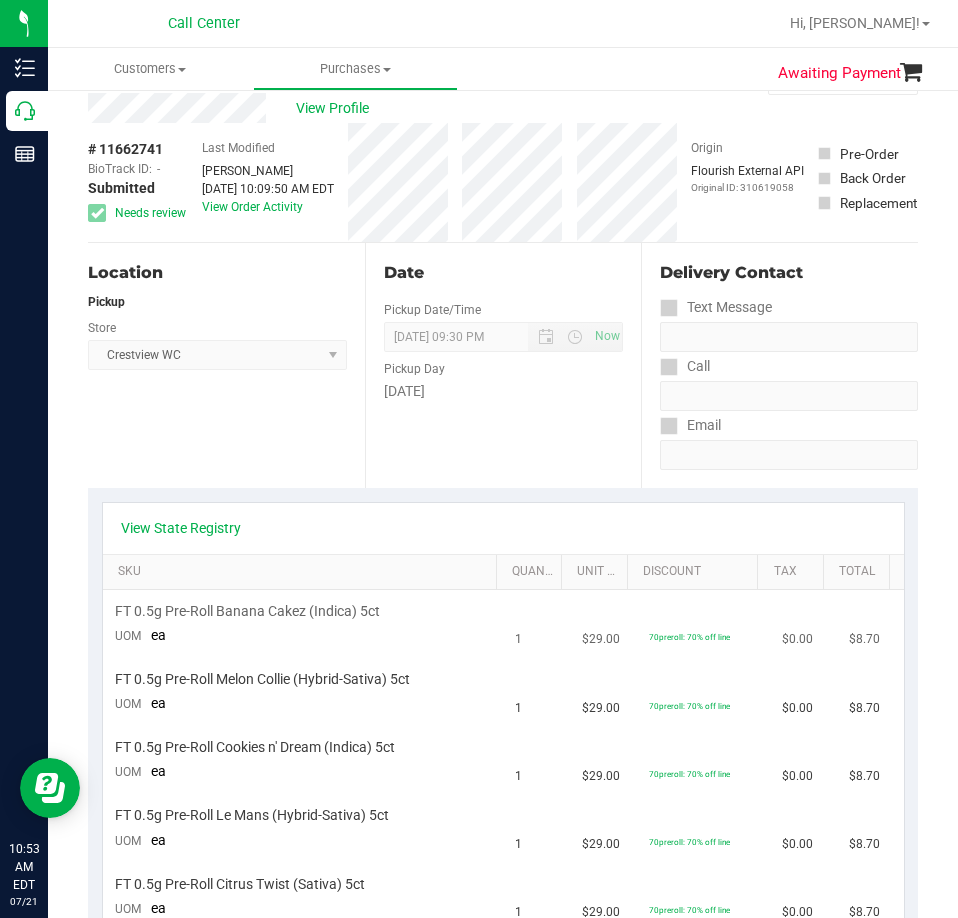 scroll, scrollTop: 0, scrollLeft: 0, axis: both 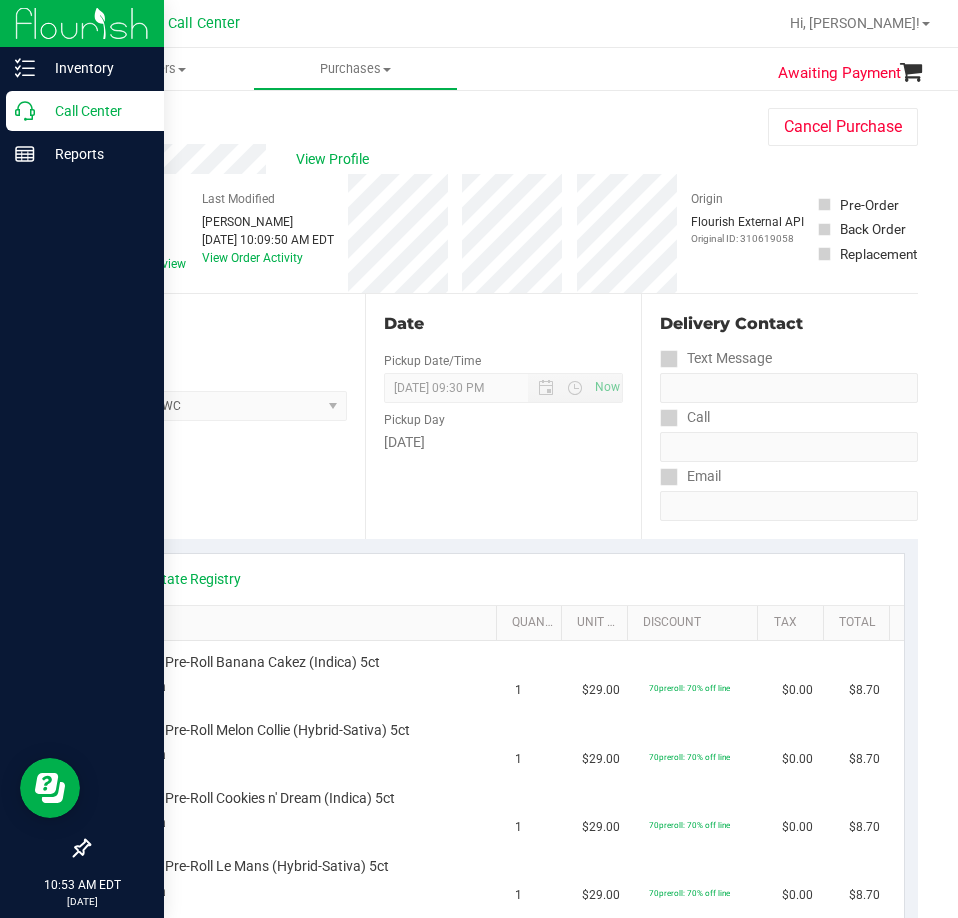 click 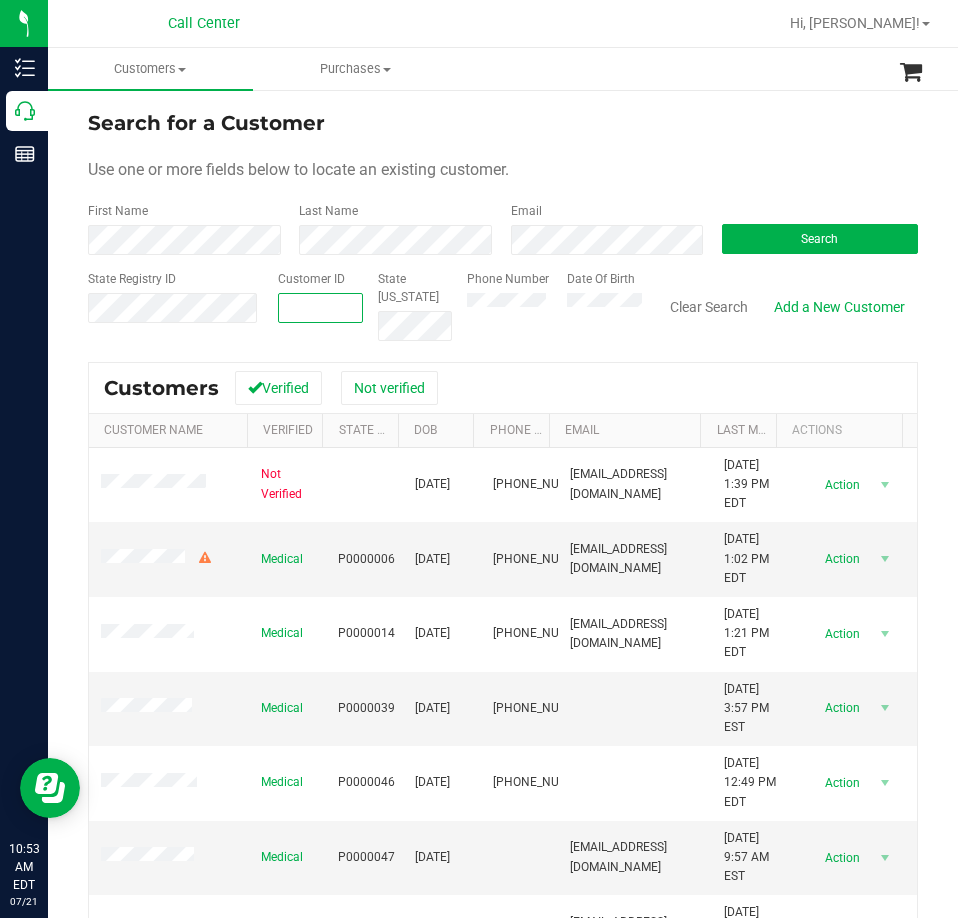 paste on "468999" 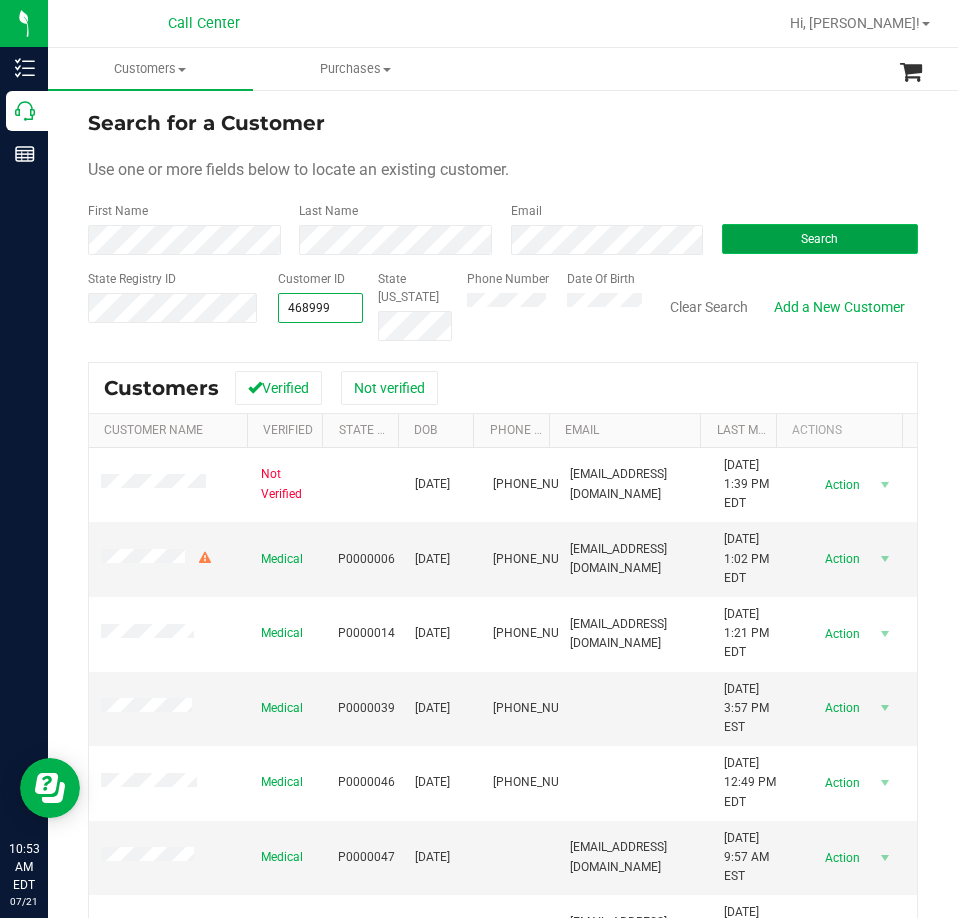 type on "468999" 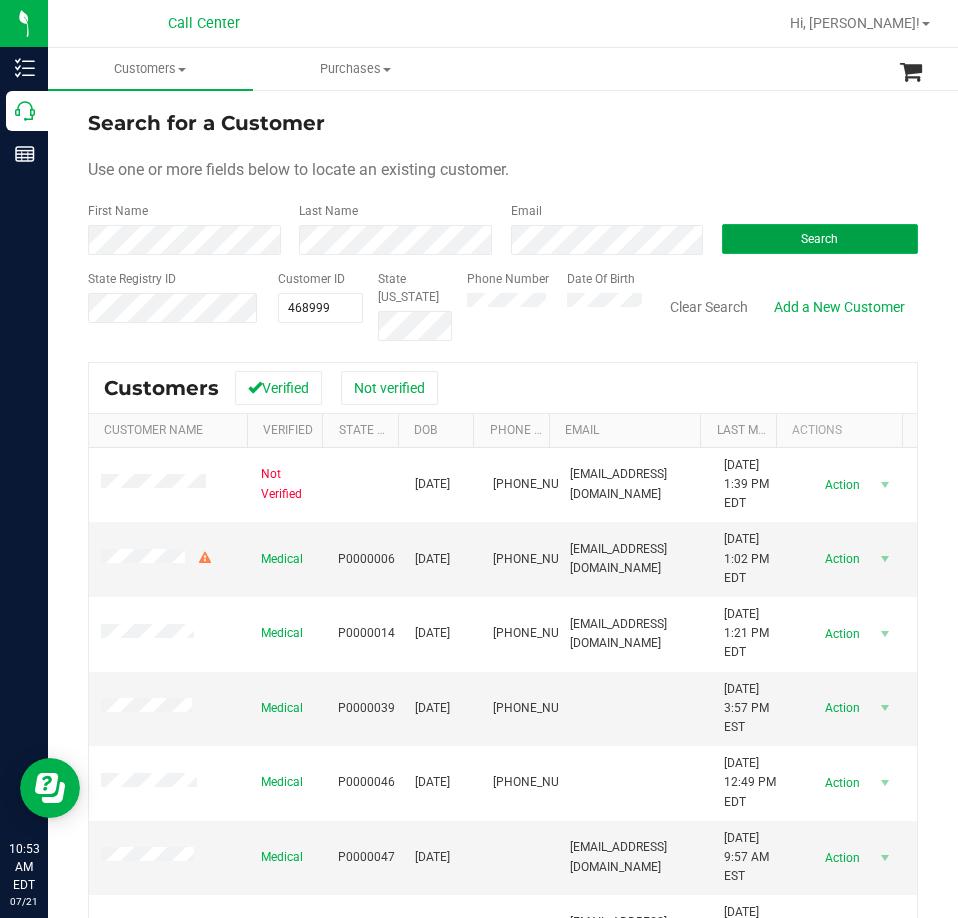 click on "Search" at bounding box center [819, 239] 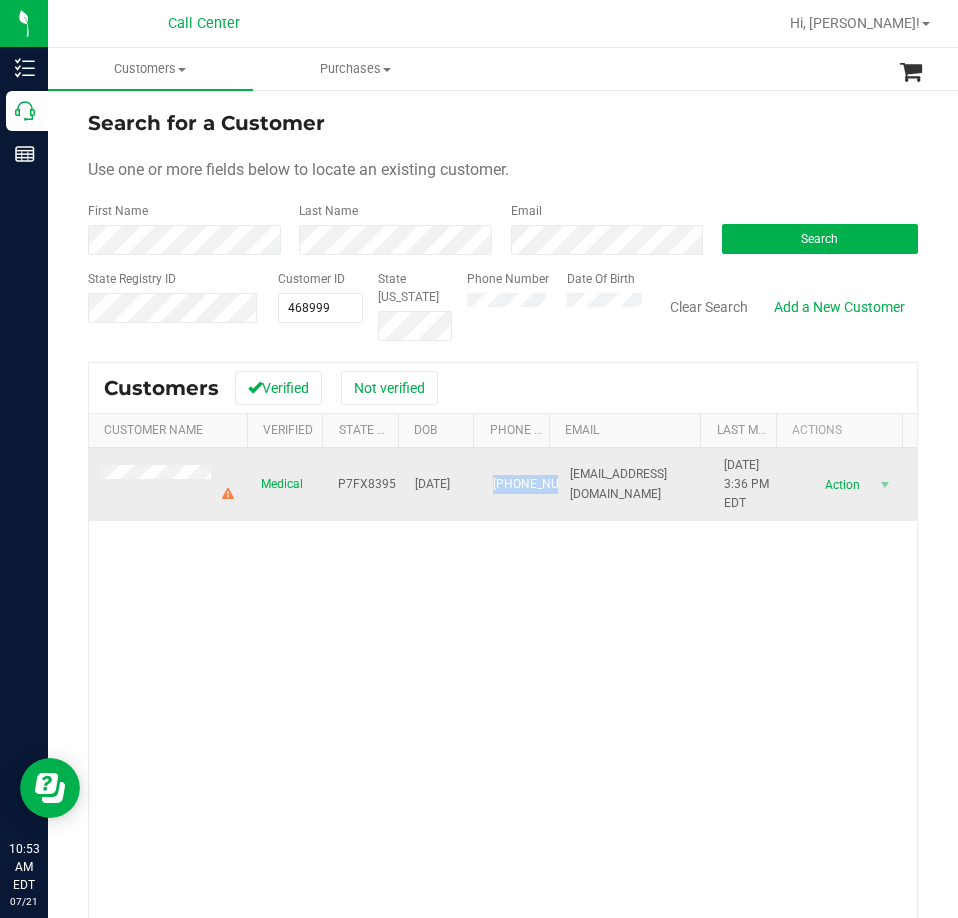 drag, startPoint x: 522, startPoint y: 508, endPoint x: 476, endPoint y: 454, distance: 70.93659 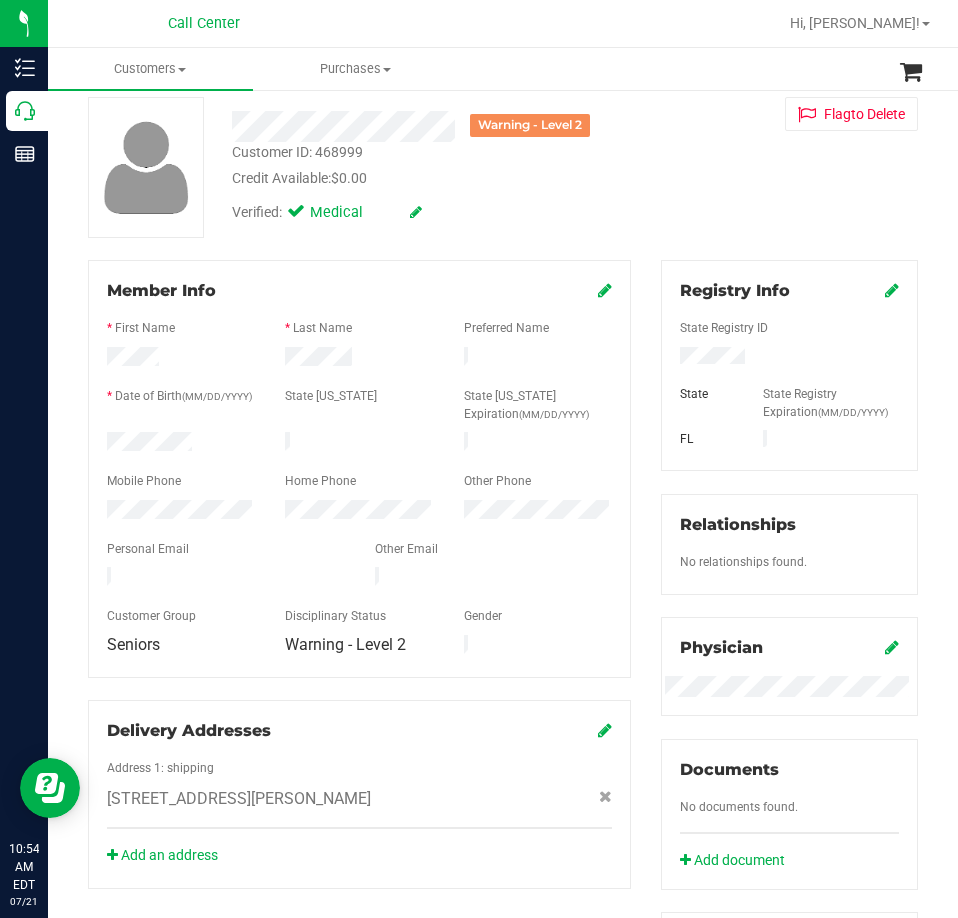 scroll, scrollTop: 0, scrollLeft: 0, axis: both 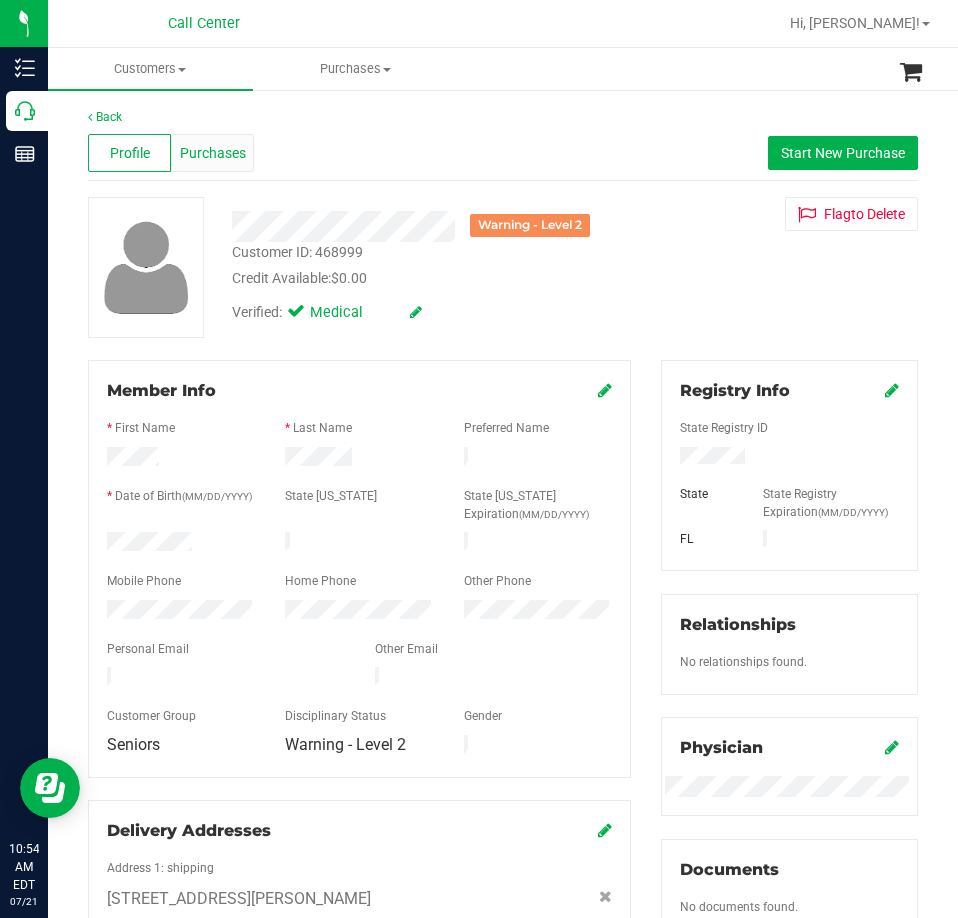 click on "Purchases" at bounding box center [213, 153] 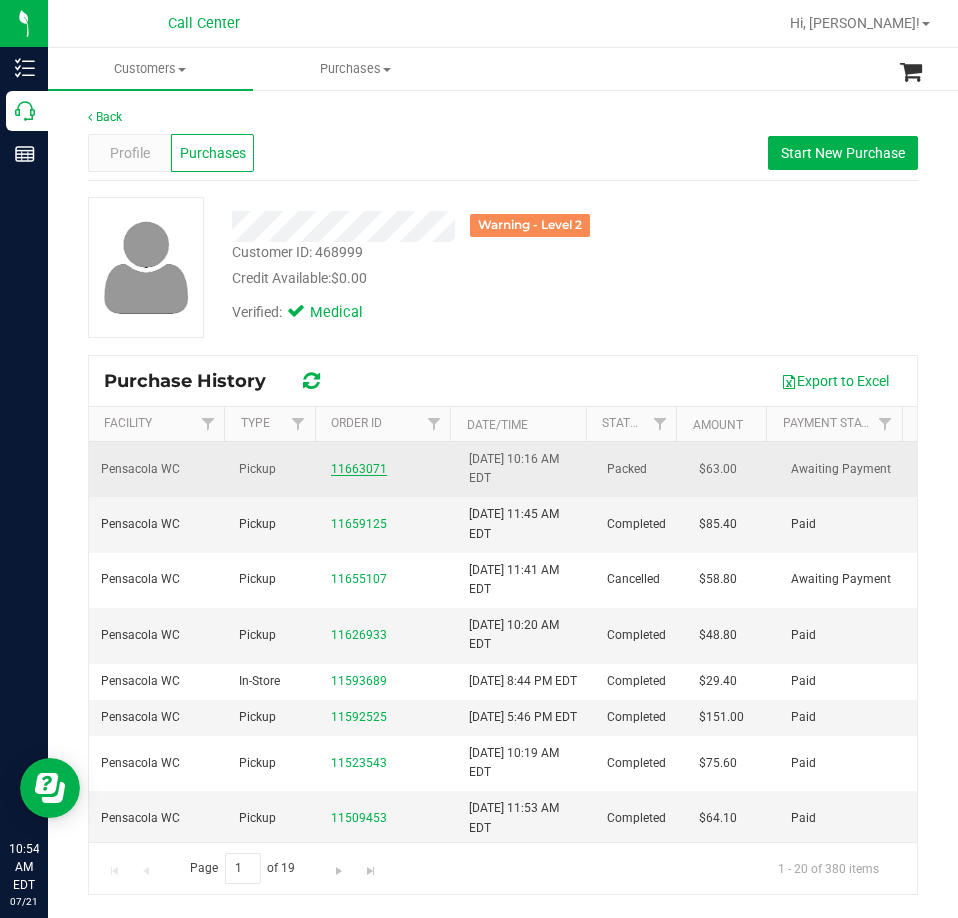 click on "11663071" at bounding box center [359, 469] 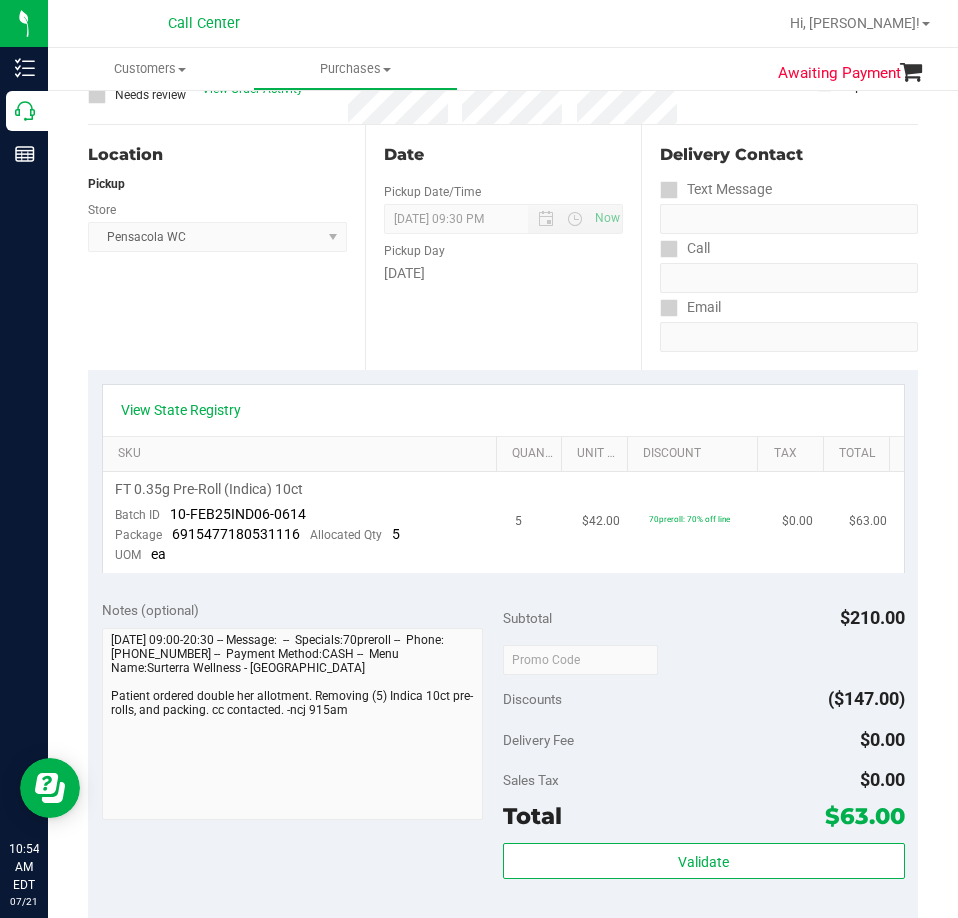 scroll, scrollTop: 200, scrollLeft: 0, axis: vertical 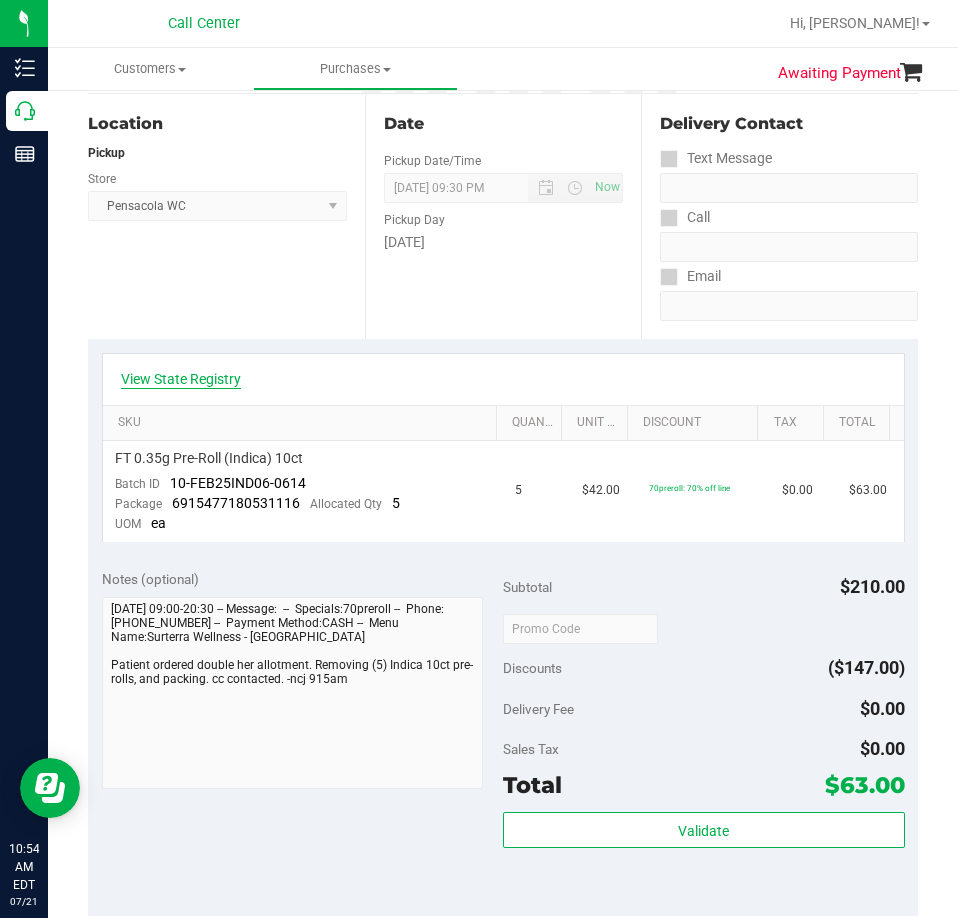 click on "View State Registry" at bounding box center (181, 379) 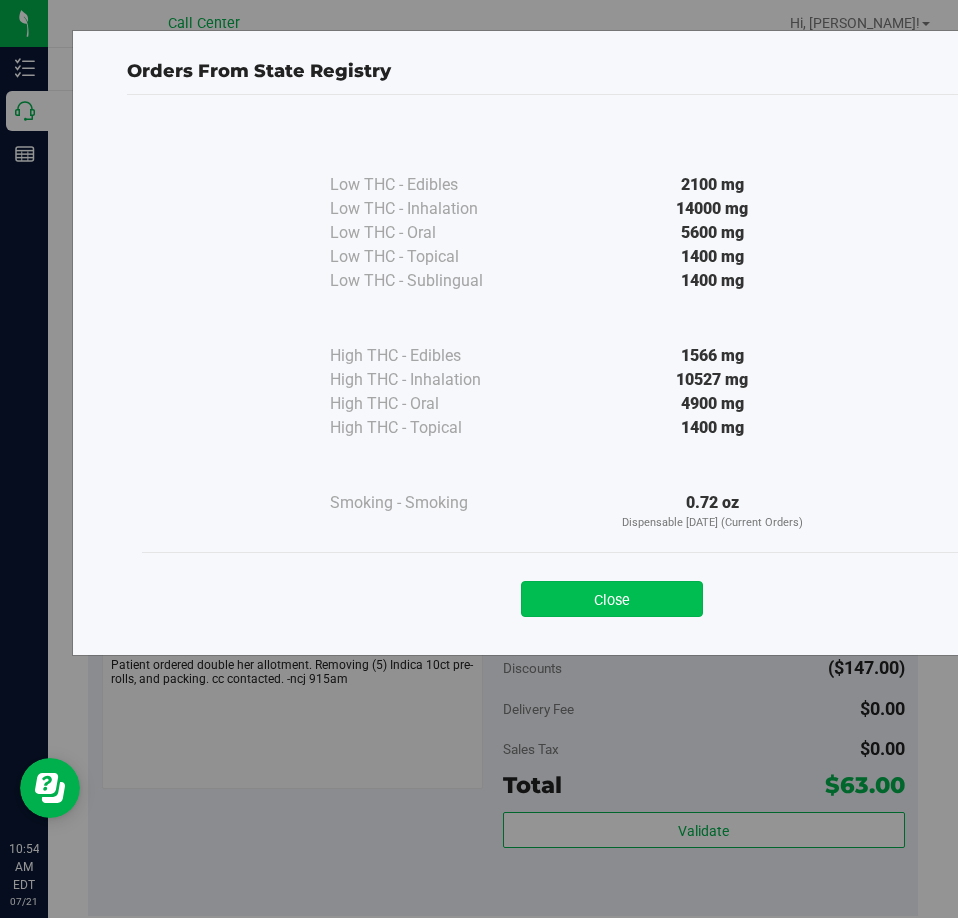click on "Close" at bounding box center (612, 599) 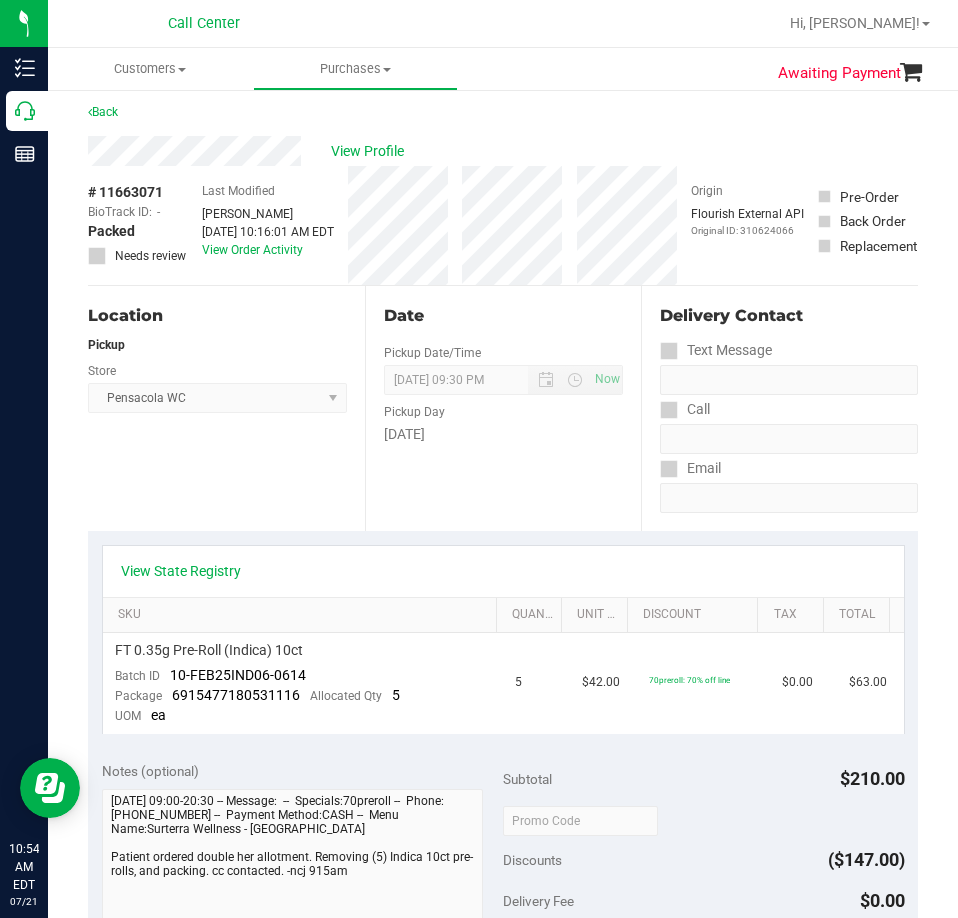 scroll, scrollTop: 0, scrollLeft: 0, axis: both 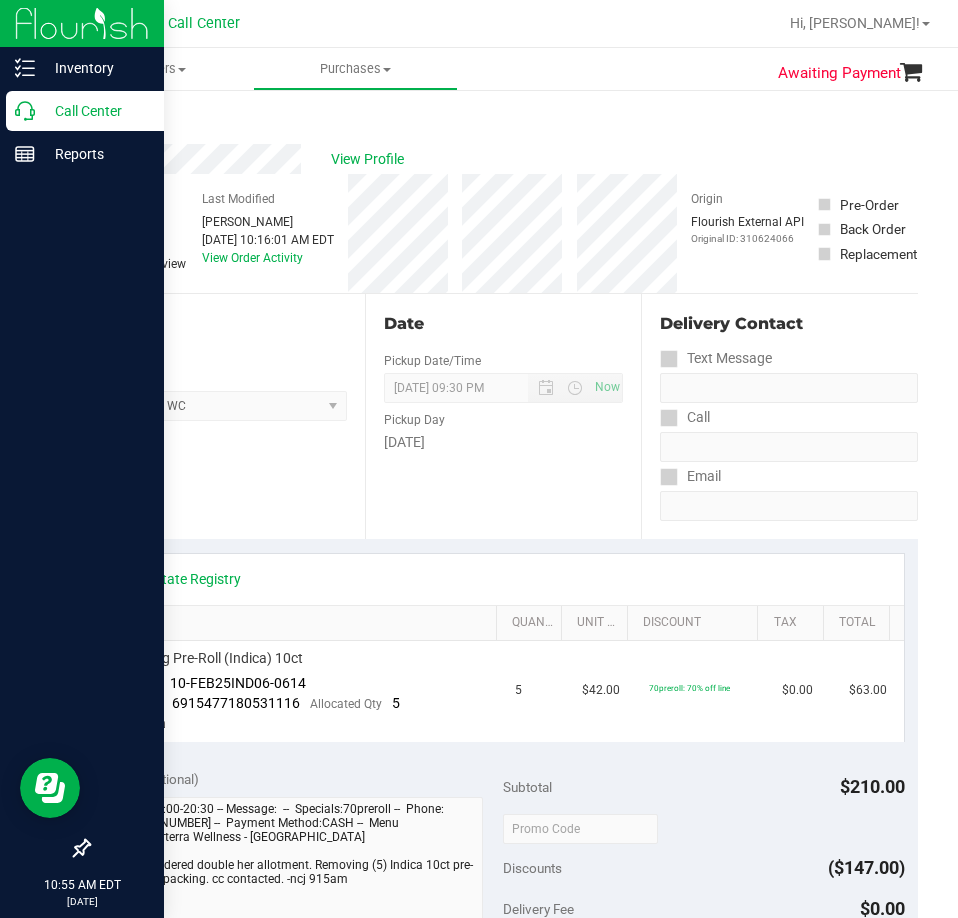 click on "Call Center" at bounding box center (85, 111) 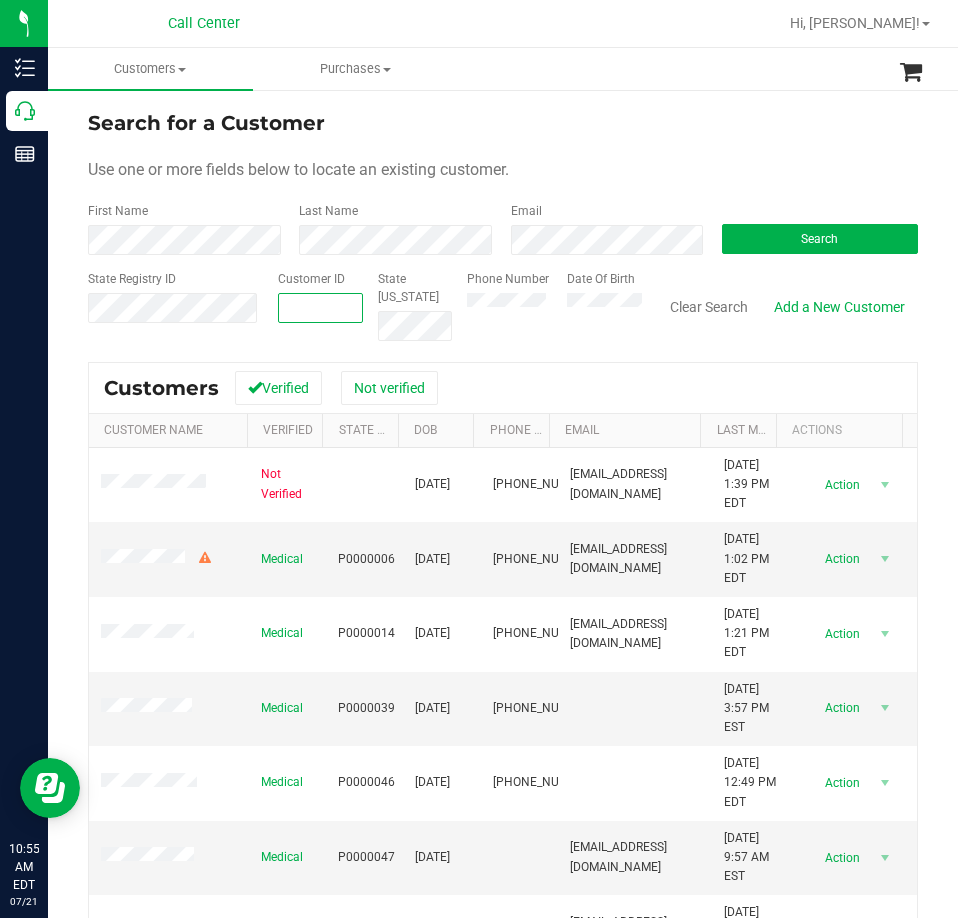 paste on "510114" 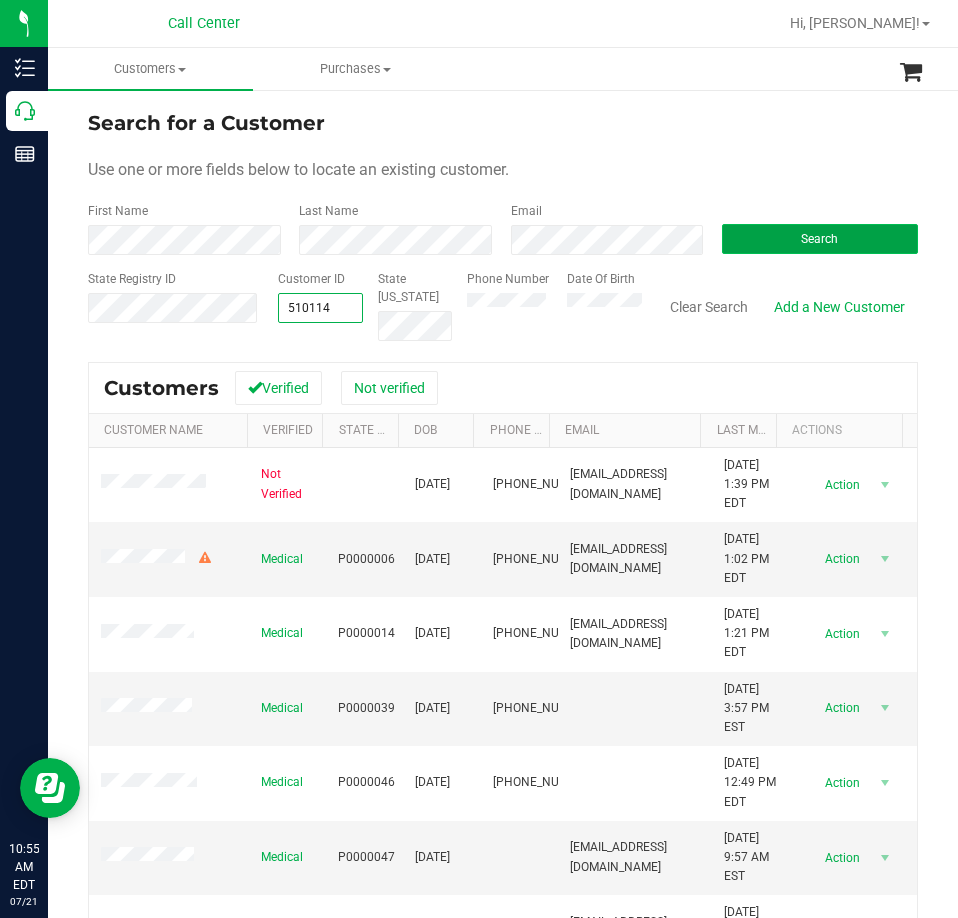 type on "510114" 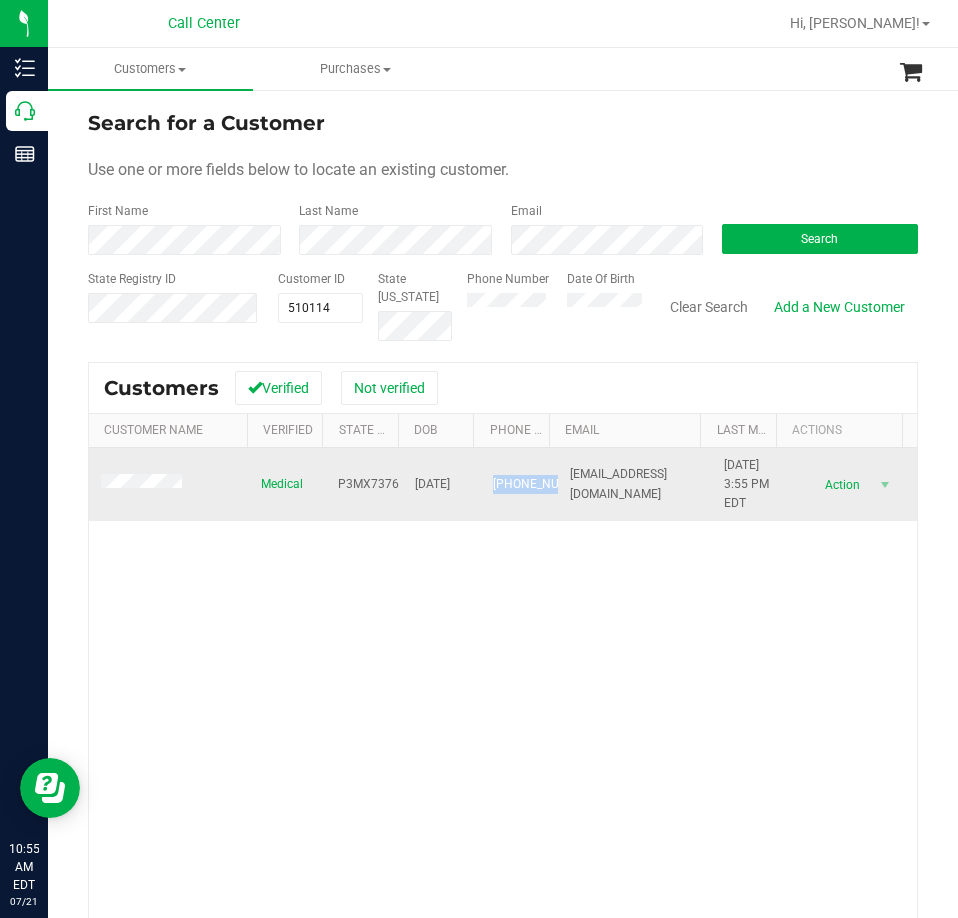 drag, startPoint x: 517, startPoint y: 489, endPoint x: 478, endPoint y: 472, distance: 42.544094 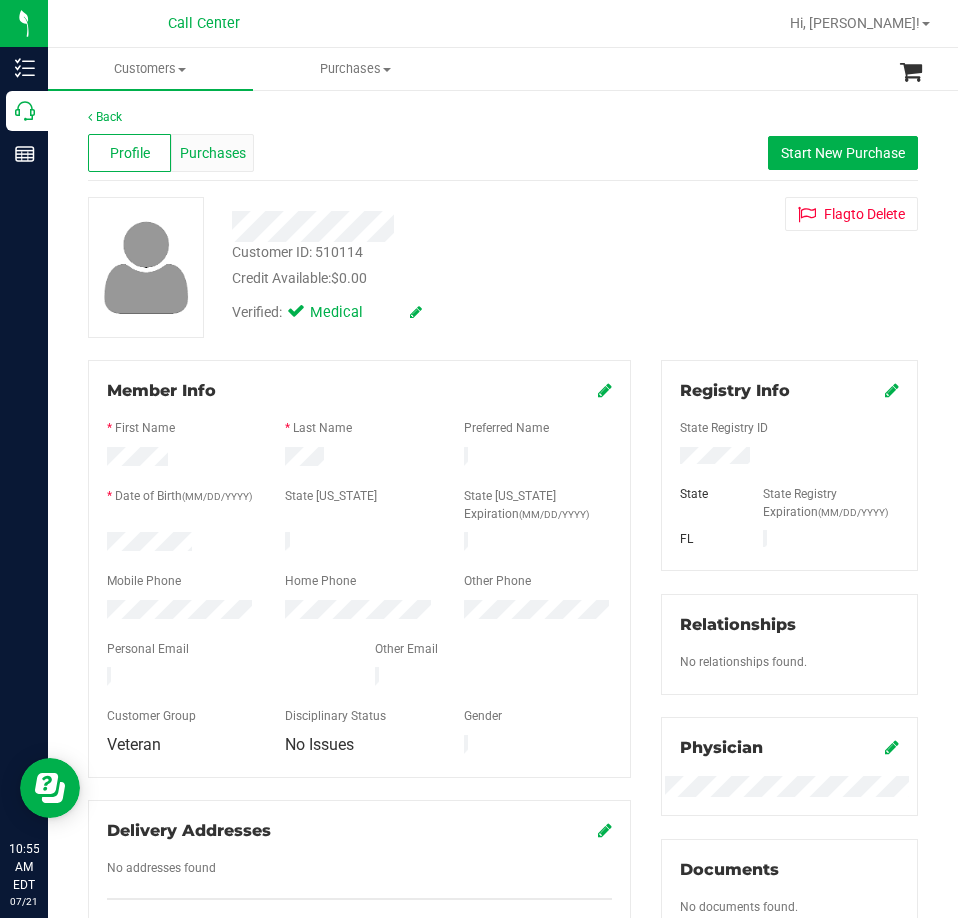 click on "Profile
Purchases
Start New Purchase" at bounding box center [503, 153] 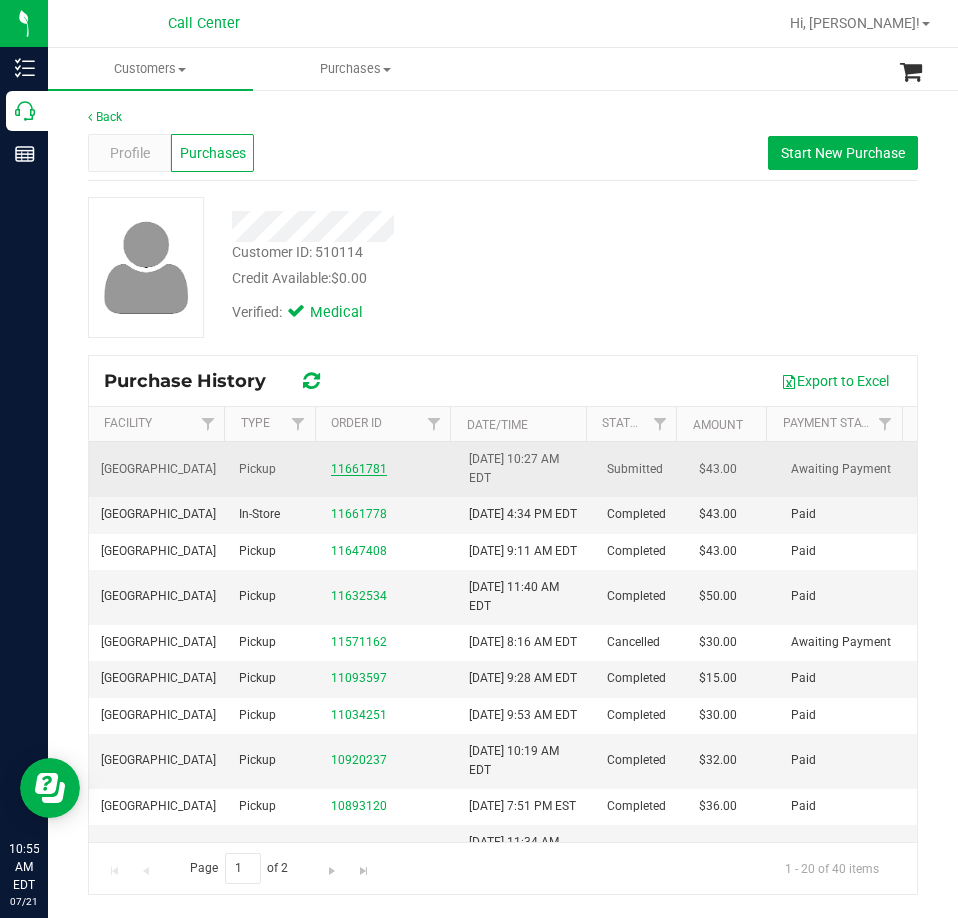 click on "11661781" at bounding box center [359, 469] 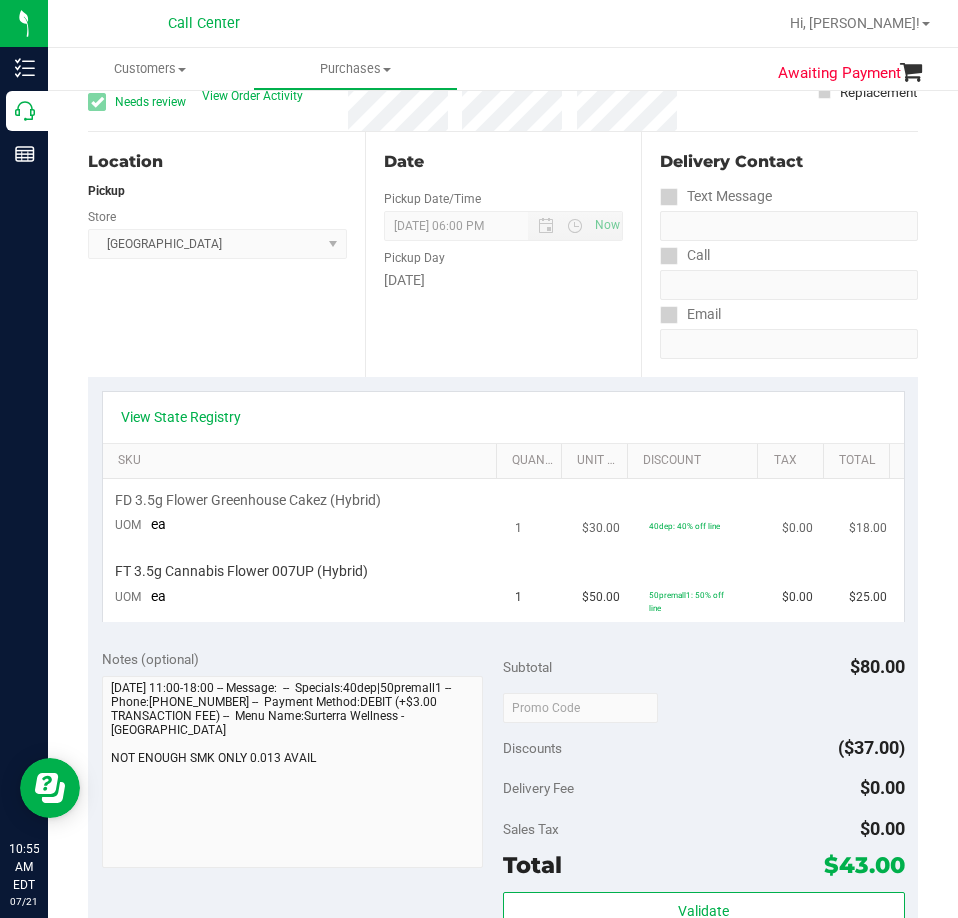 scroll, scrollTop: 200, scrollLeft: 0, axis: vertical 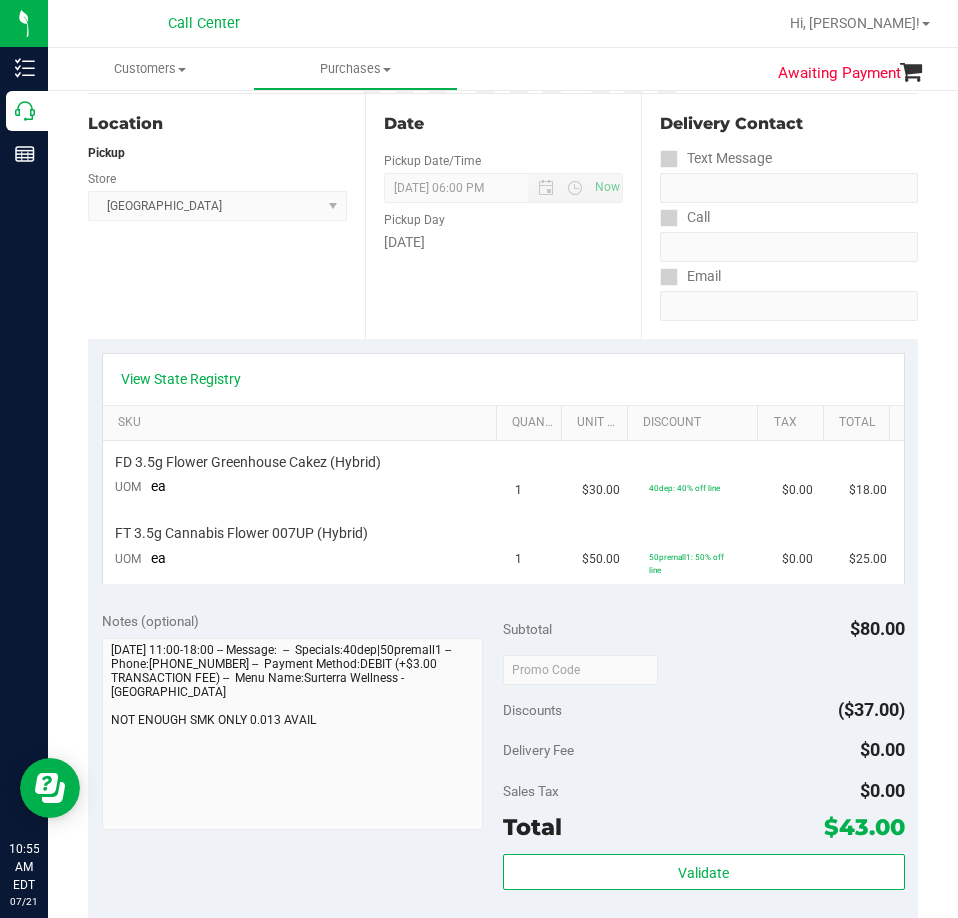 click on "View State Registry" at bounding box center [503, 379] 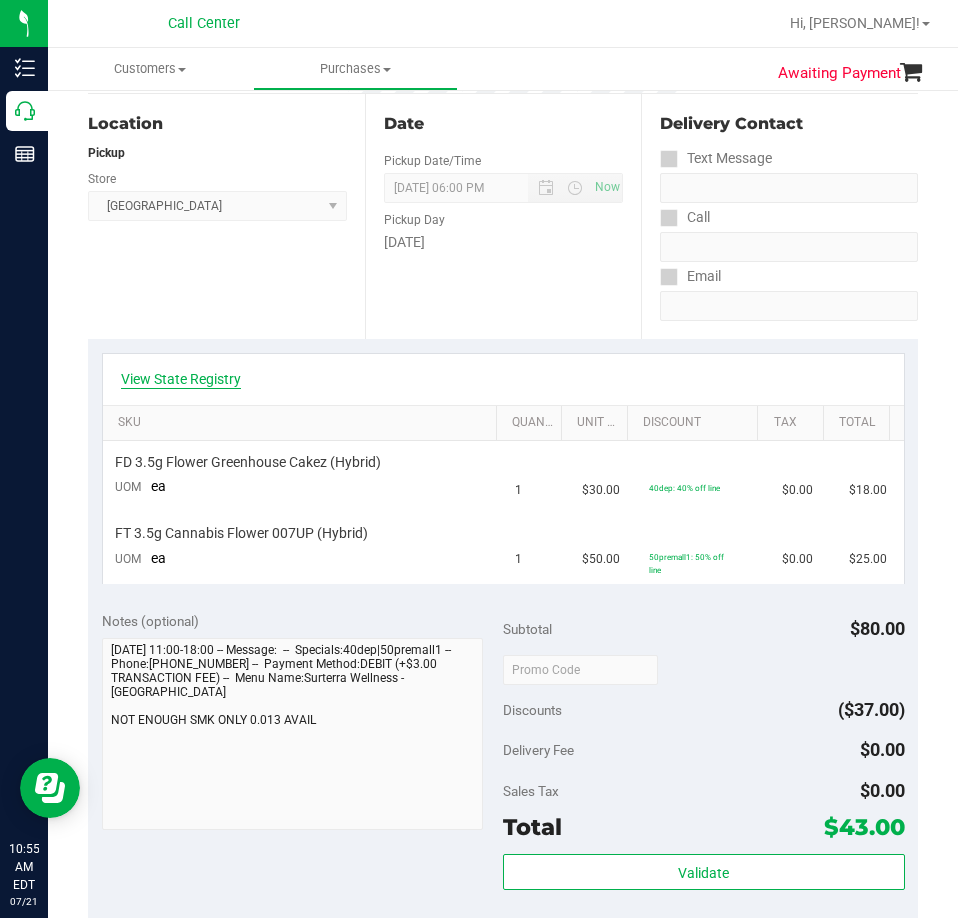 click on "View State Registry" at bounding box center [181, 379] 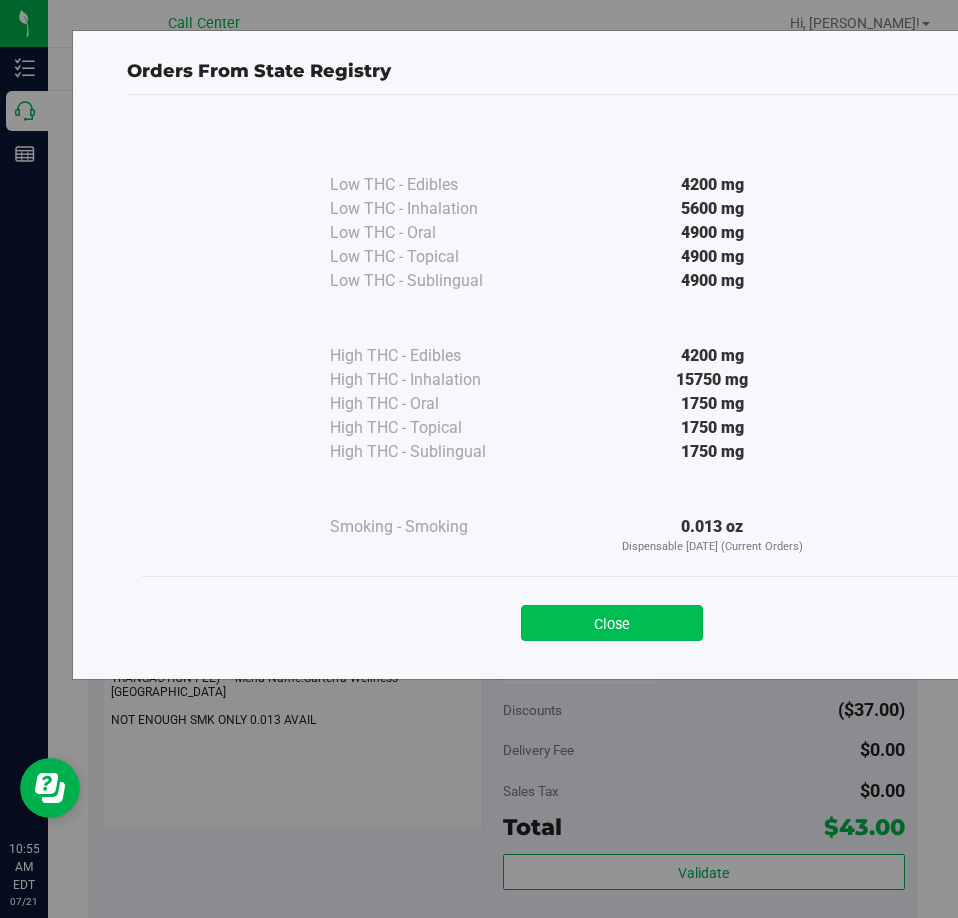 click on "Close" at bounding box center (612, 623) 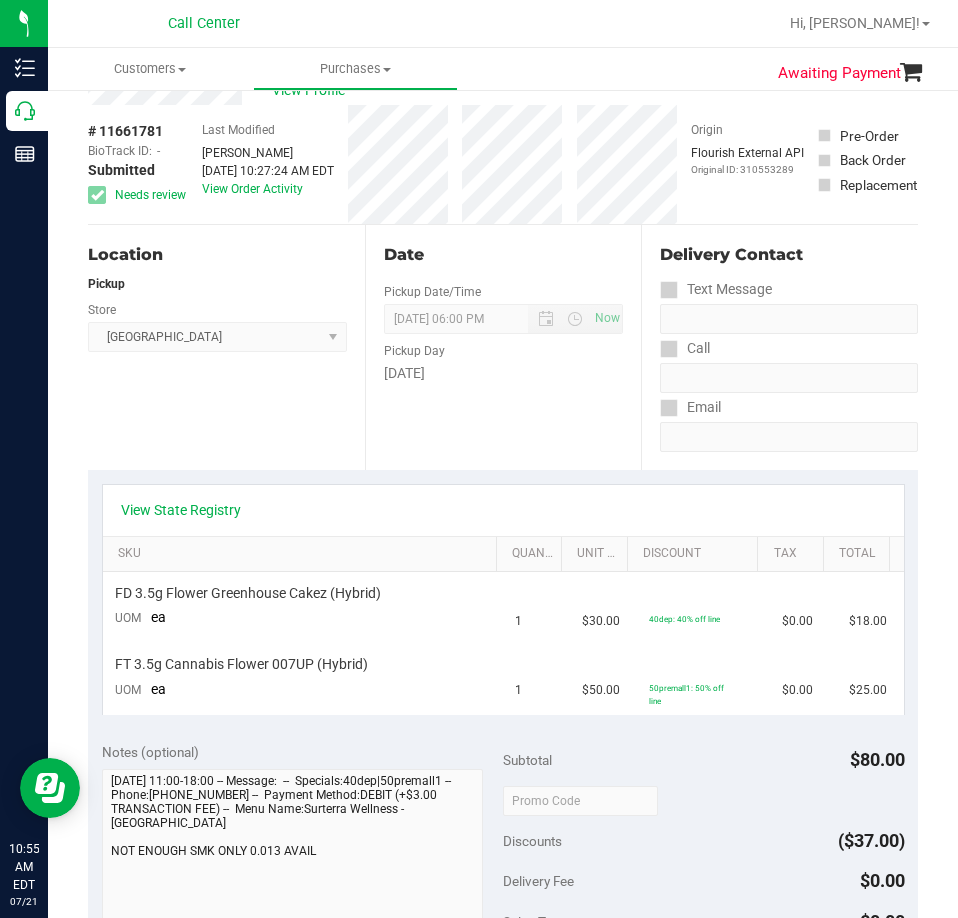 scroll, scrollTop: 0, scrollLeft: 0, axis: both 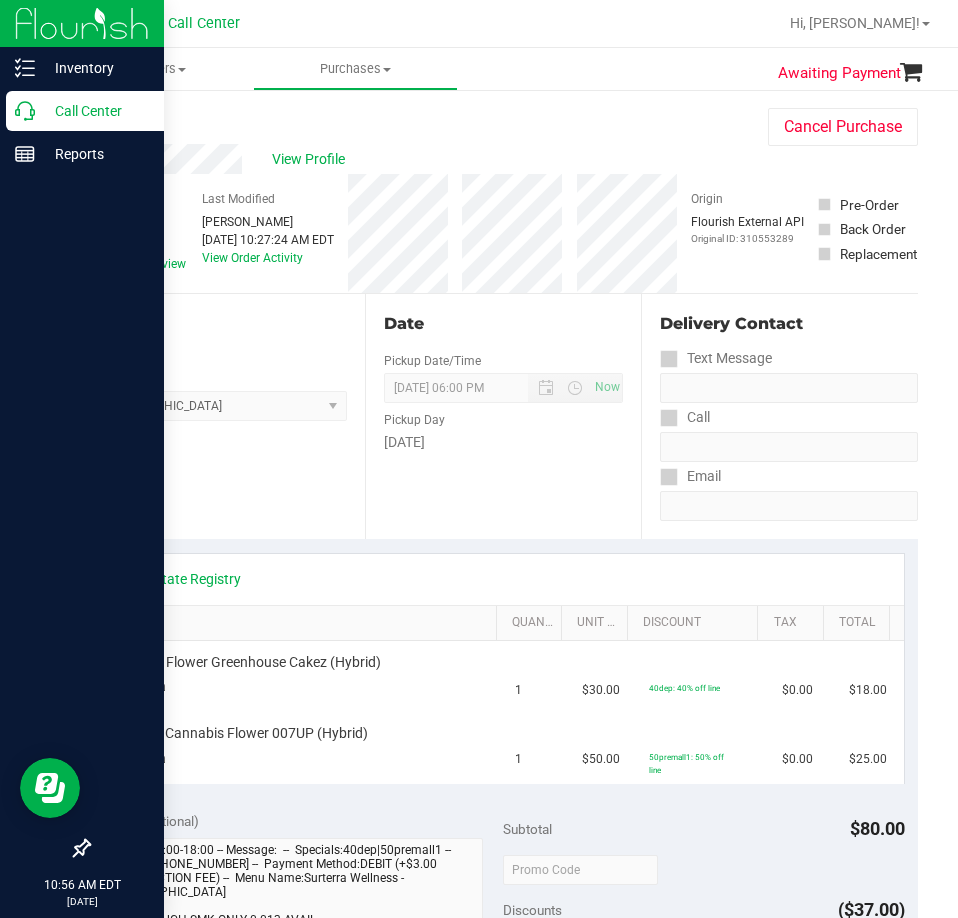 click on "Call Center" at bounding box center (95, 111) 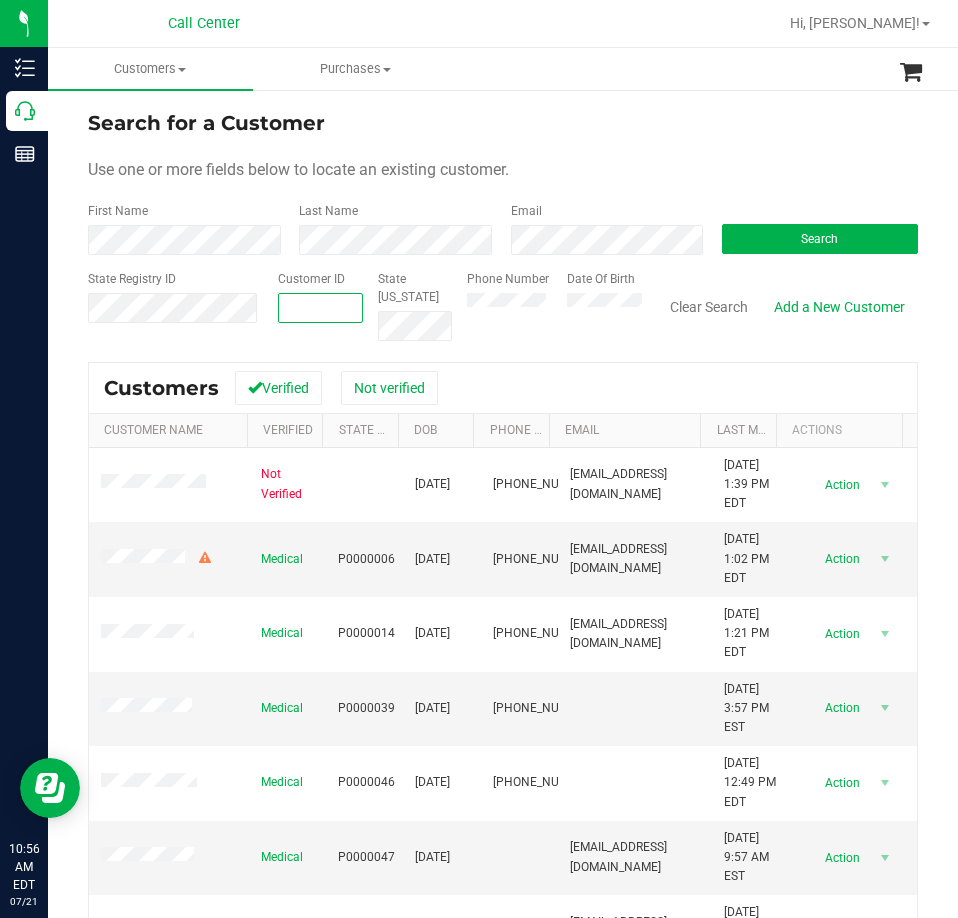 paste on "126671" 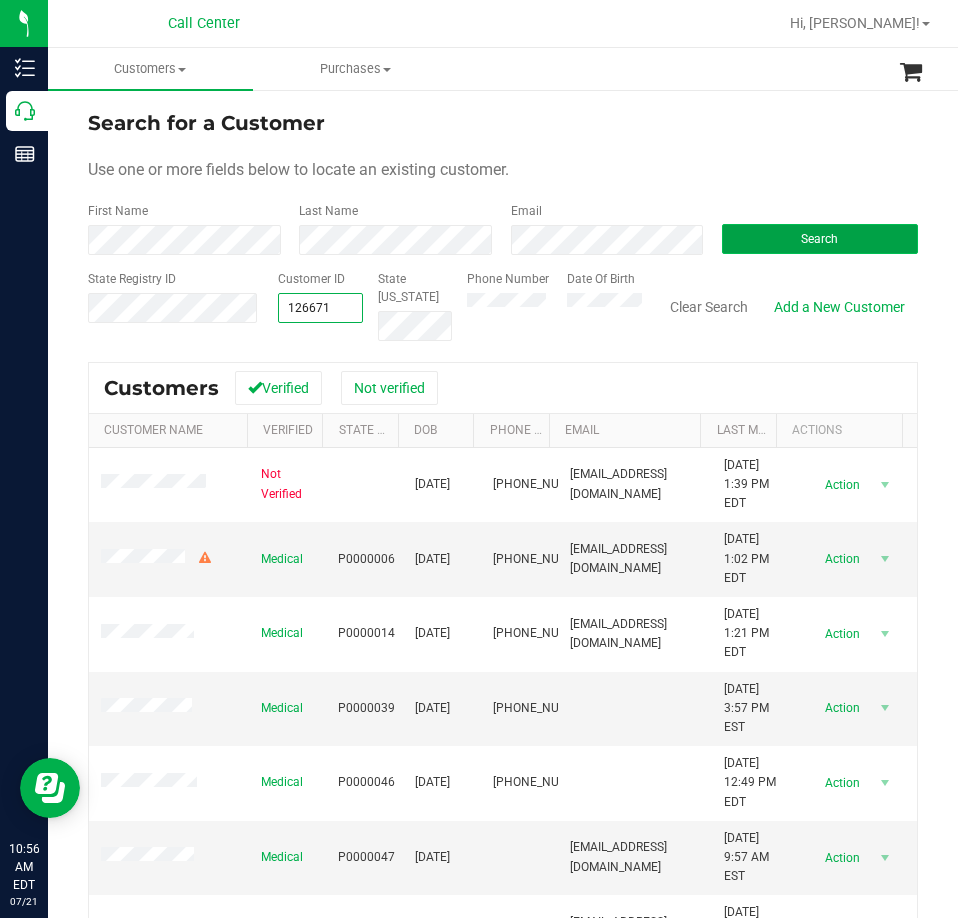 type on "126671" 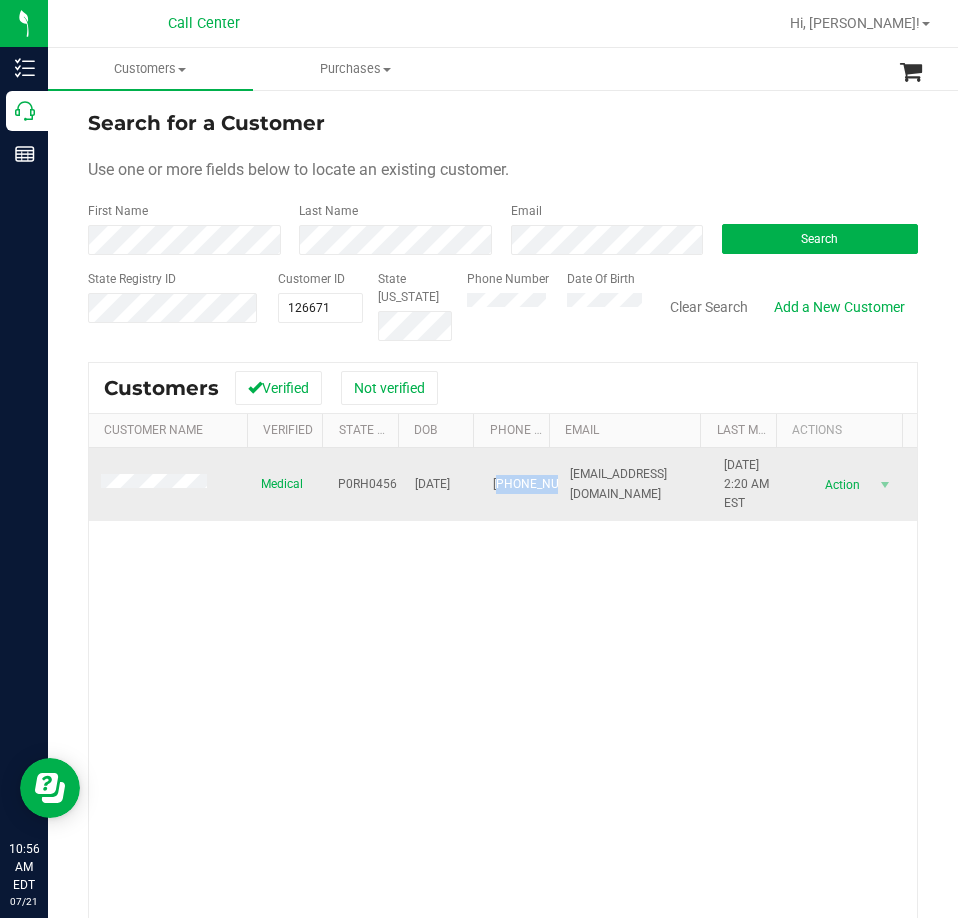 drag, startPoint x: 501, startPoint y: 508, endPoint x: 484, endPoint y: 457, distance: 53.75872 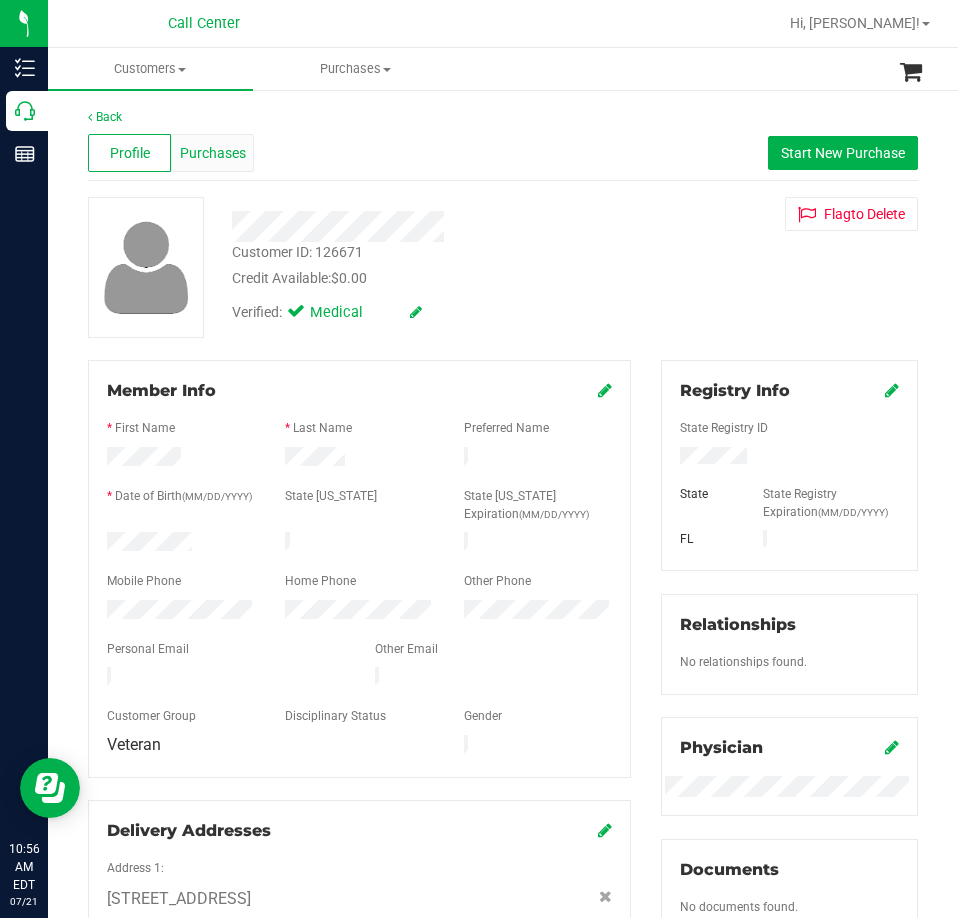 click on "Purchases" at bounding box center [212, 153] 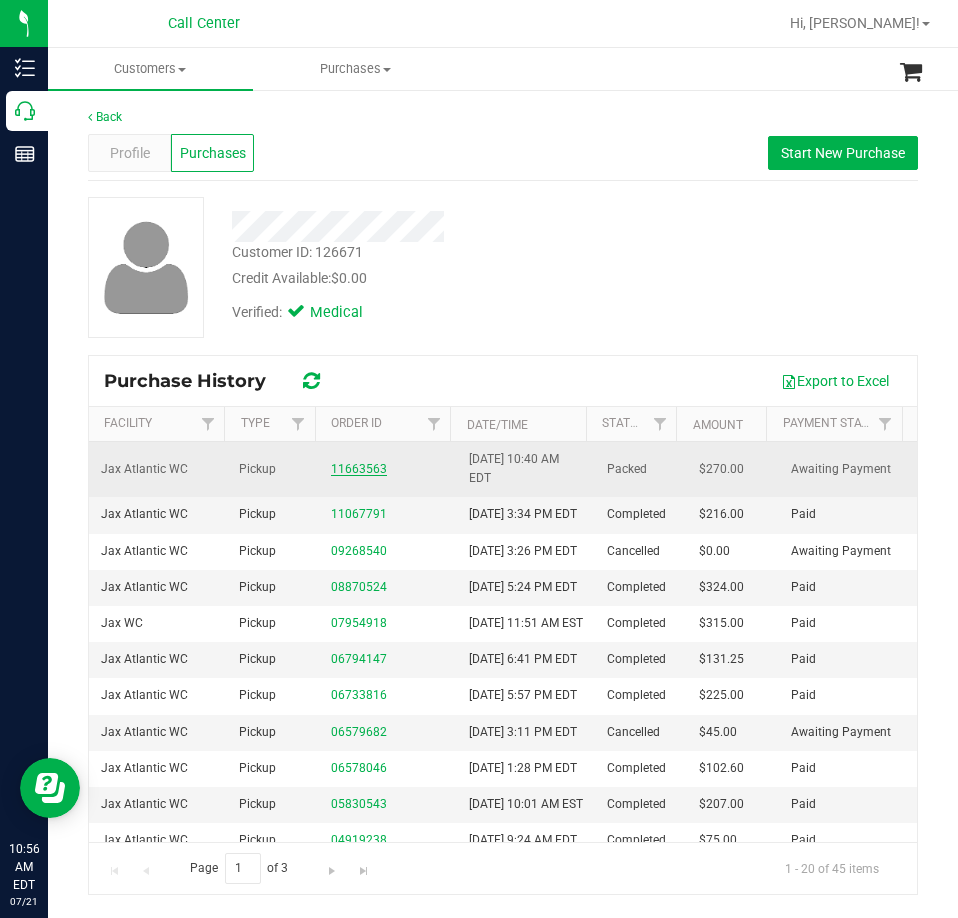 click on "11663563" at bounding box center (359, 469) 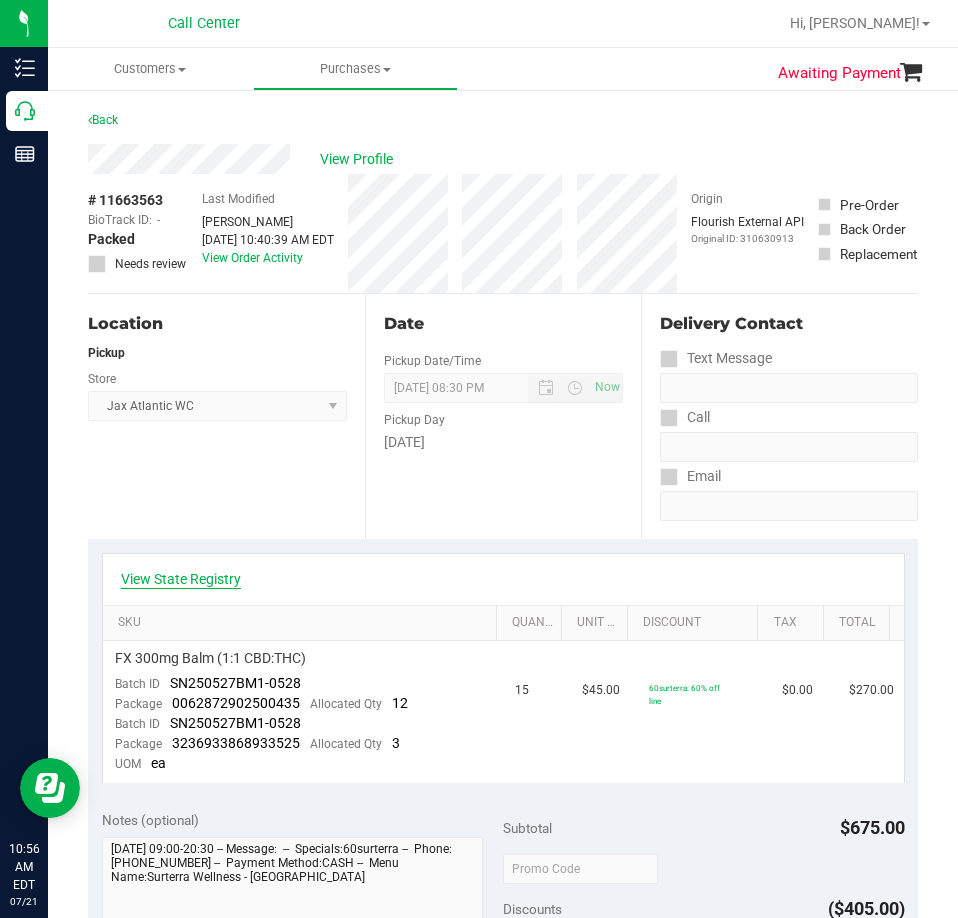 click on "View State Registry" at bounding box center [181, 579] 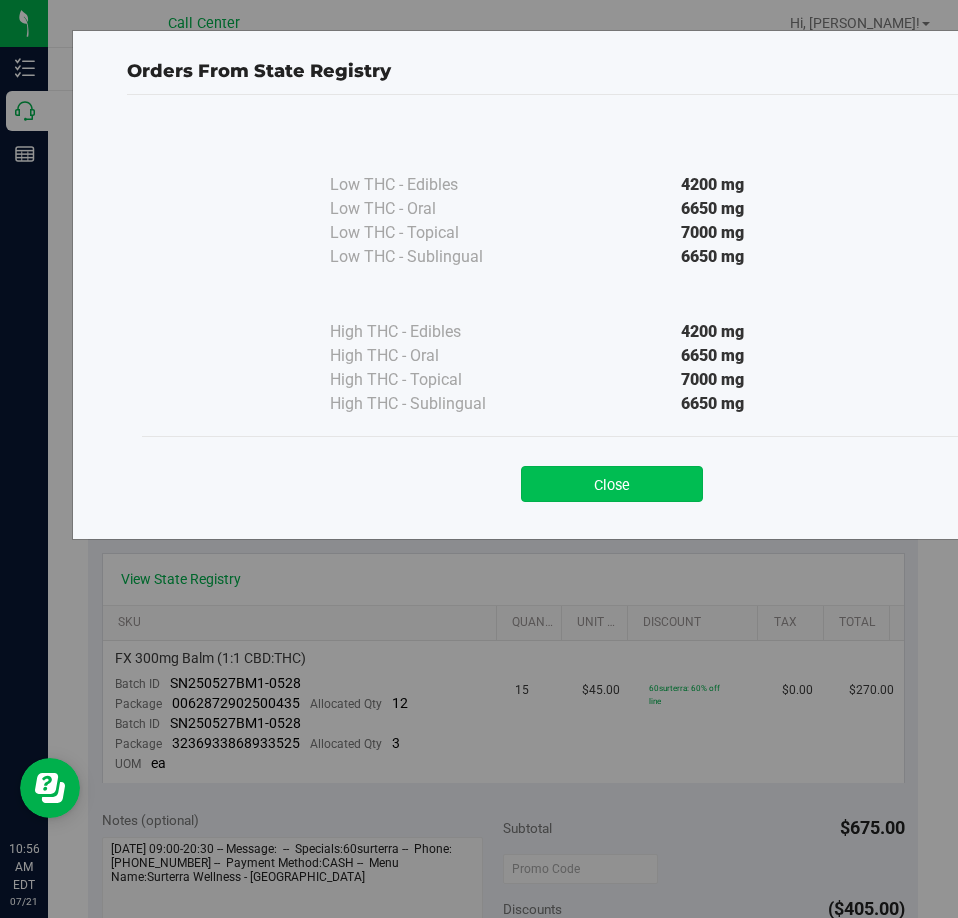 click on "Close" at bounding box center (612, 484) 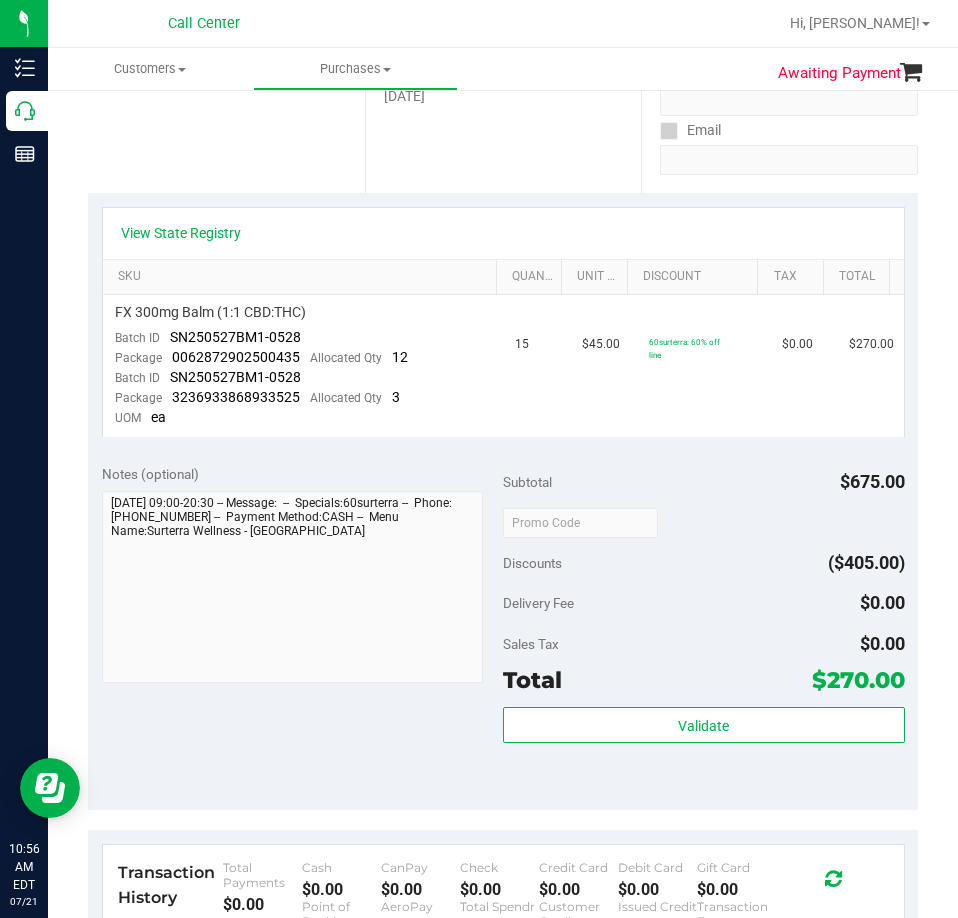 scroll, scrollTop: 400, scrollLeft: 0, axis: vertical 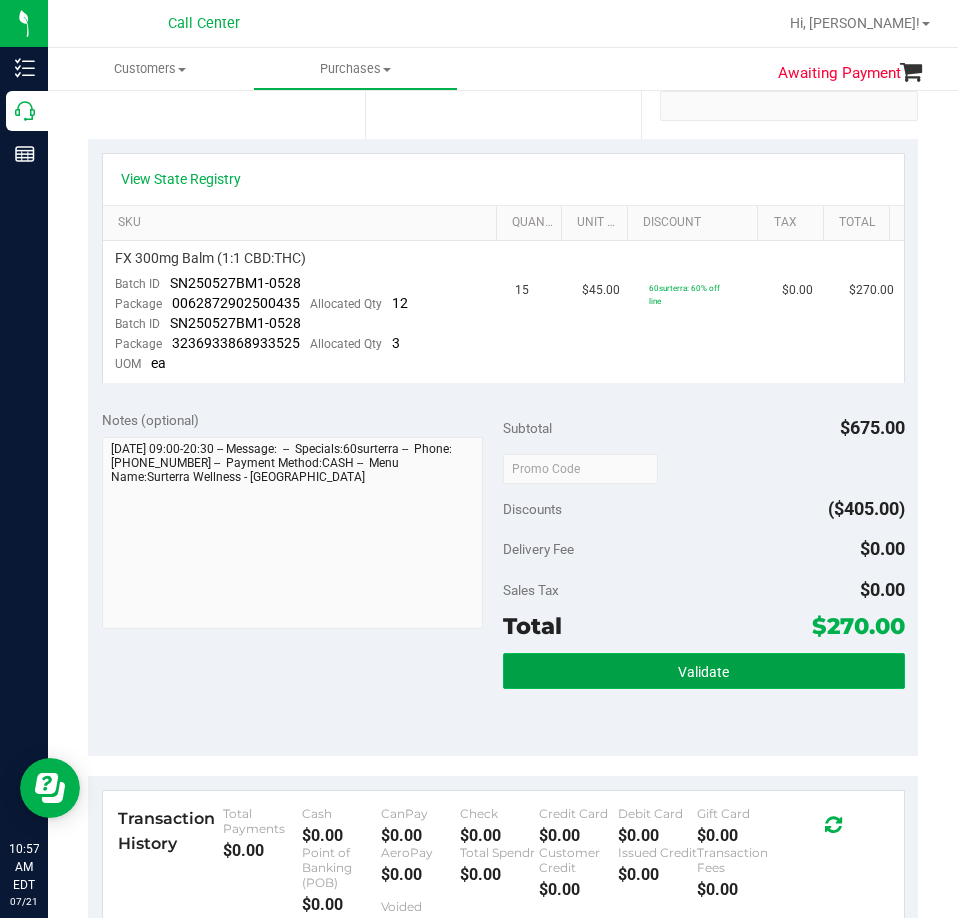 click on "Validate" at bounding box center (704, 671) 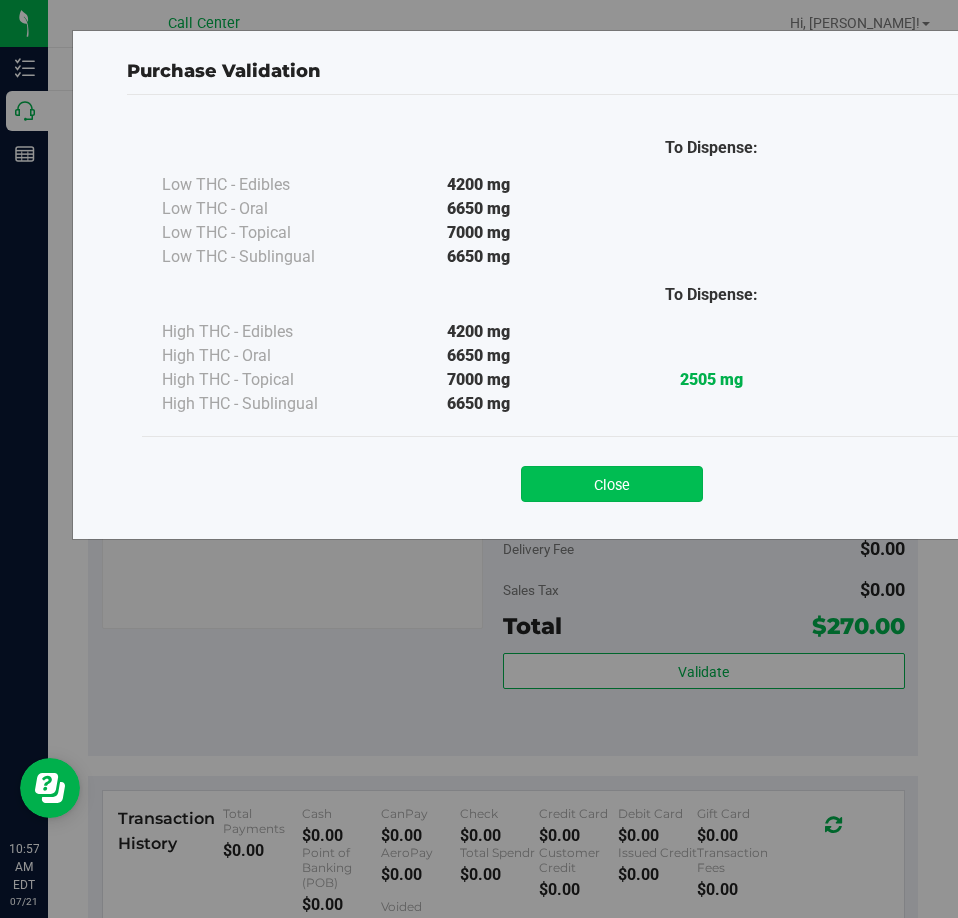 click on "Close" at bounding box center (612, 484) 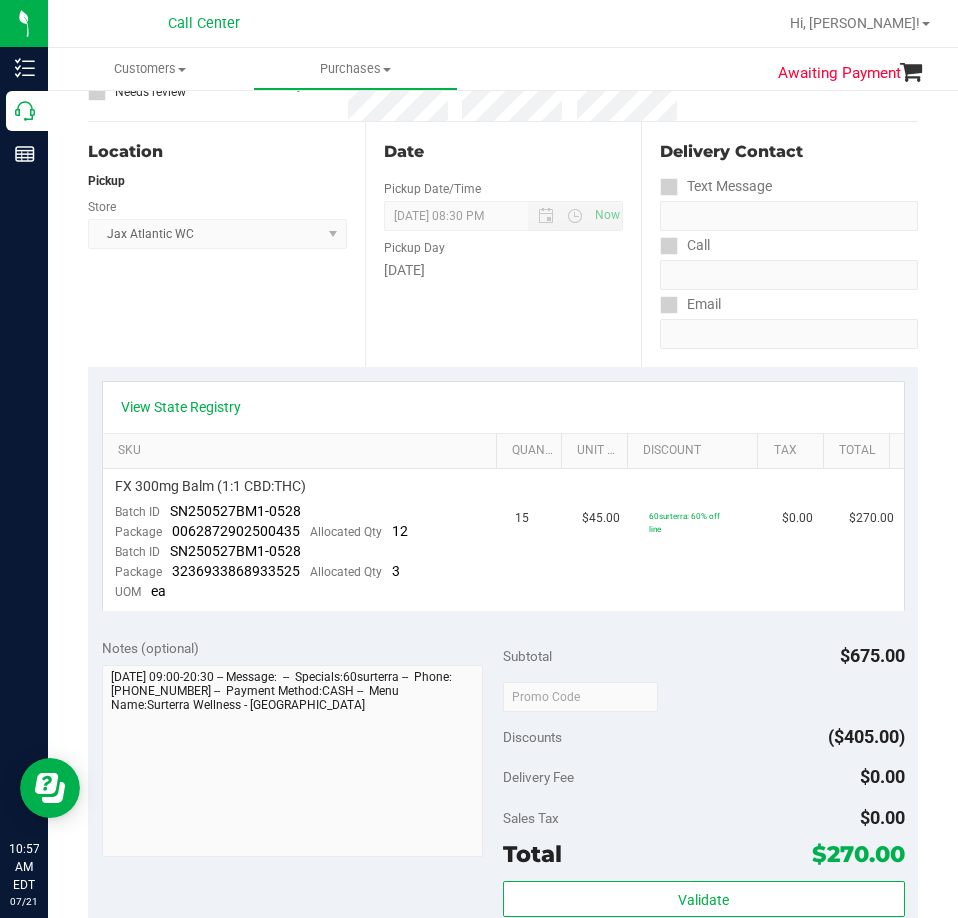 scroll, scrollTop: 200, scrollLeft: 0, axis: vertical 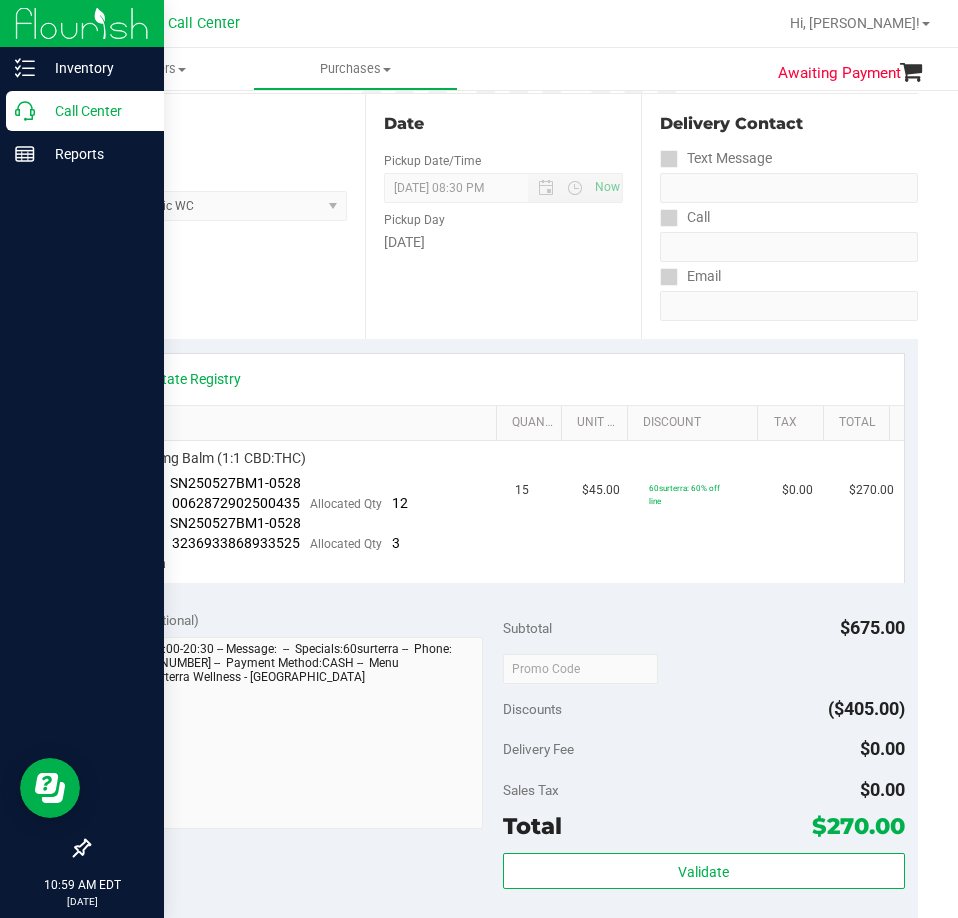 click 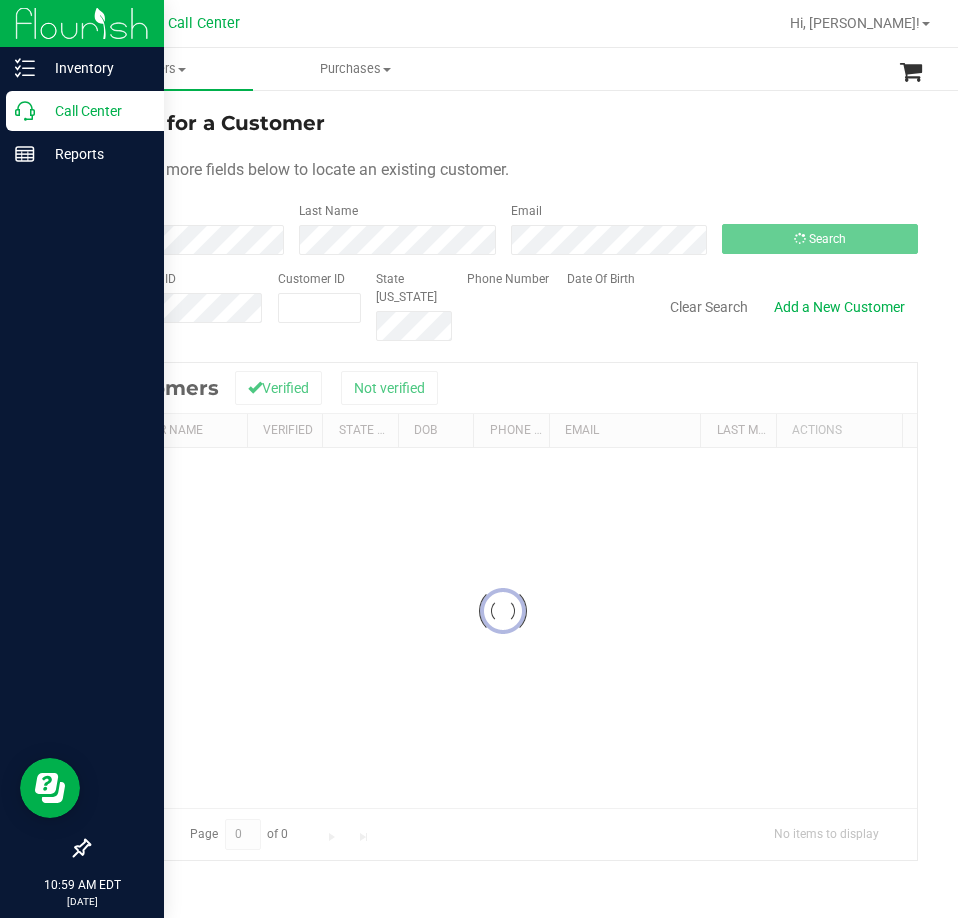 scroll, scrollTop: 0, scrollLeft: 0, axis: both 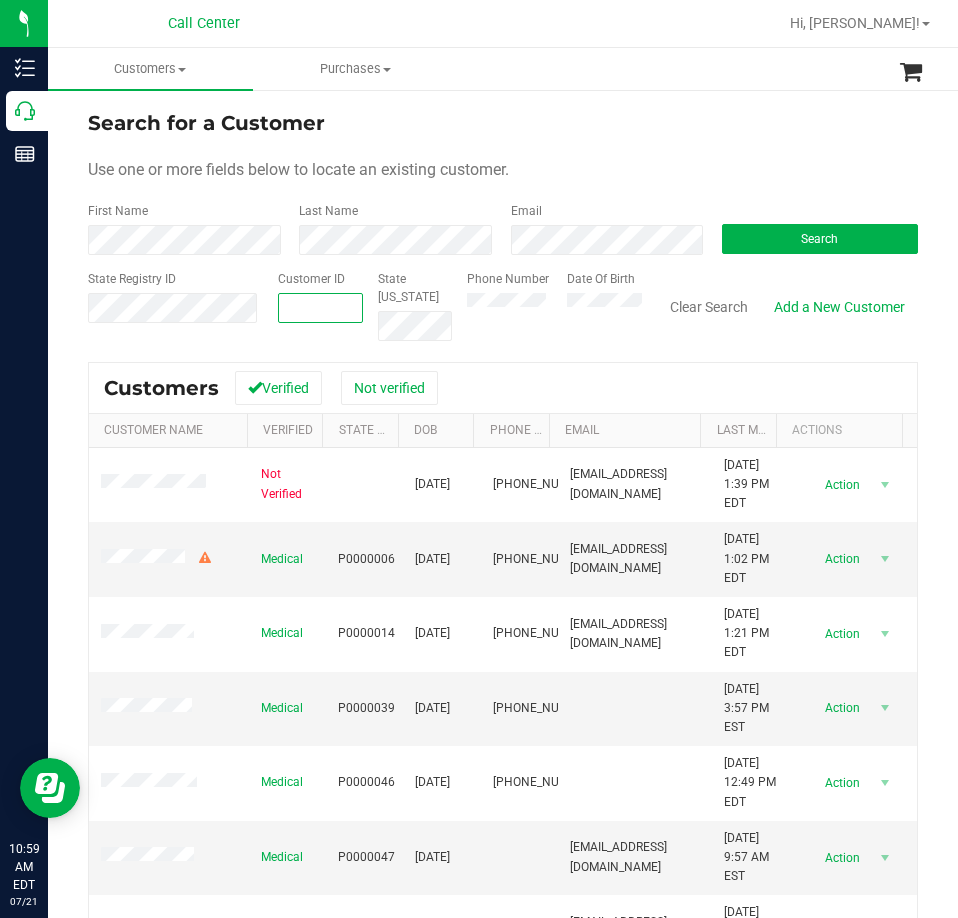 paste on "501400" 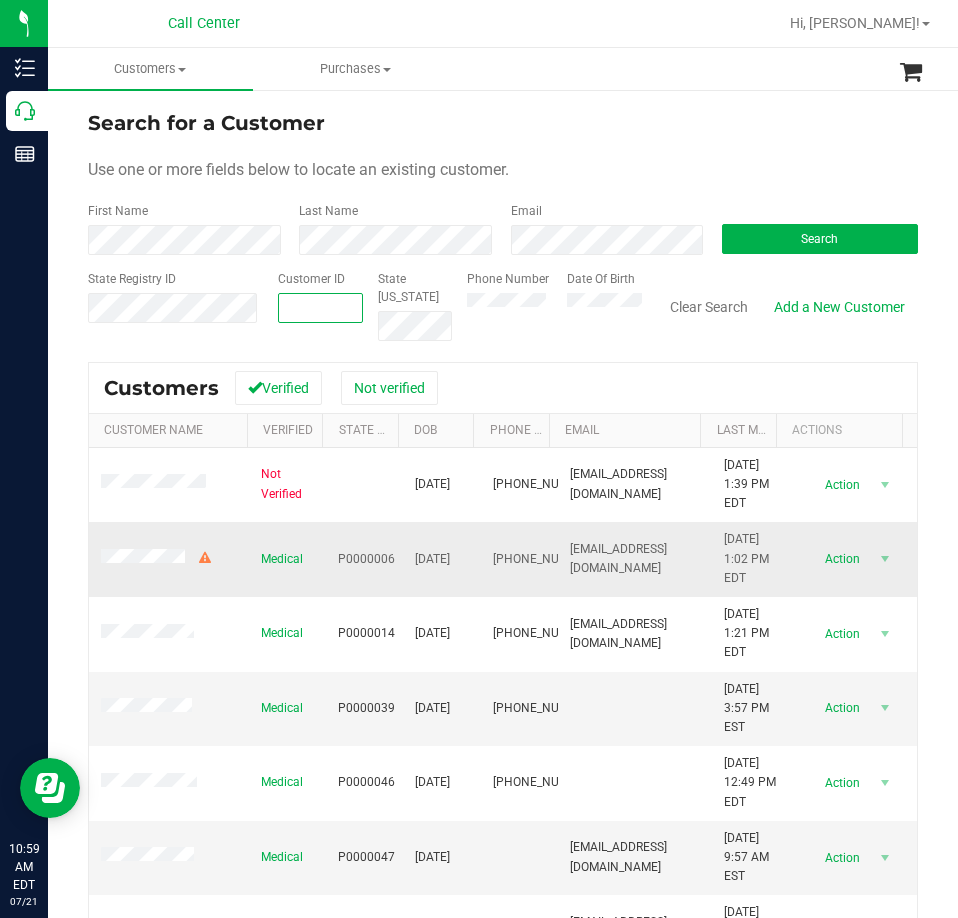 type on "501400" 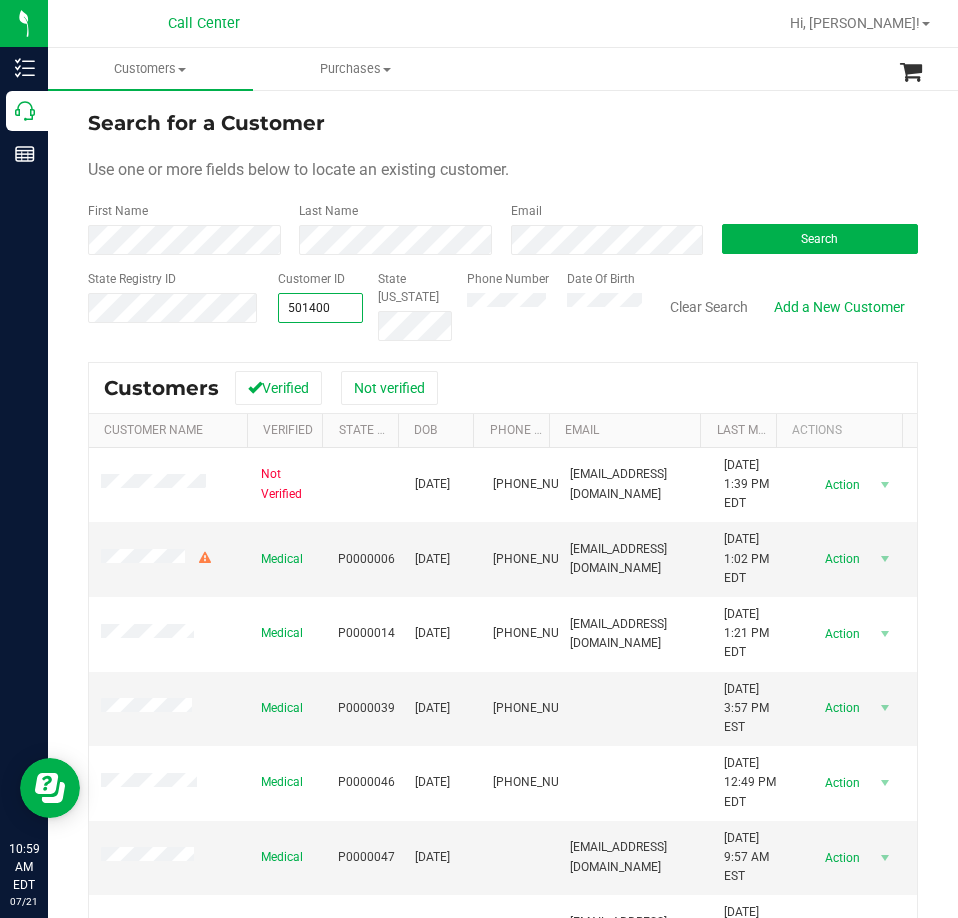 type on "501400" 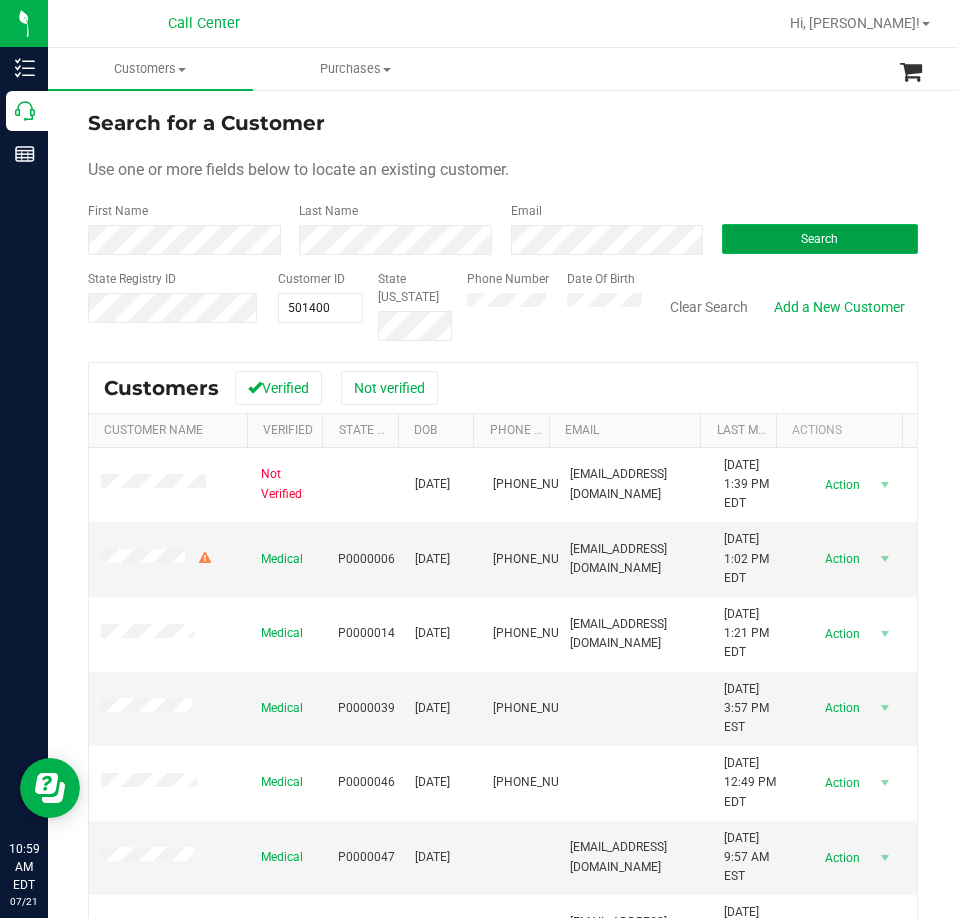 click on "Search" at bounding box center [819, 239] 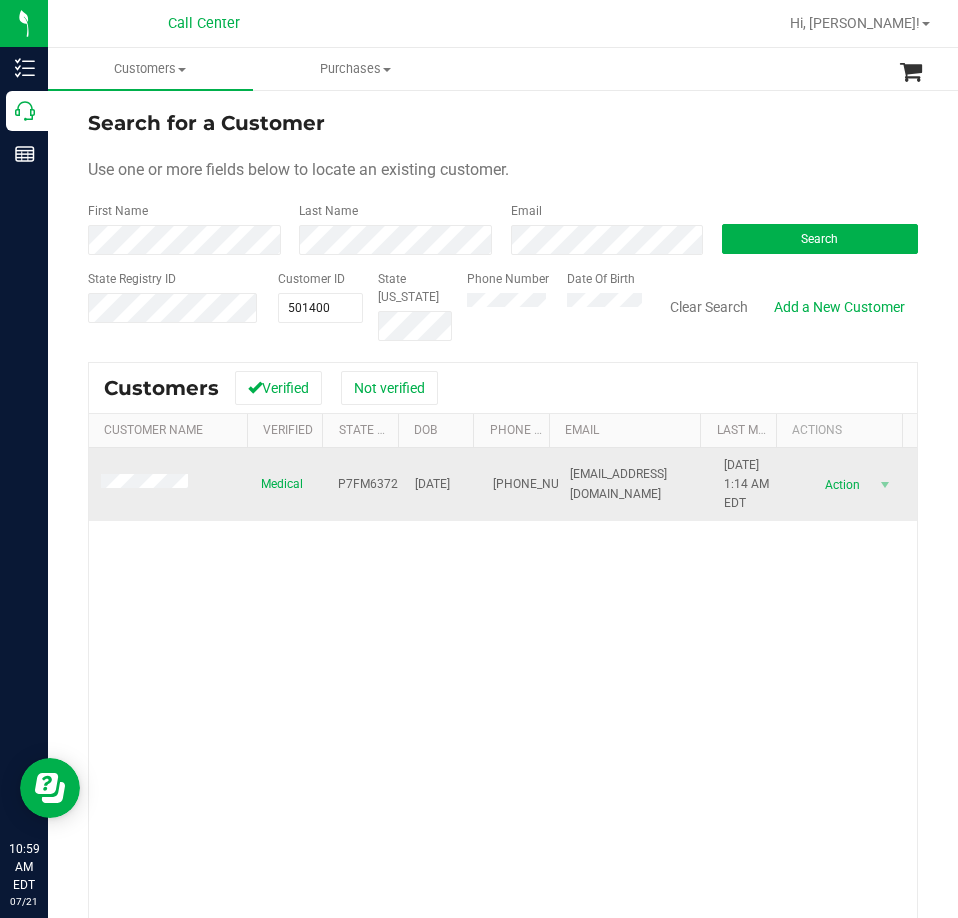 drag, startPoint x: 516, startPoint y: 504, endPoint x: 465, endPoint y: 470, distance: 61.294373 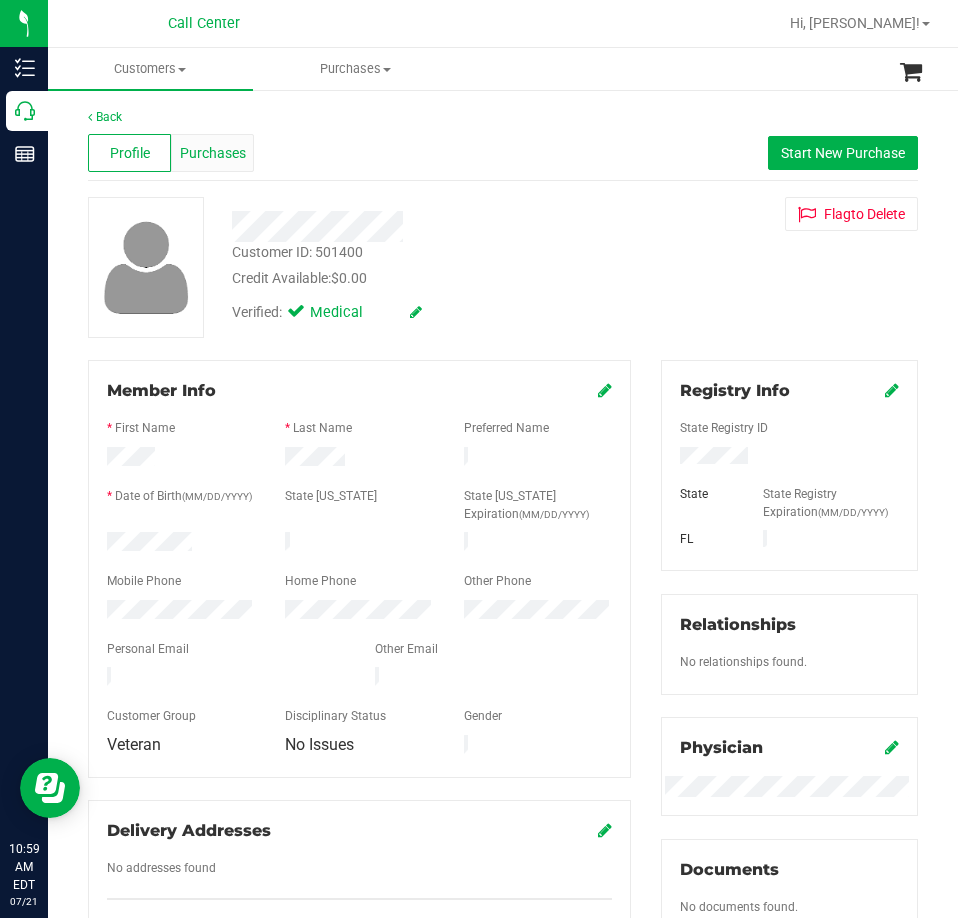 click on "Purchases" at bounding box center [213, 153] 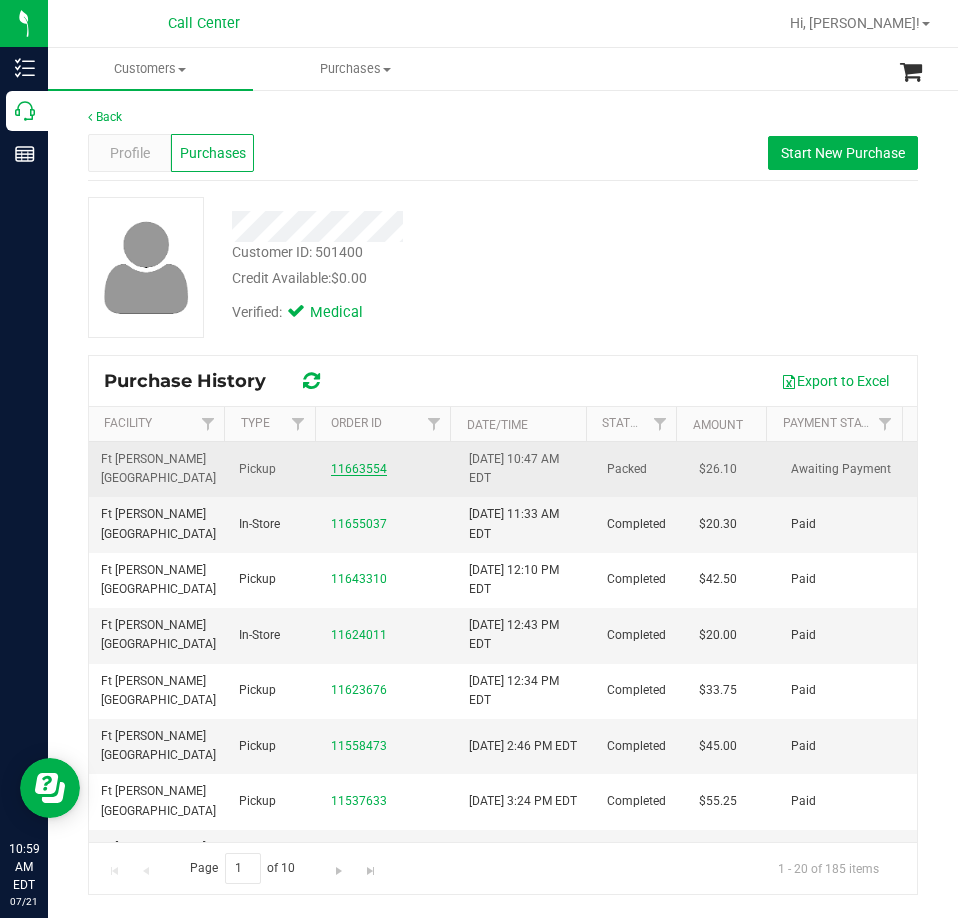 click on "11663554" at bounding box center [359, 469] 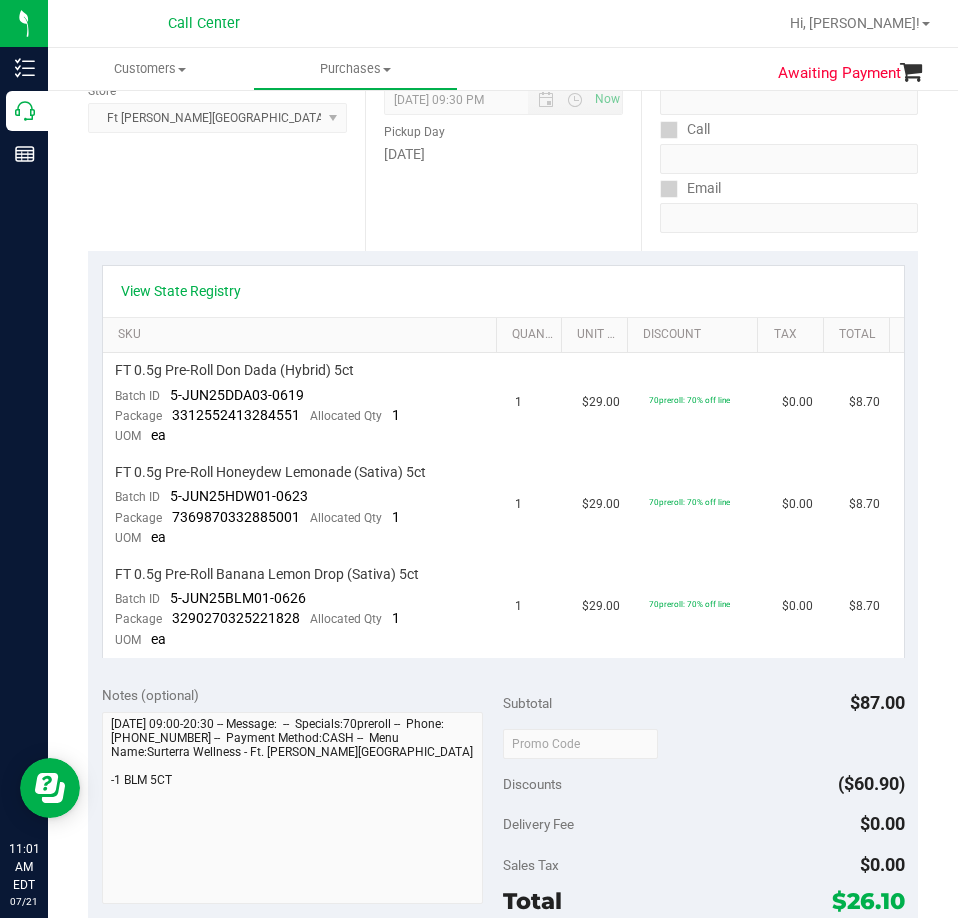 scroll, scrollTop: 0, scrollLeft: 0, axis: both 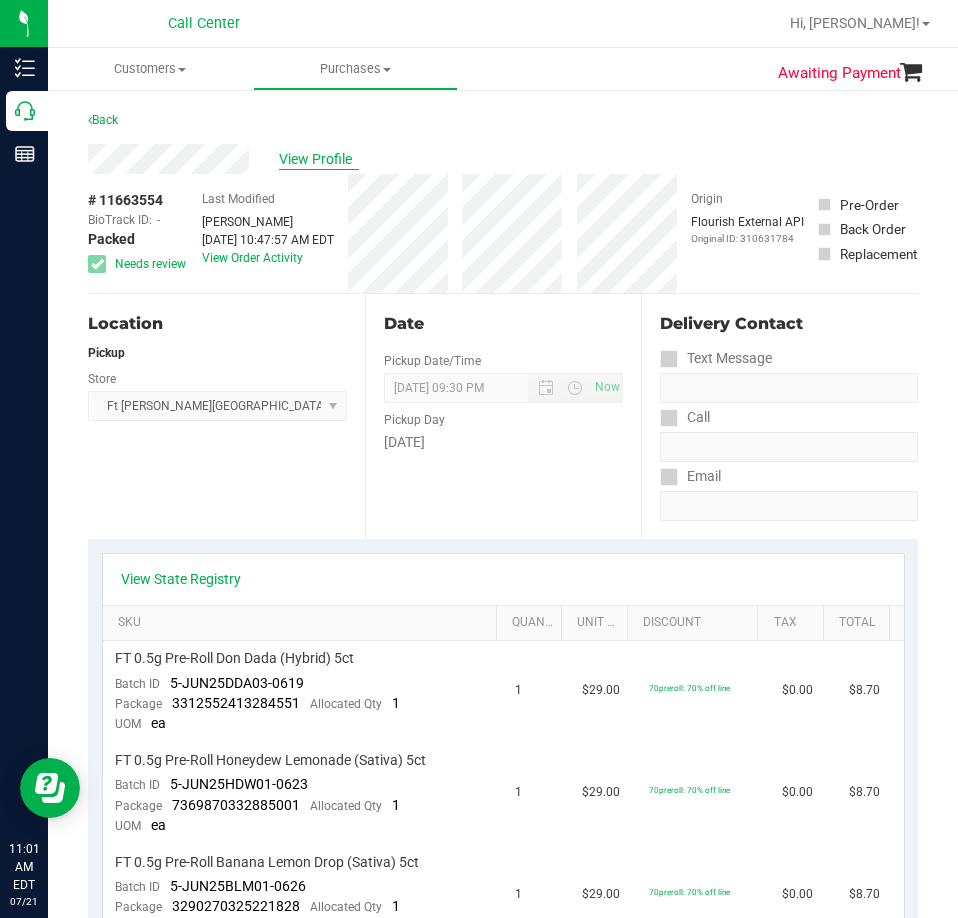 click on "View Profile" at bounding box center (319, 159) 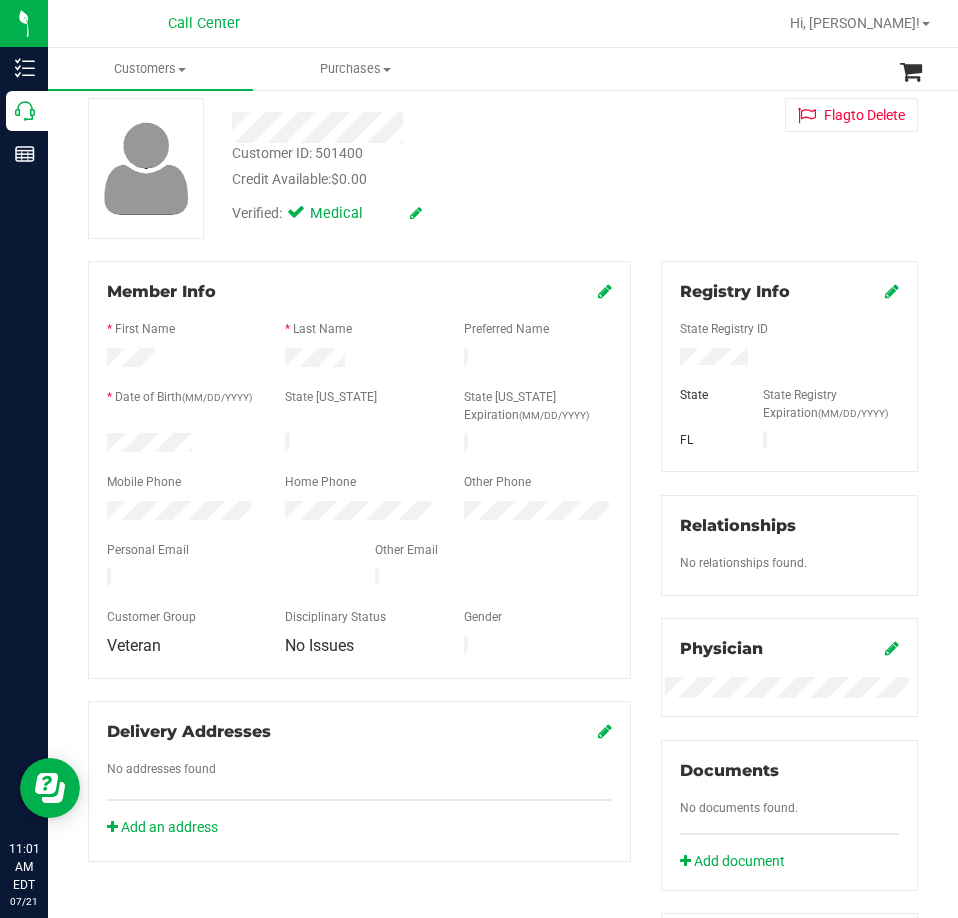 scroll, scrollTop: 100, scrollLeft: 0, axis: vertical 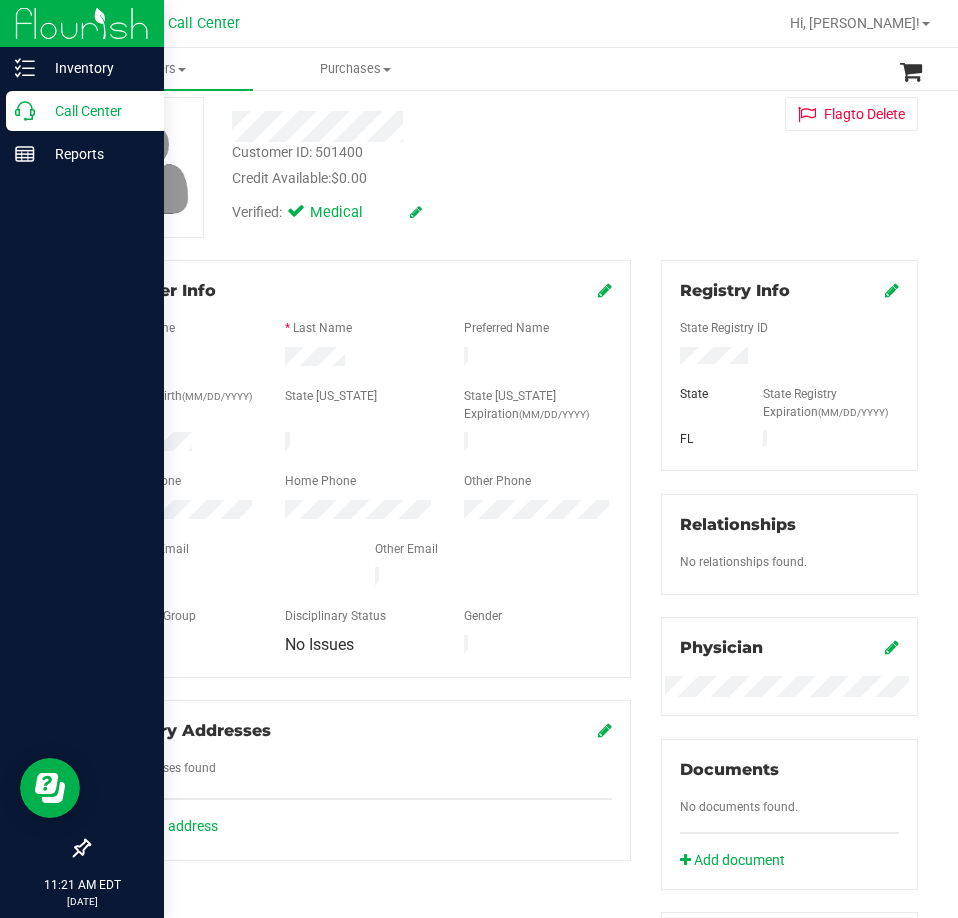 click 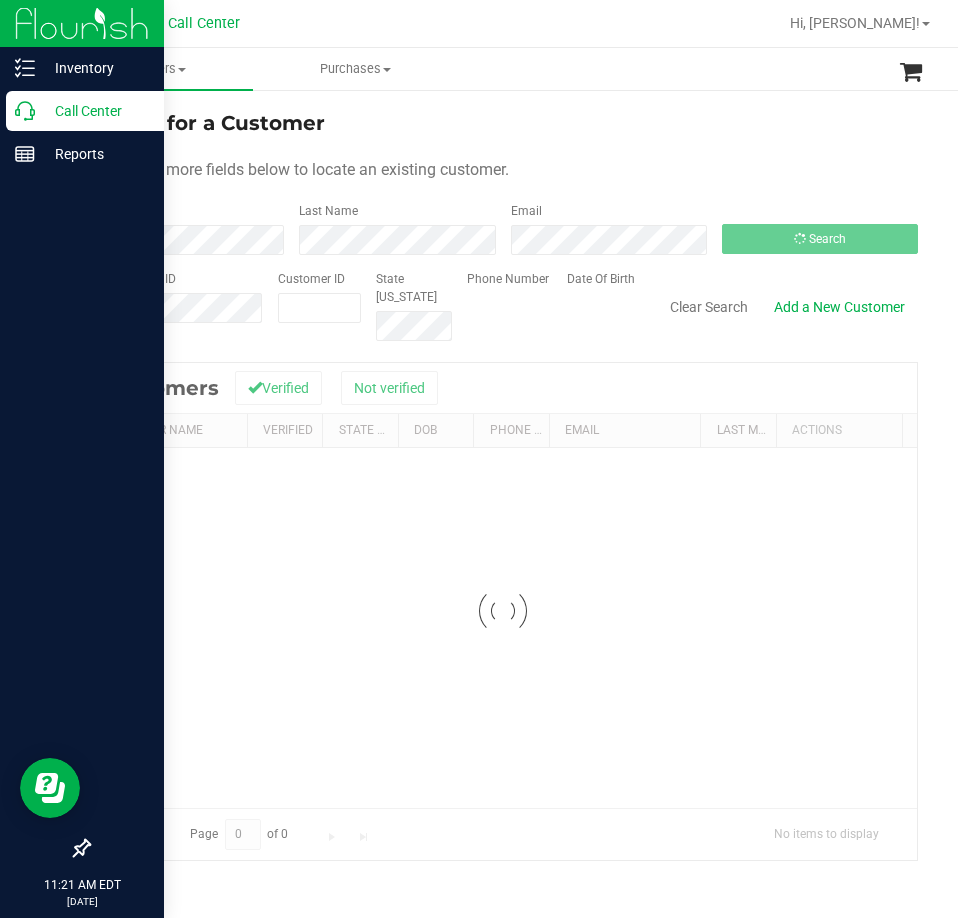 scroll, scrollTop: 0, scrollLeft: 0, axis: both 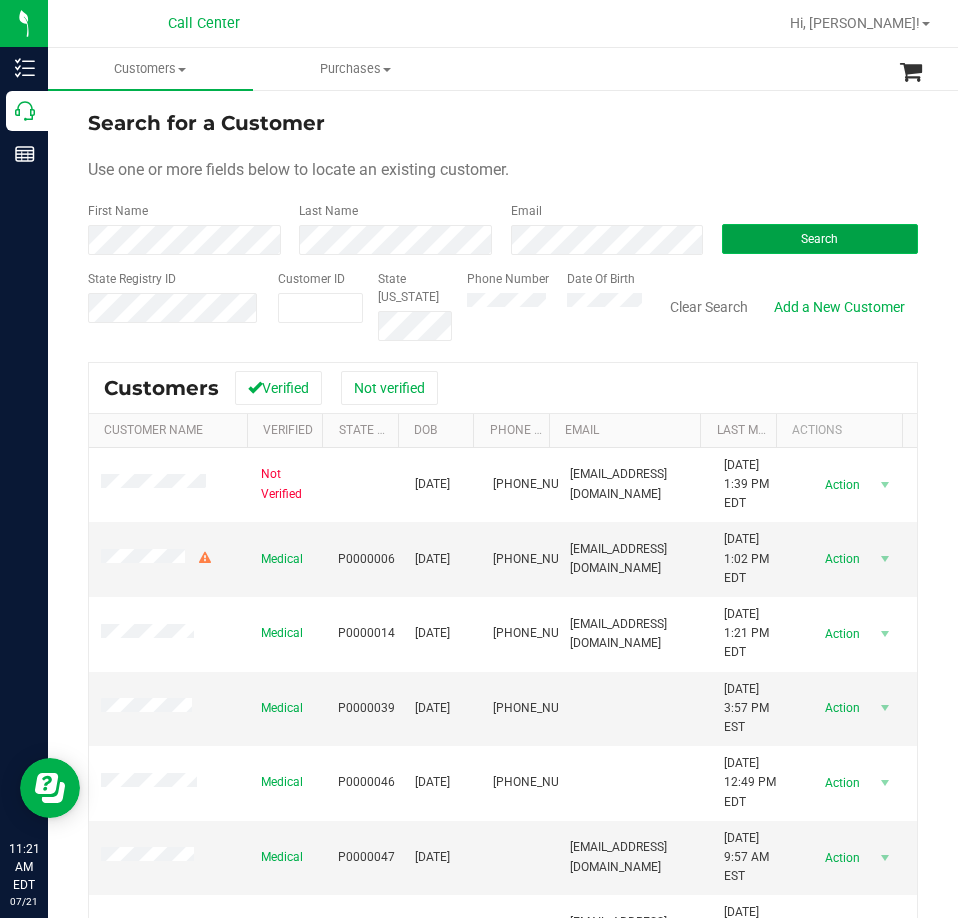 click on "Search" at bounding box center [820, 239] 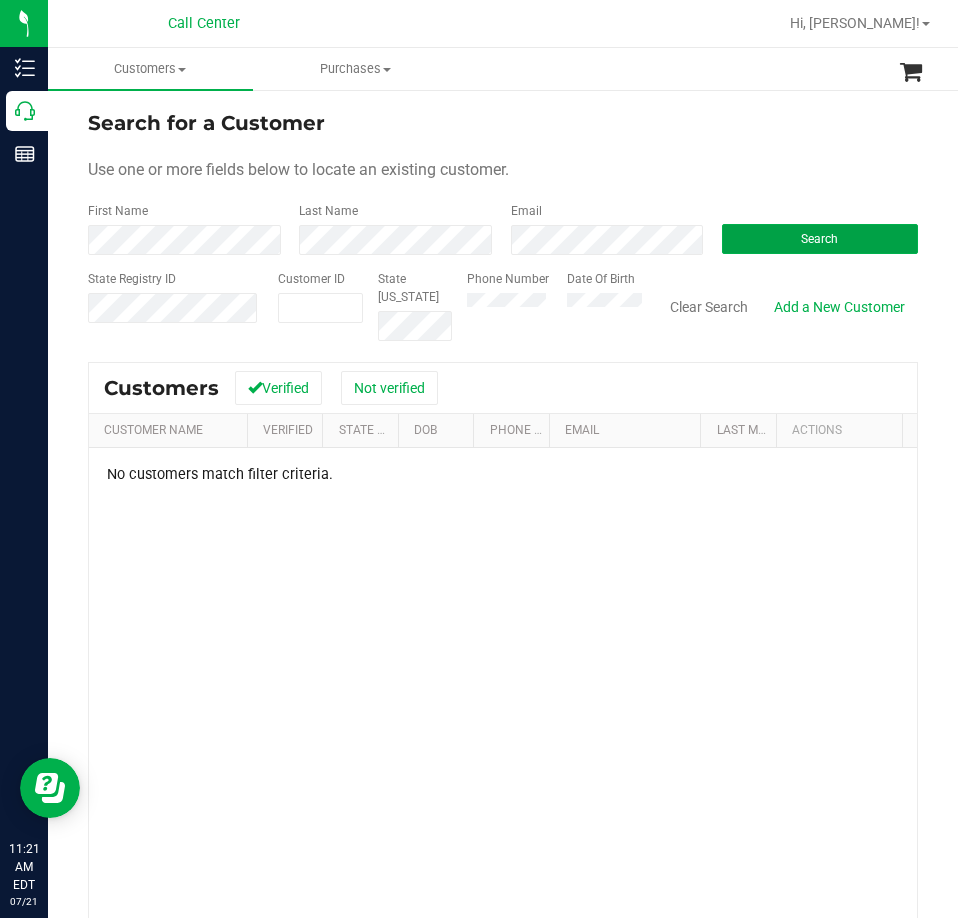type 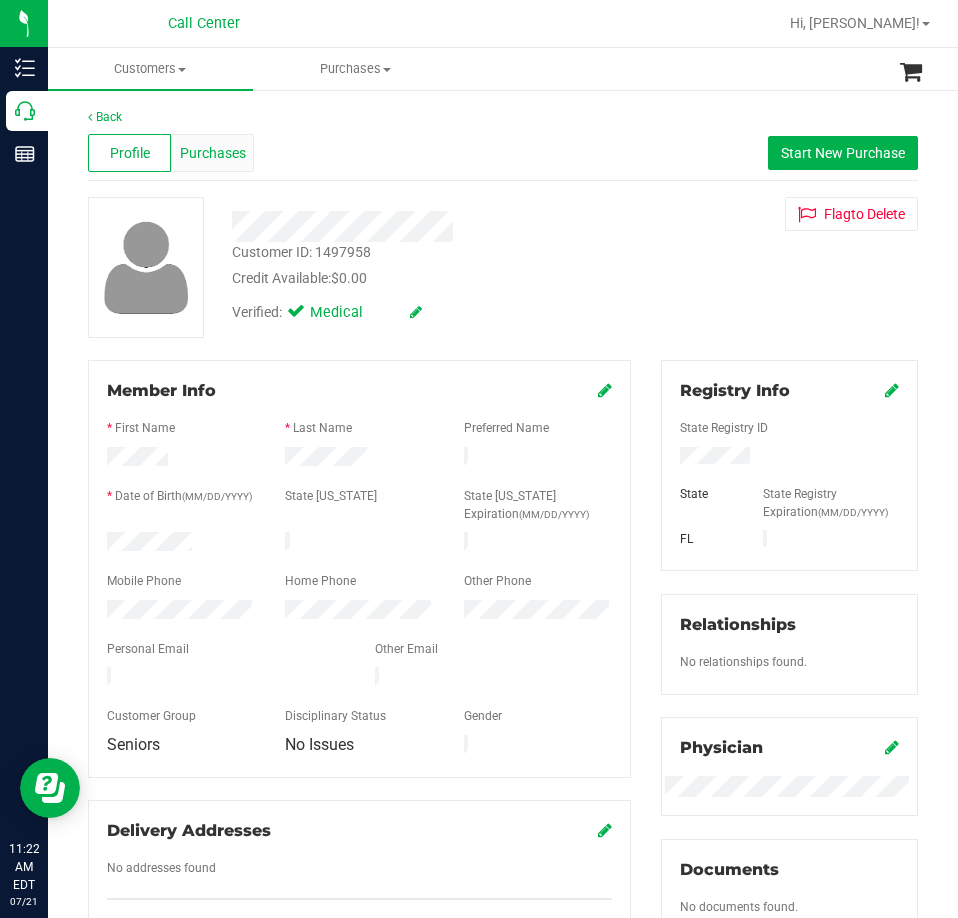 click on "Purchases" at bounding box center [212, 153] 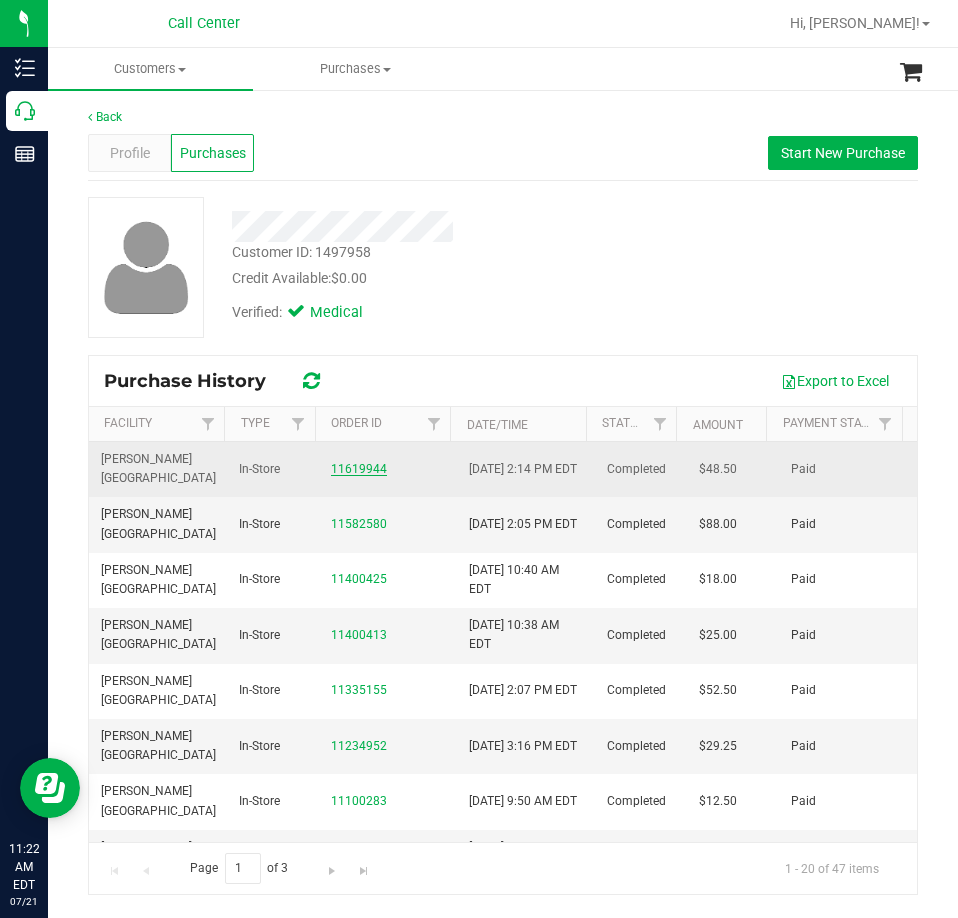click on "11619944" at bounding box center (359, 469) 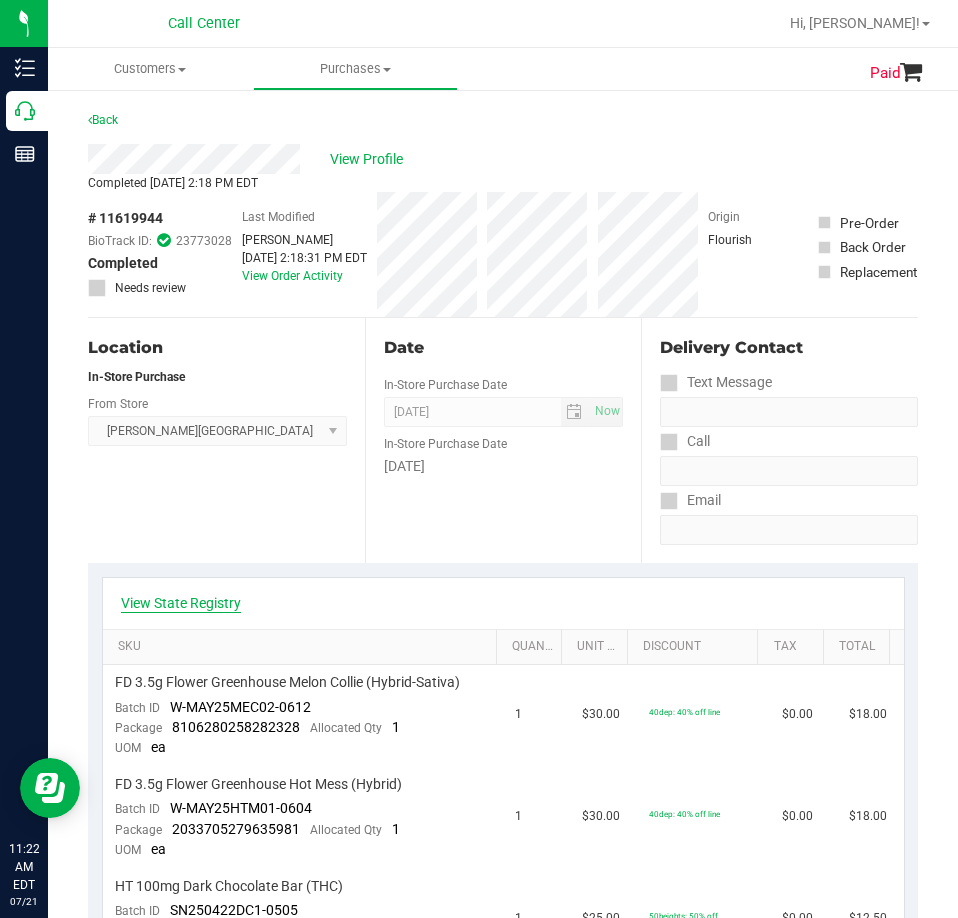 click on "View State Registry" at bounding box center [181, 603] 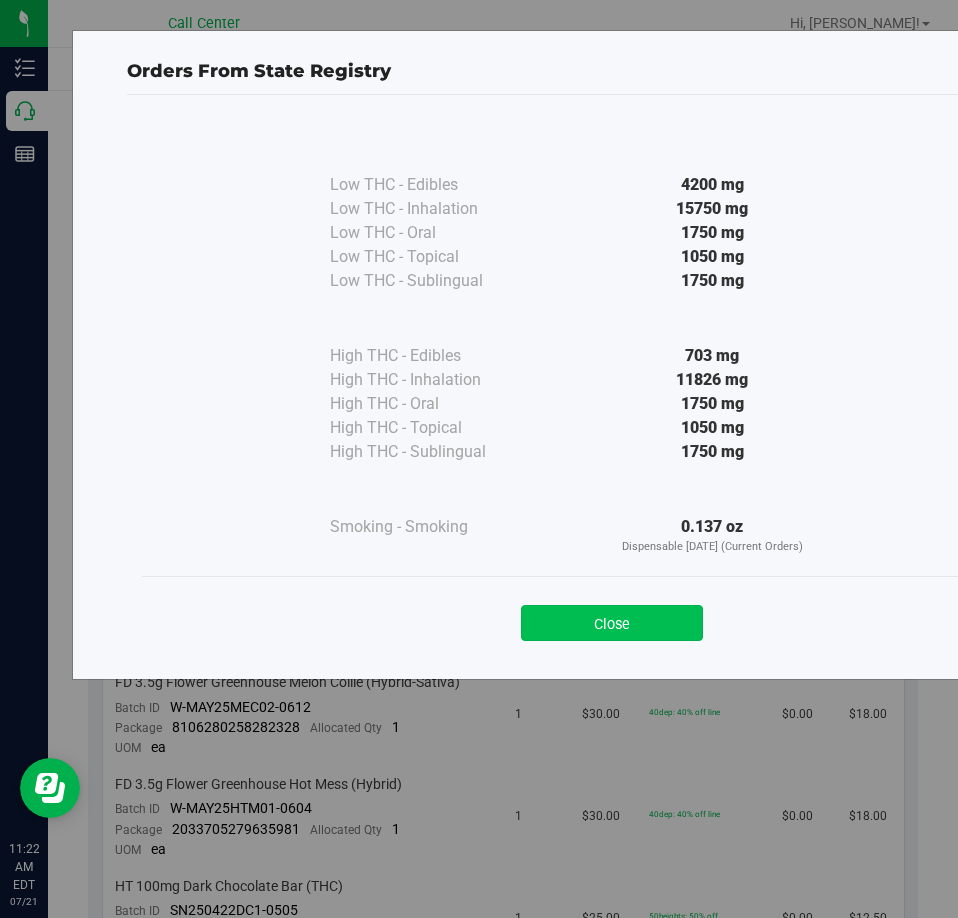 click on "Close" at bounding box center (612, 623) 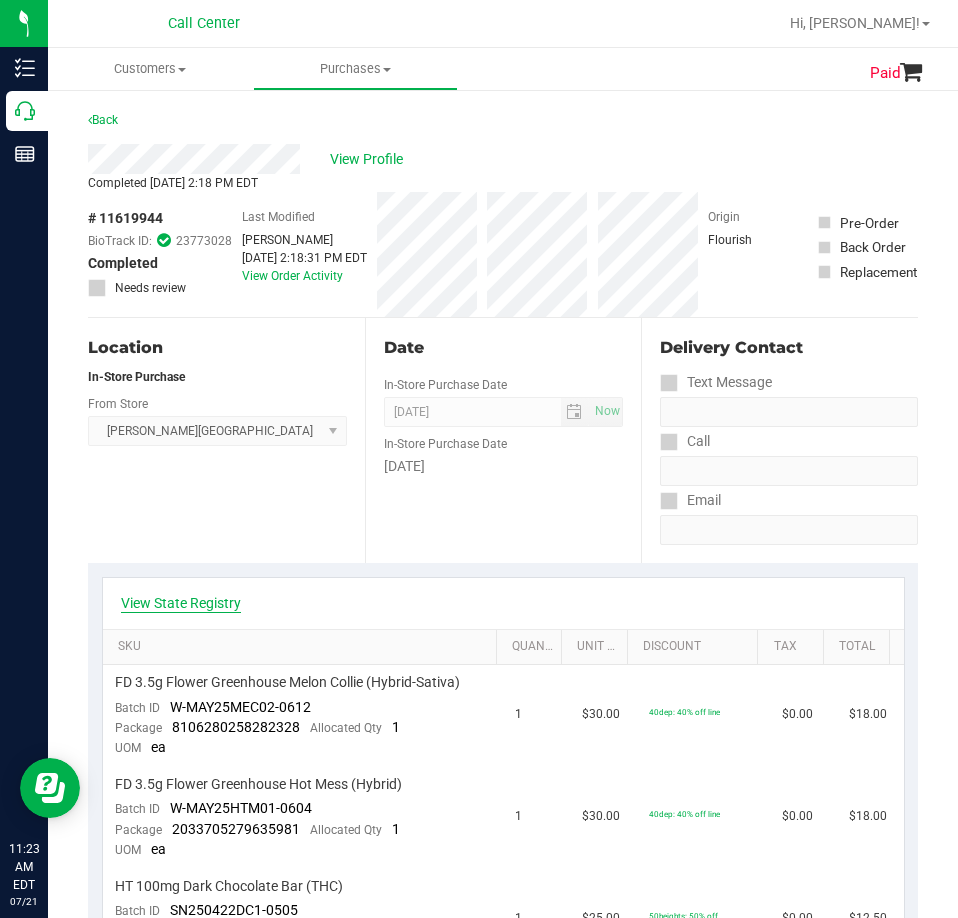 click on "View State Registry" at bounding box center (181, 603) 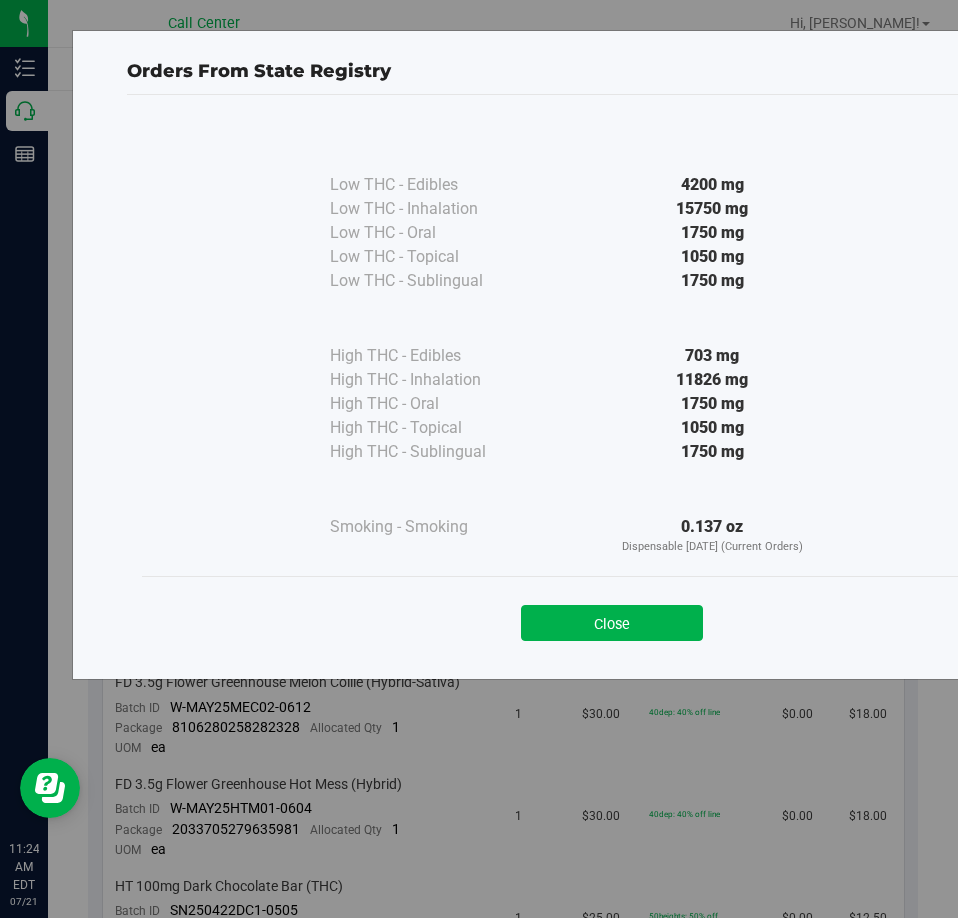 click on "Close" at bounding box center (612, 616) 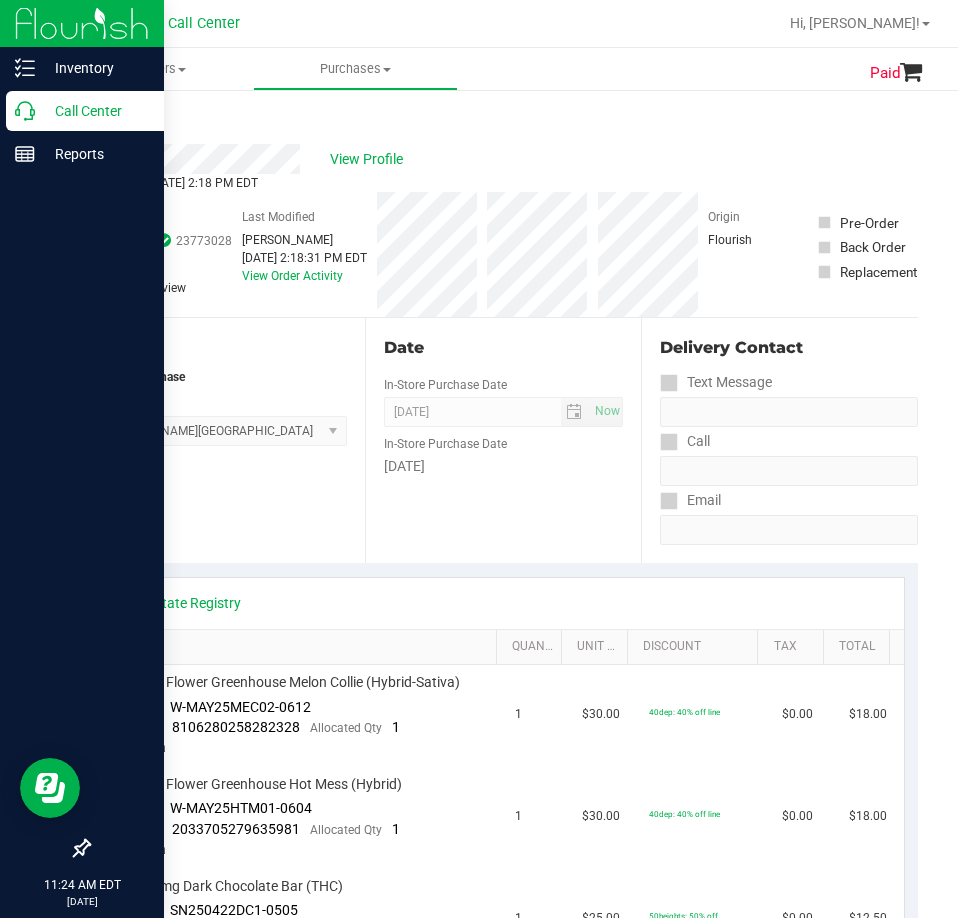 click on "Call Center" at bounding box center [95, 111] 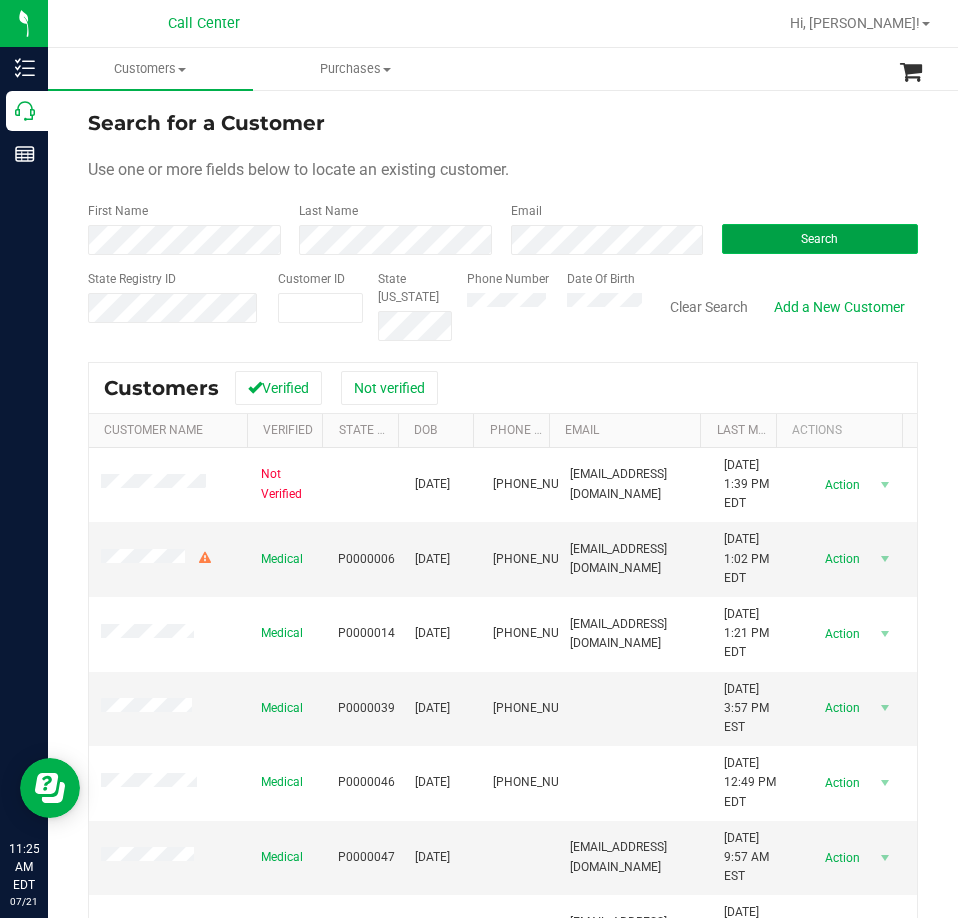 click on "Search" at bounding box center [820, 239] 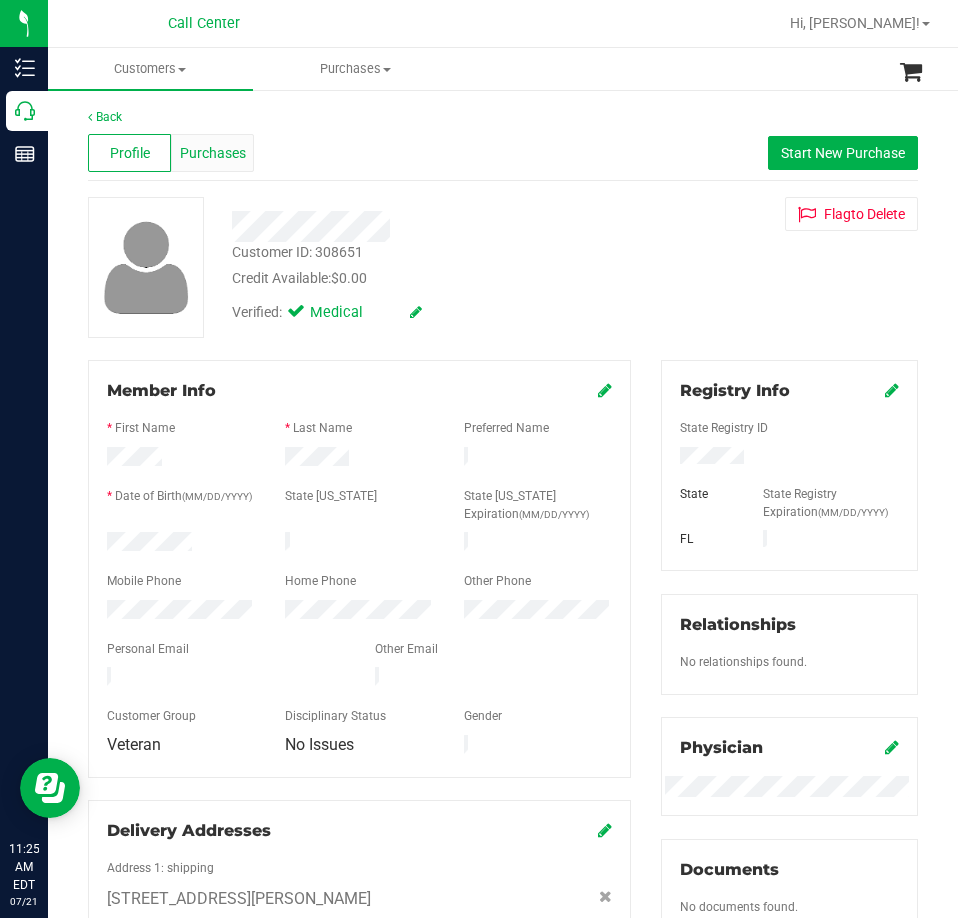 click on "Purchases" at bounding box center [212, 153] 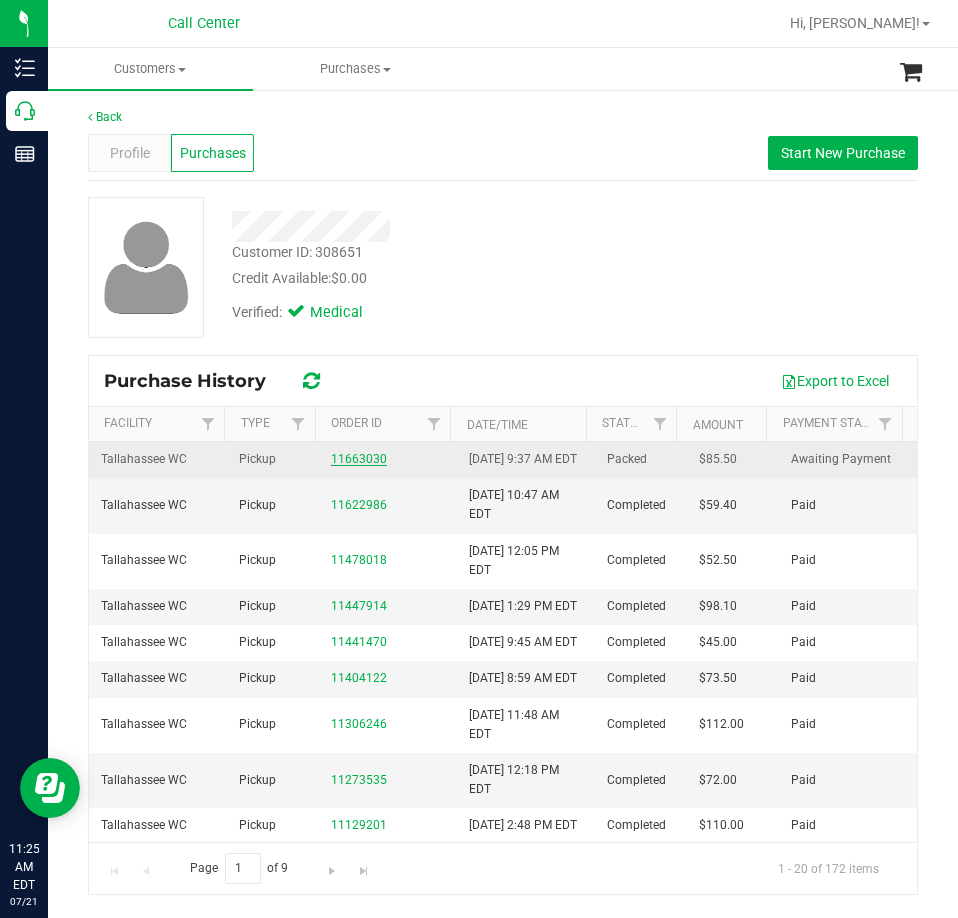 click on "11663030" at bounding box center (359, 459) 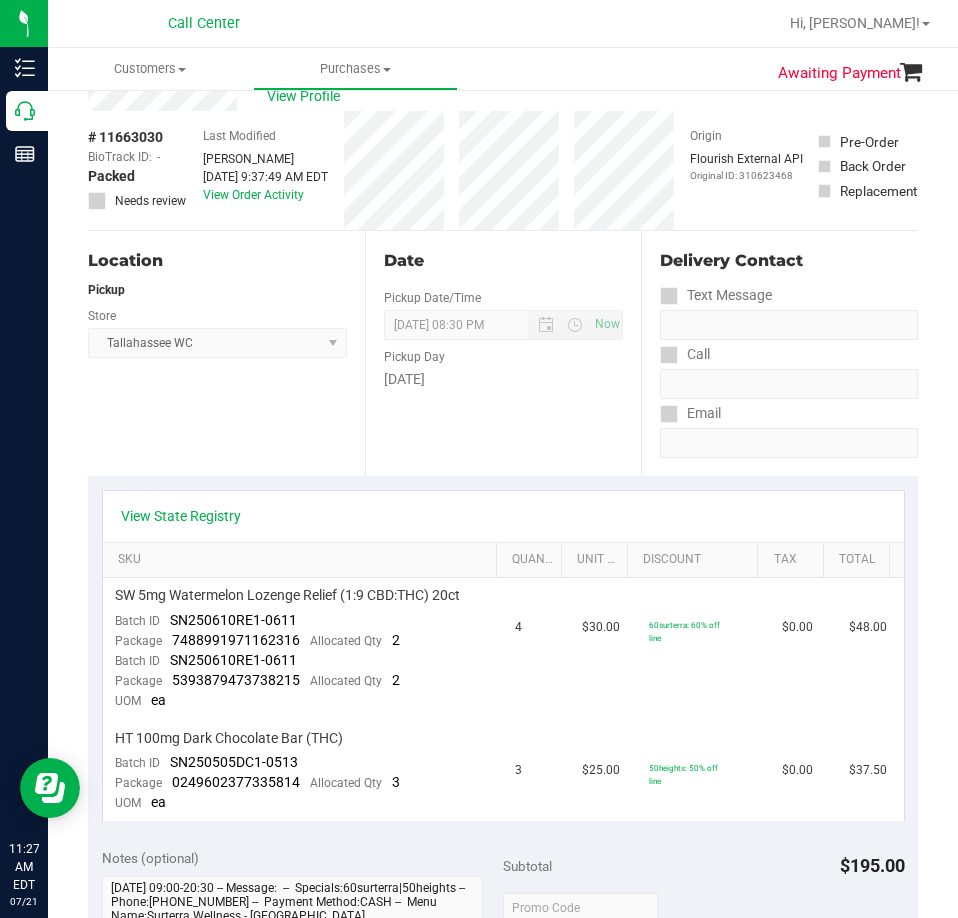 scroll, scrollTop: 0, scrollLeft: 0, axis: both 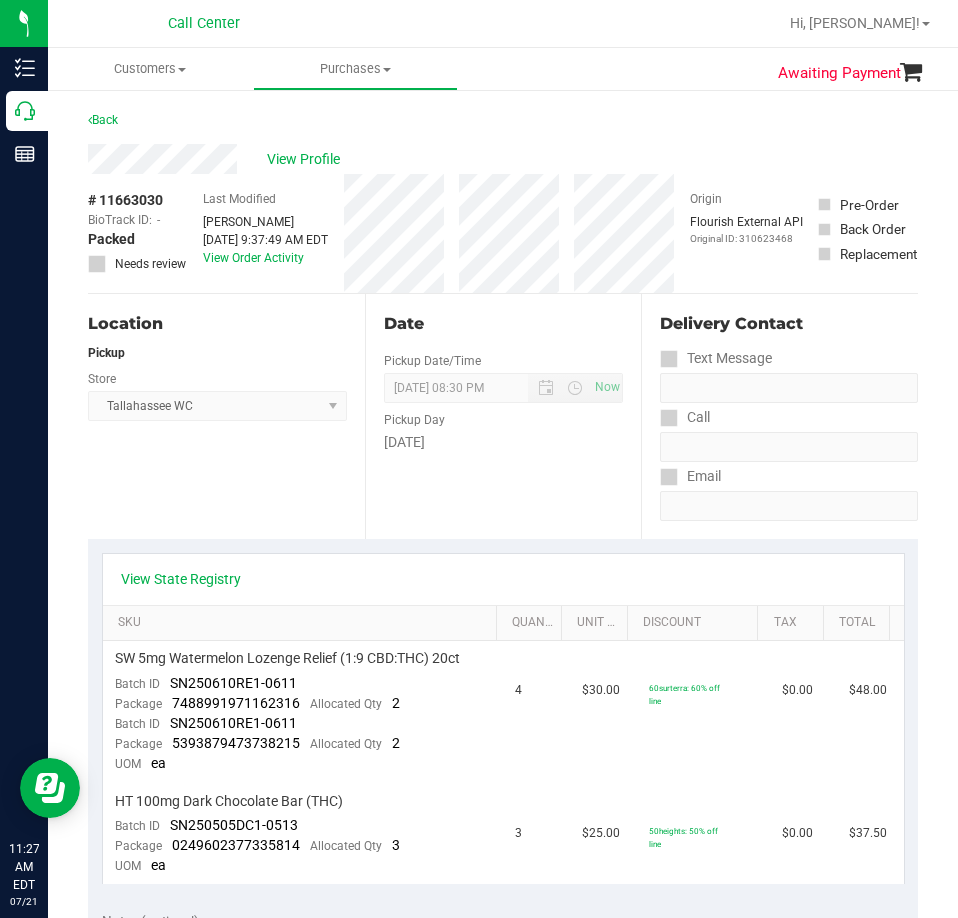 click on "View Profile" at bounding box center [503, 159] 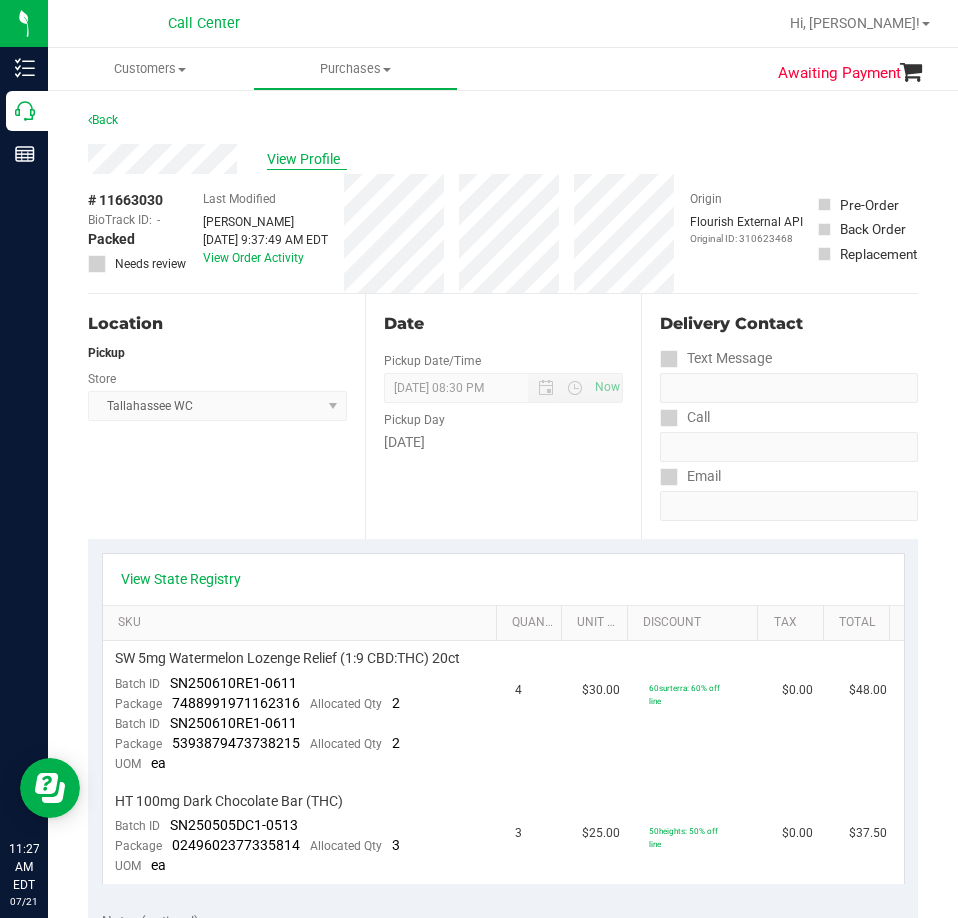 click on "View Profile" at bounding box center (307, 159) 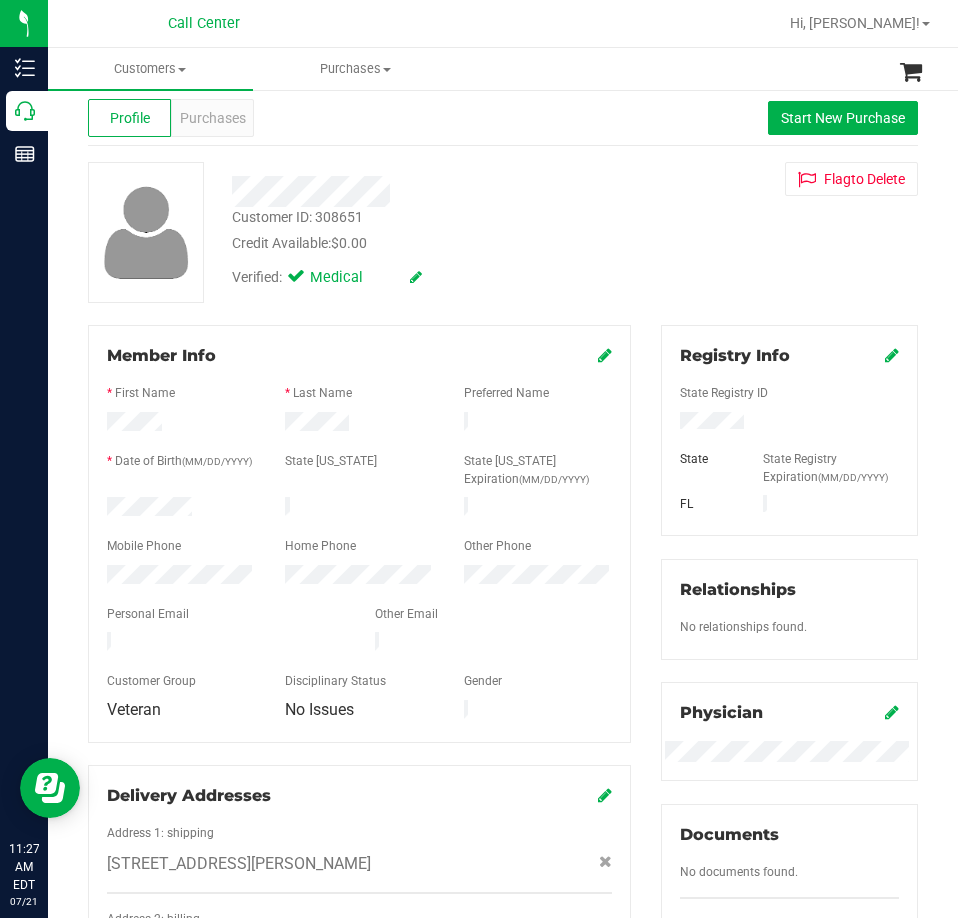 scroll, scrollTop: 0, scrollLeft: 0, axis: both 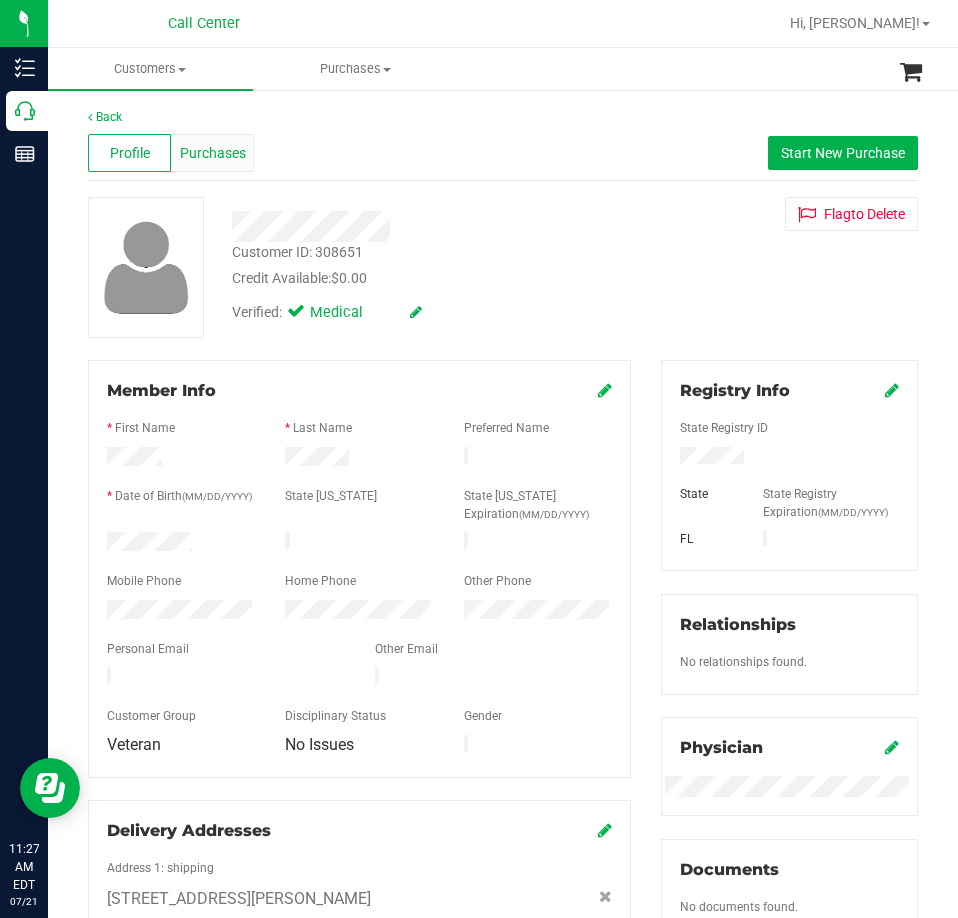click on "Purchases" at bounding box center (213, 153) 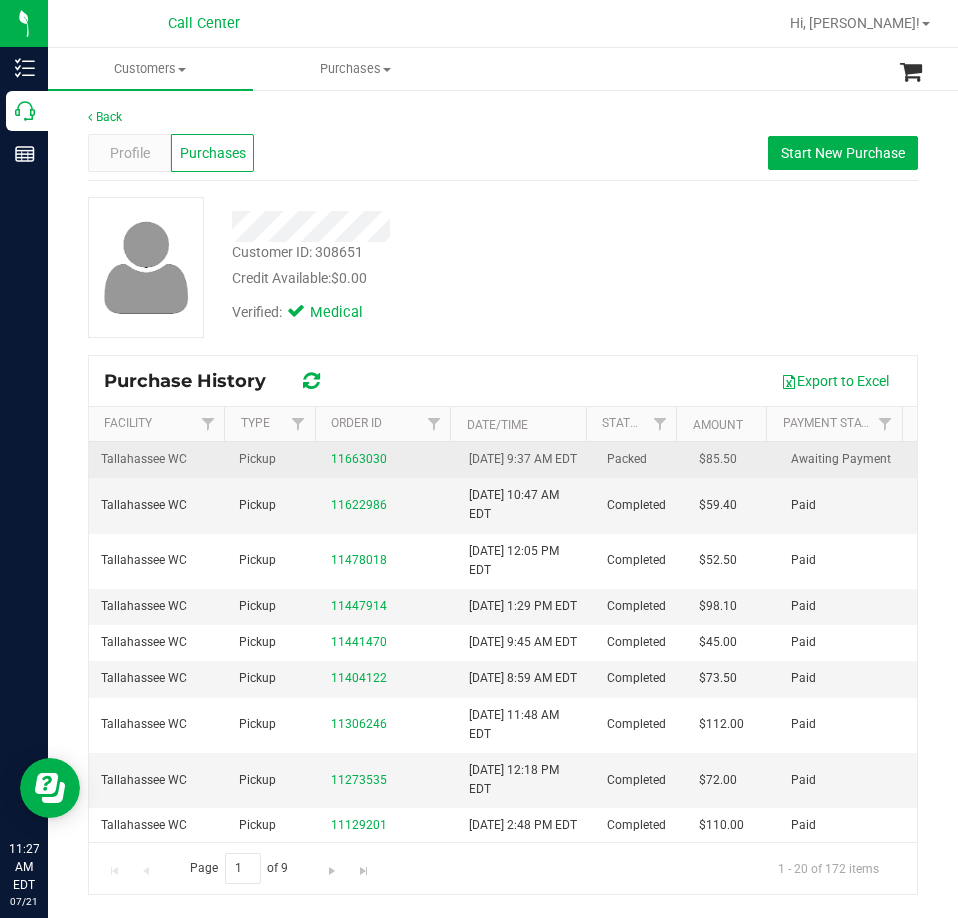 click on "$85.50" at bounding box center [718, 459] 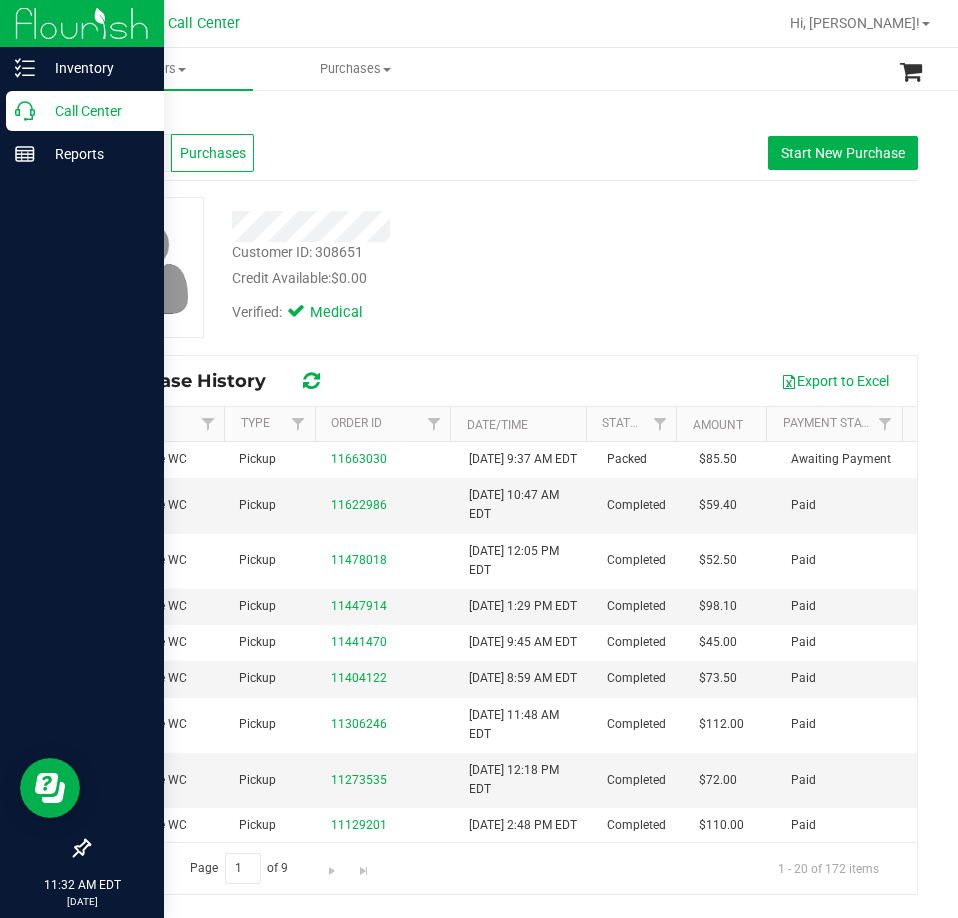 click on "Call Center" at bounding box center (95, 111) 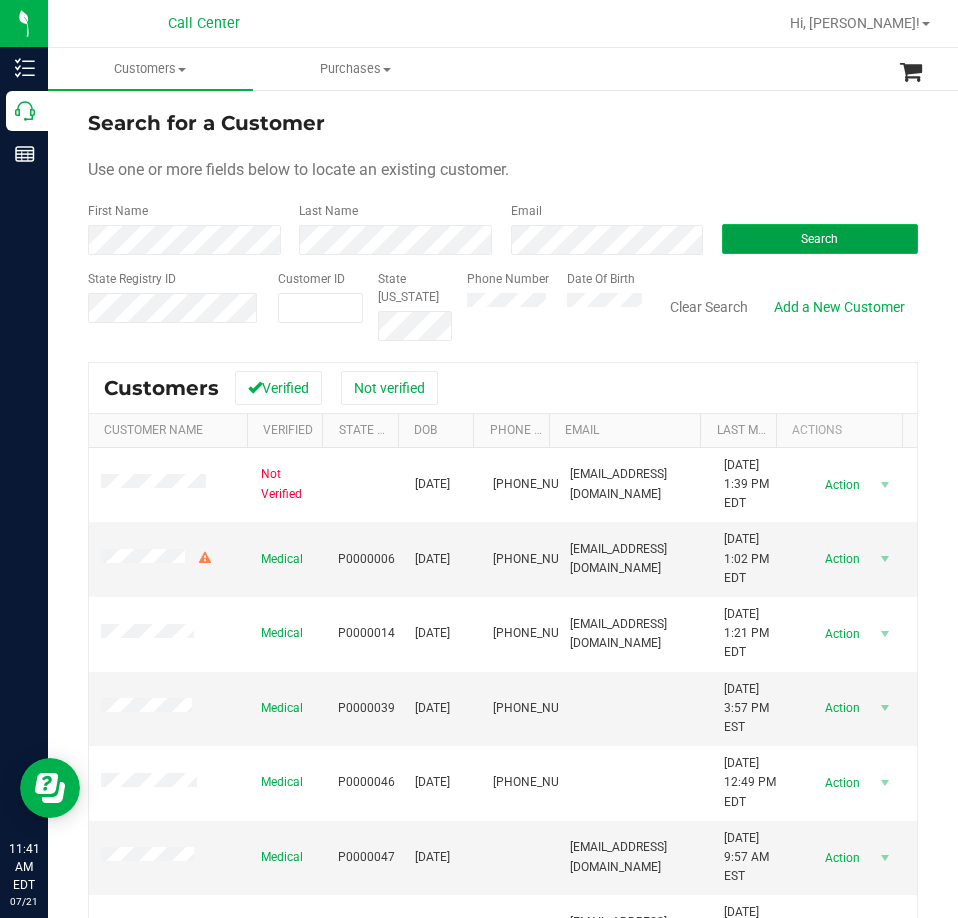 click on "Search" at bounding box center (820, 239) 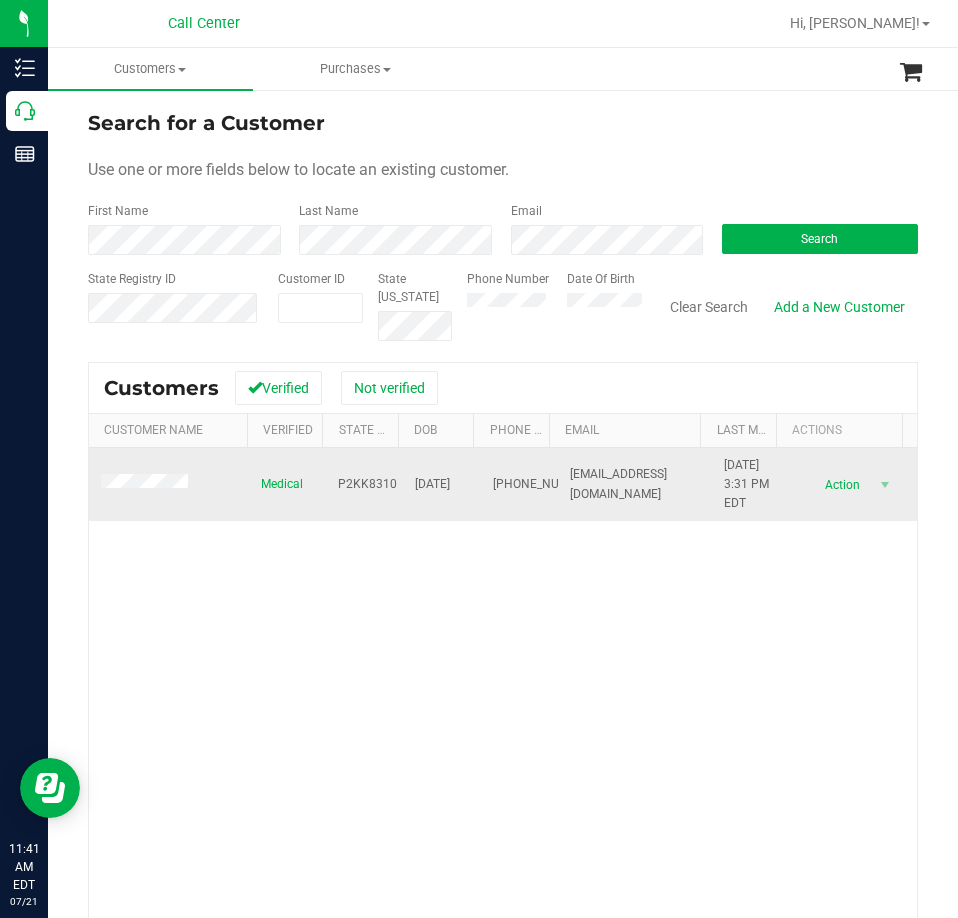 click at bounding box center [147, 484] 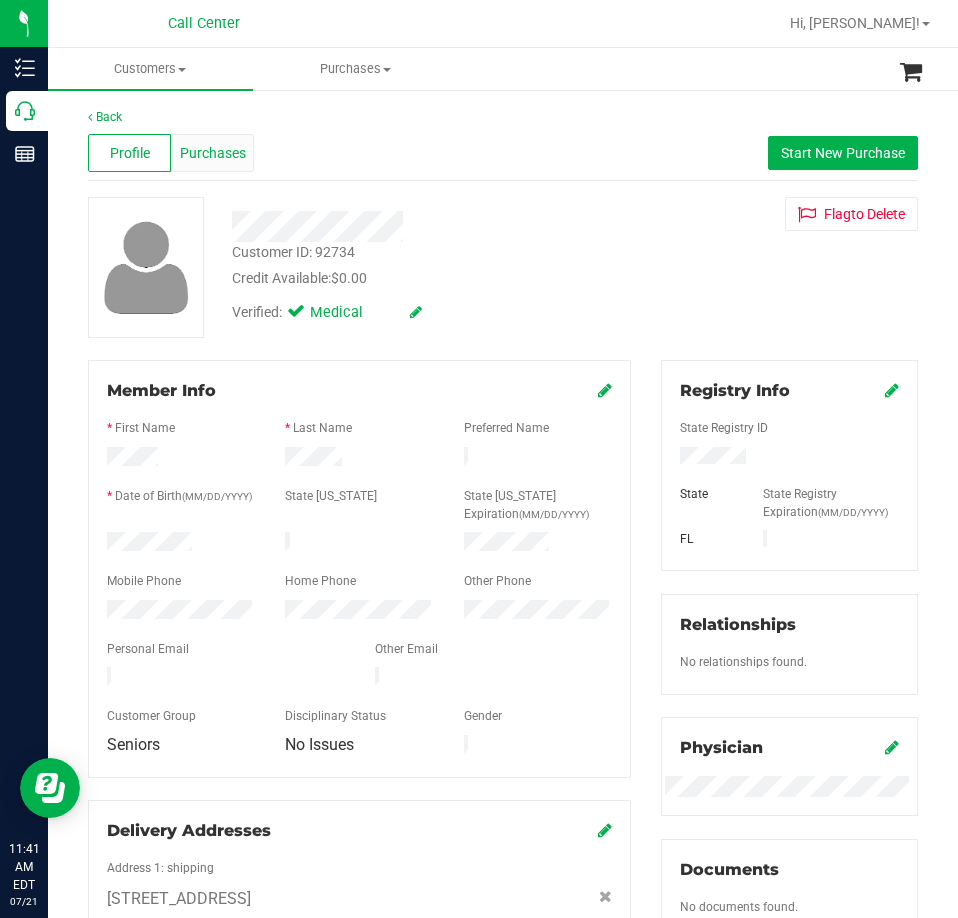 click on "Purchases" at bounding box center [213, 153] 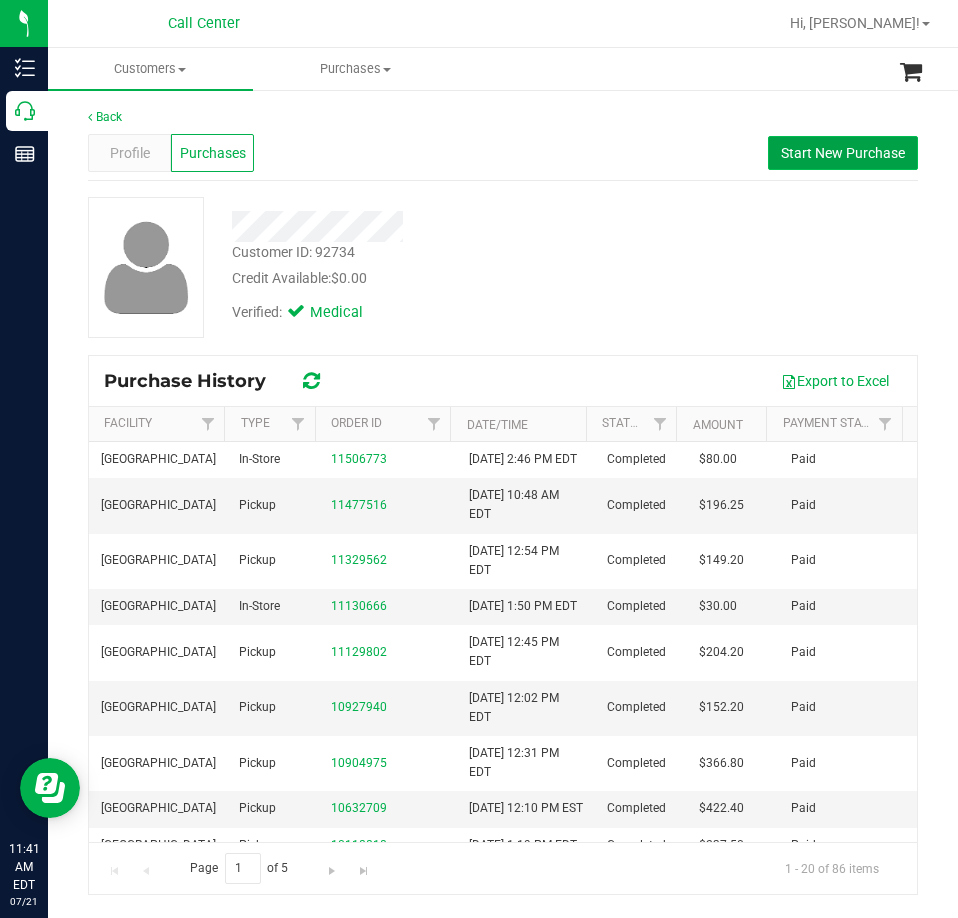 click on "Start New Purchase" at bounding box center [843, 153] 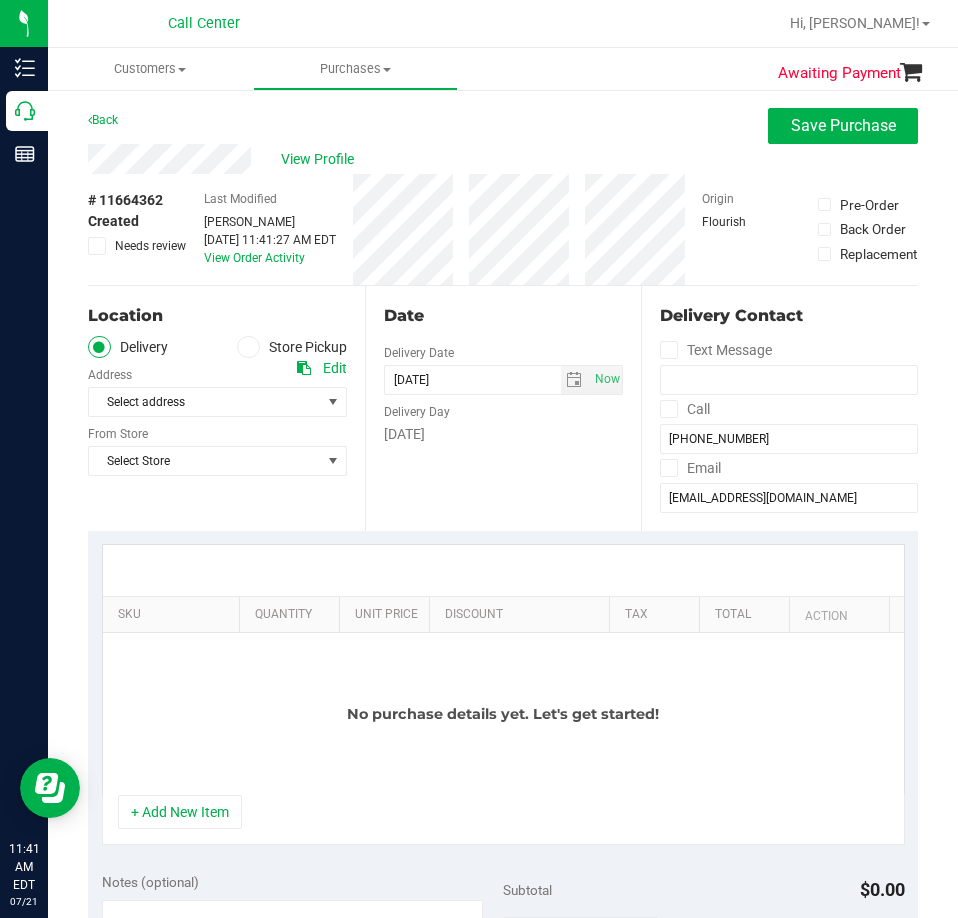click on "Store Pickup" at bounding box center (292, 347) 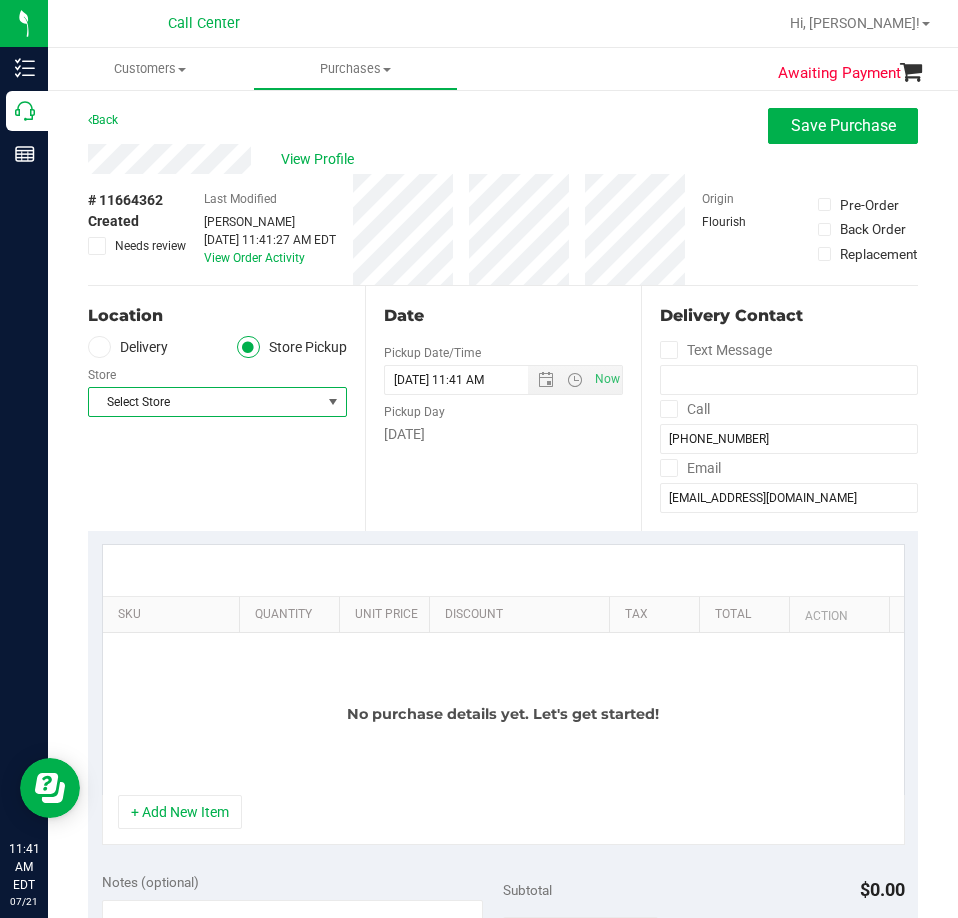 drag, startPoint x: 222, startPoint y: 408, endPoint x: 227, endPoint y: 456, distance: 48.259712 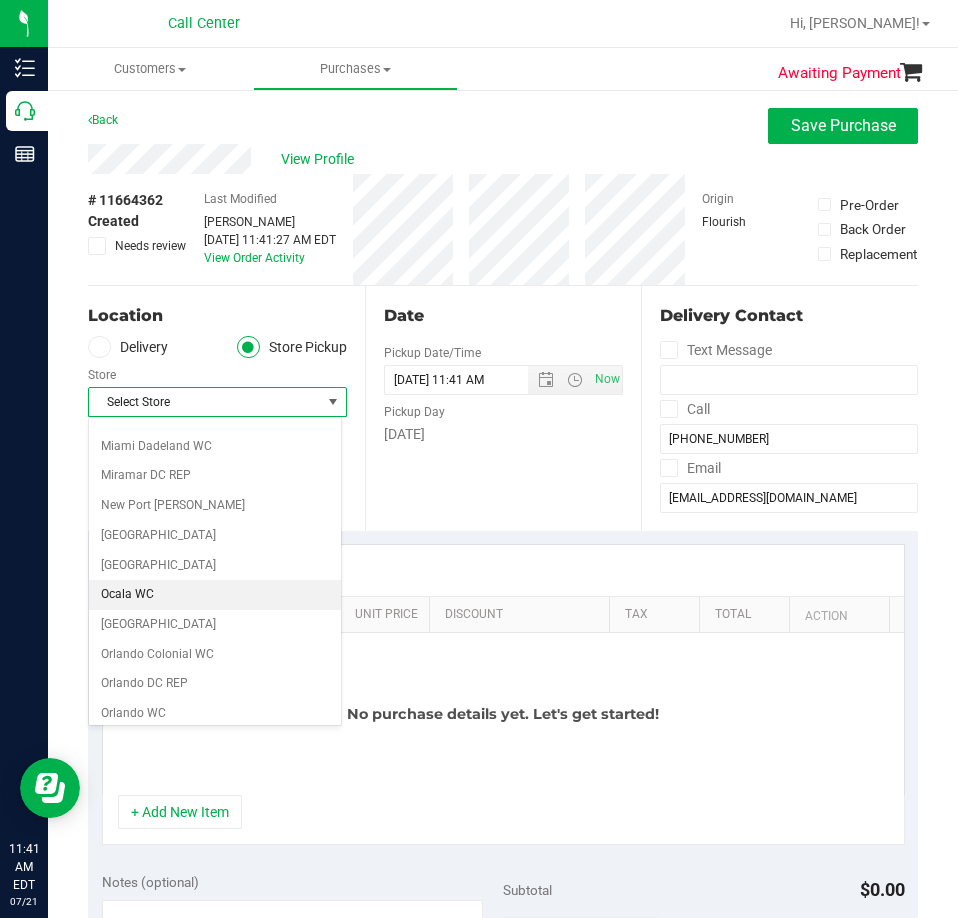scroll, scrollTop: 700, scrollLeft: 0, axis: vertical 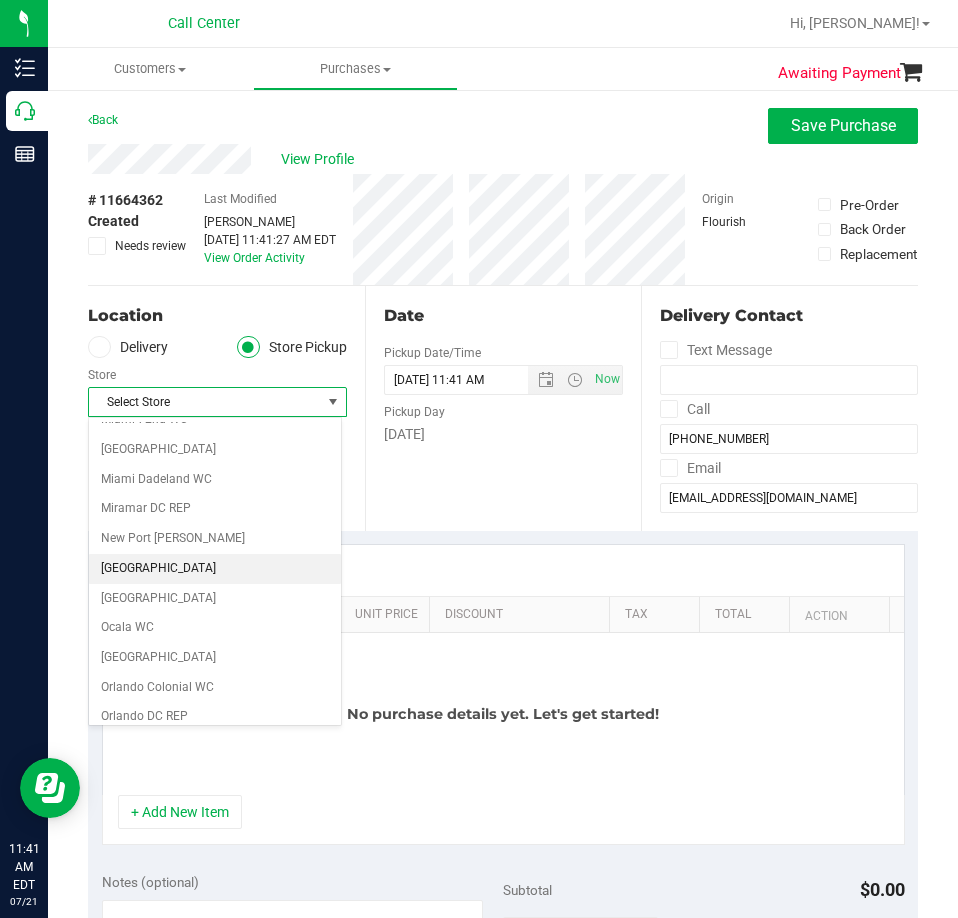 click on "[GEOGRAPHIC_DATA]" at bounding box center (215, 569) 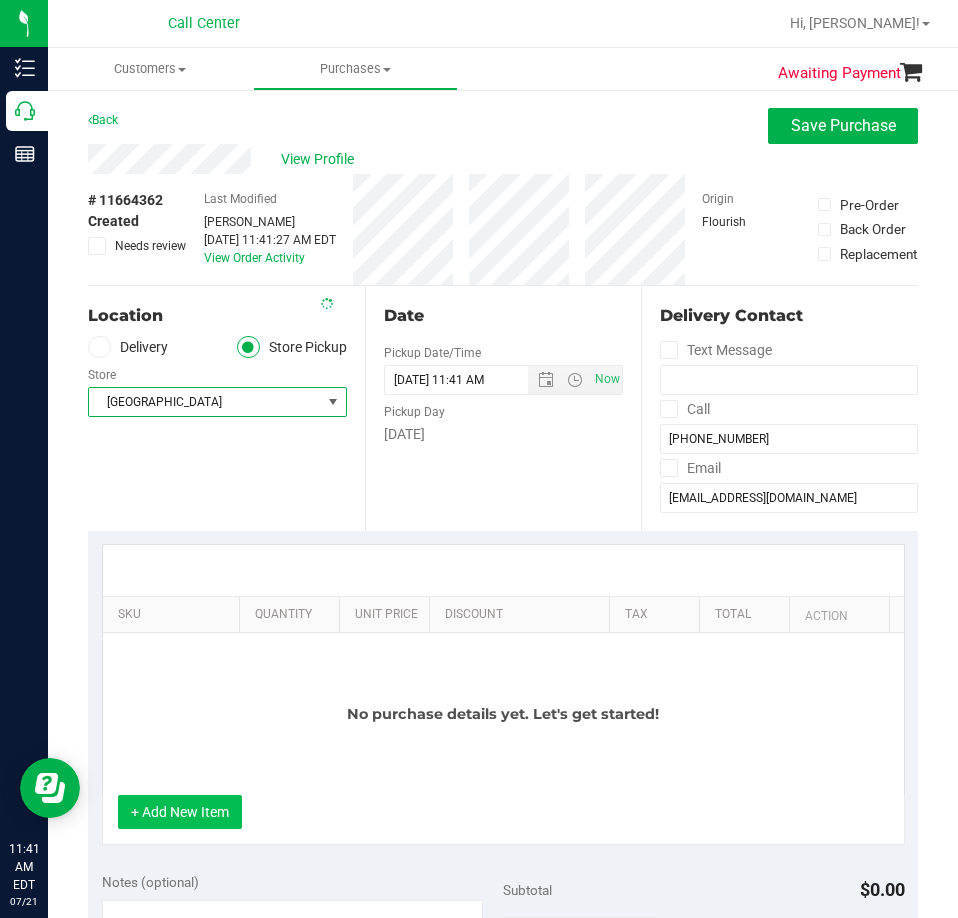 click on "+ Add New Item" at bounding box center [180, 812] 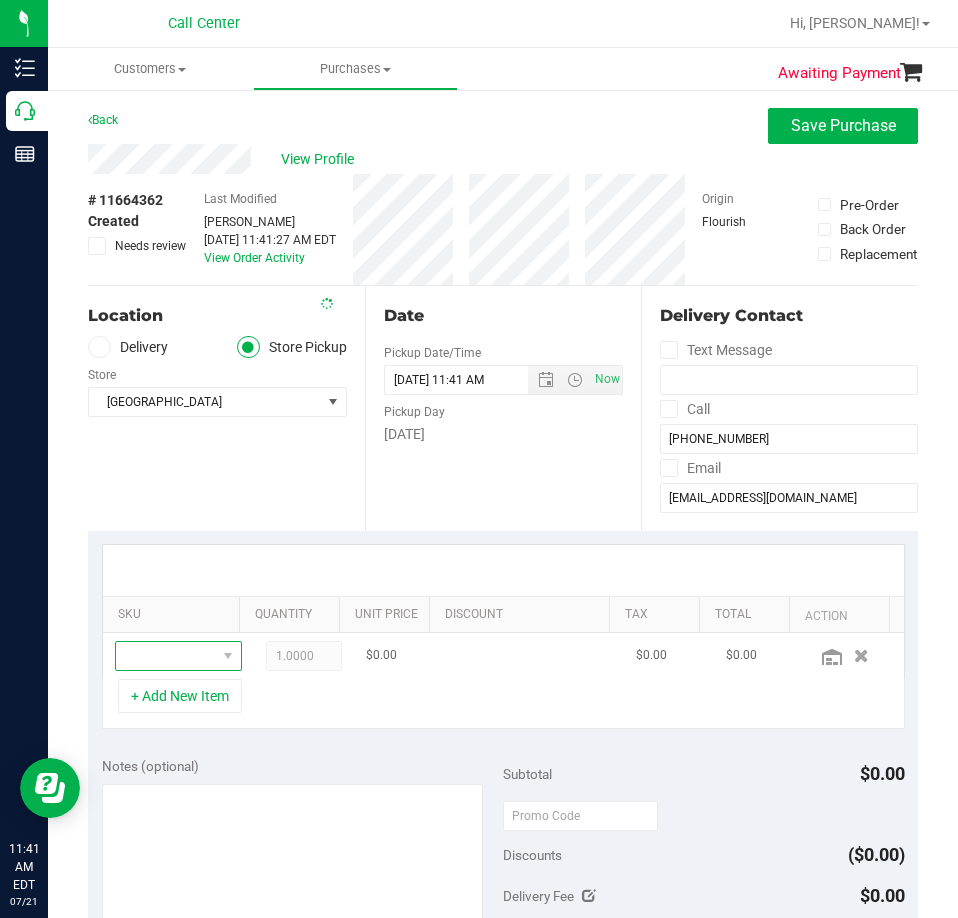 click at bounding box center [166, 656] 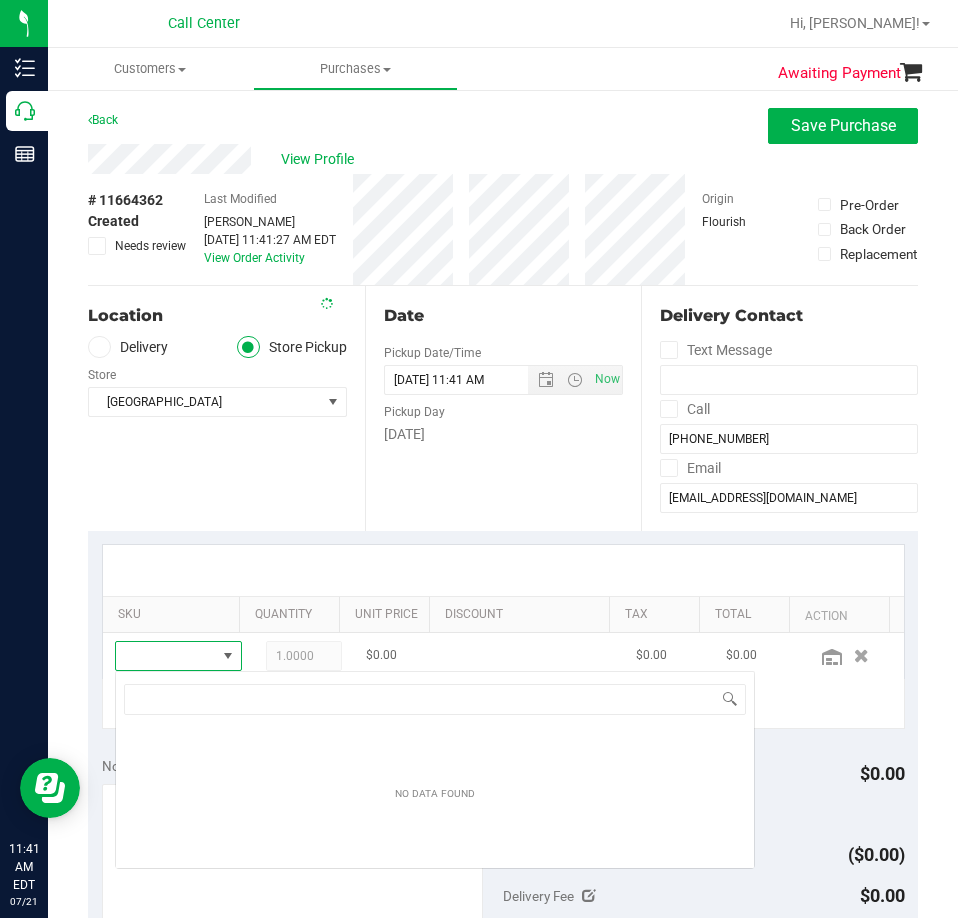 scroll, scrollTop: 99970, scrollLeft: 99903, axis: both 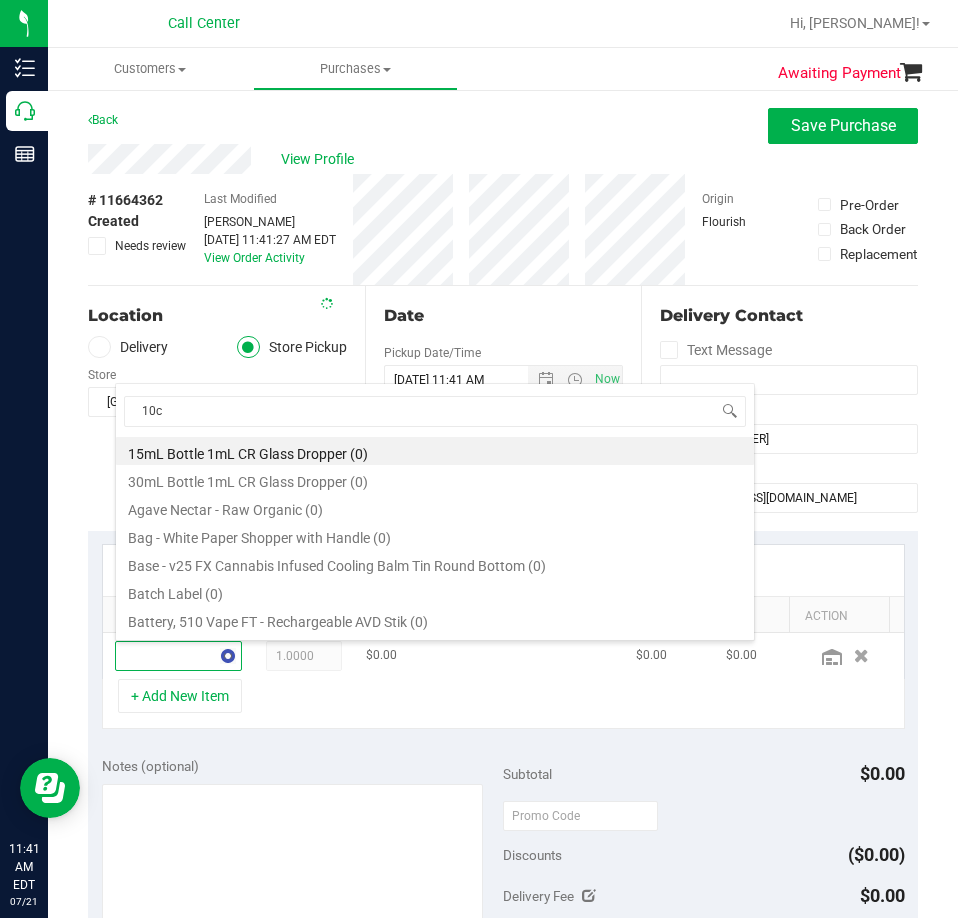 type on "10ct" 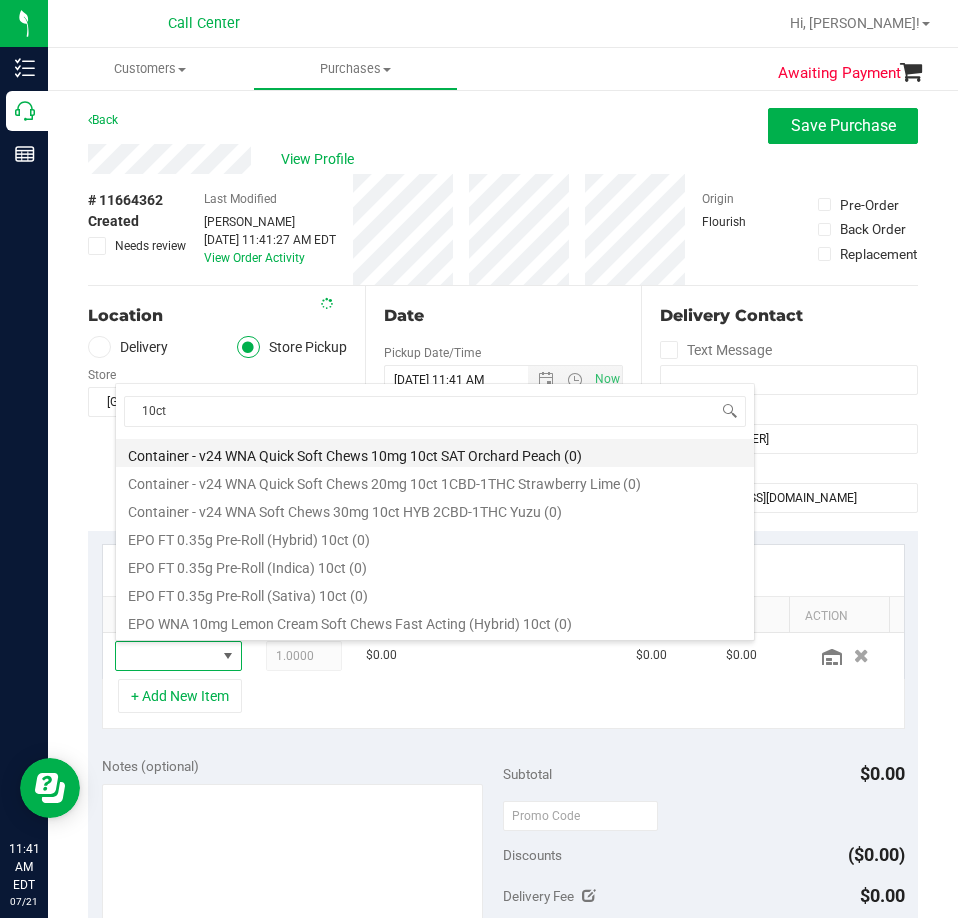 scroll, scrollTop: 100, scrollLeft: 0, axis: vertical 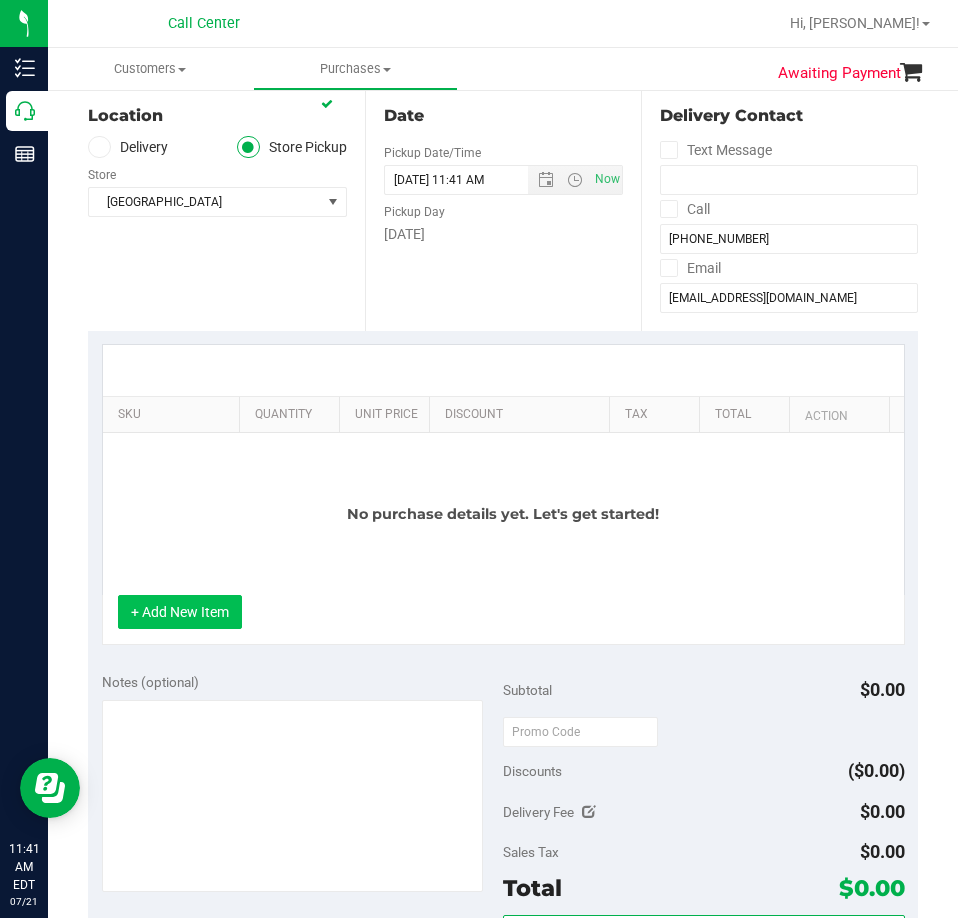 click on "+ Add New Item" at bounding box center (180, 612) 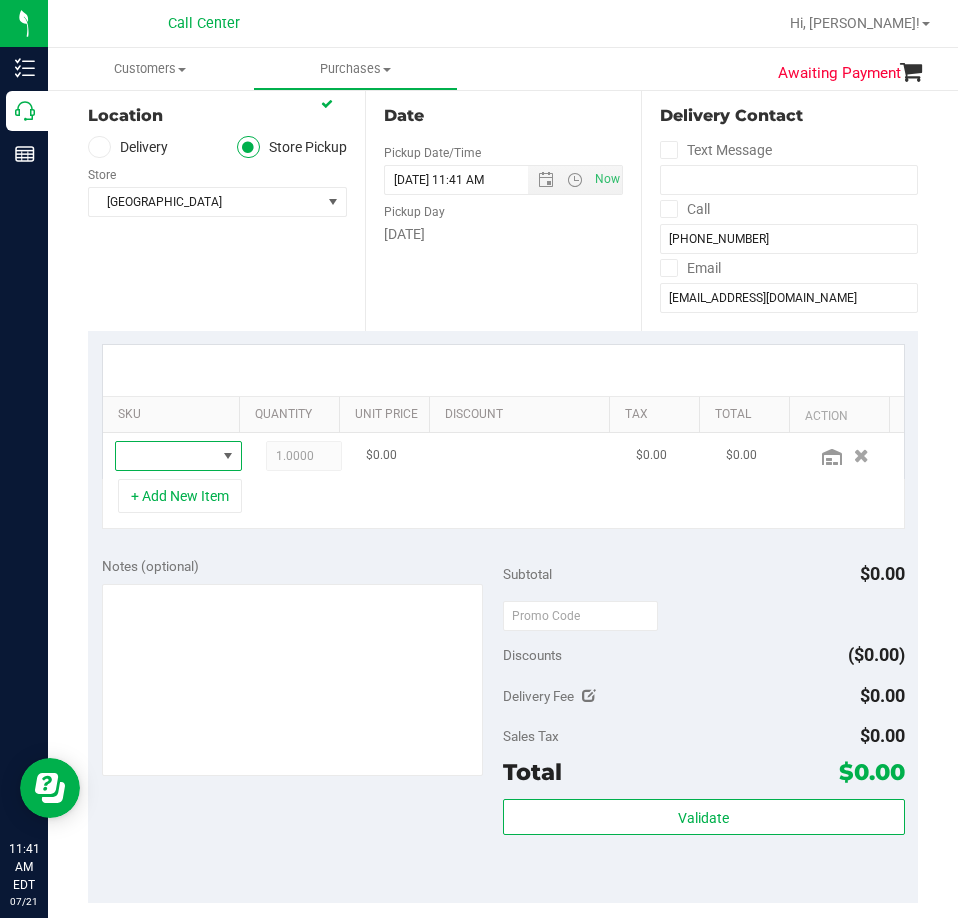 click at bounding box center [166, 456] 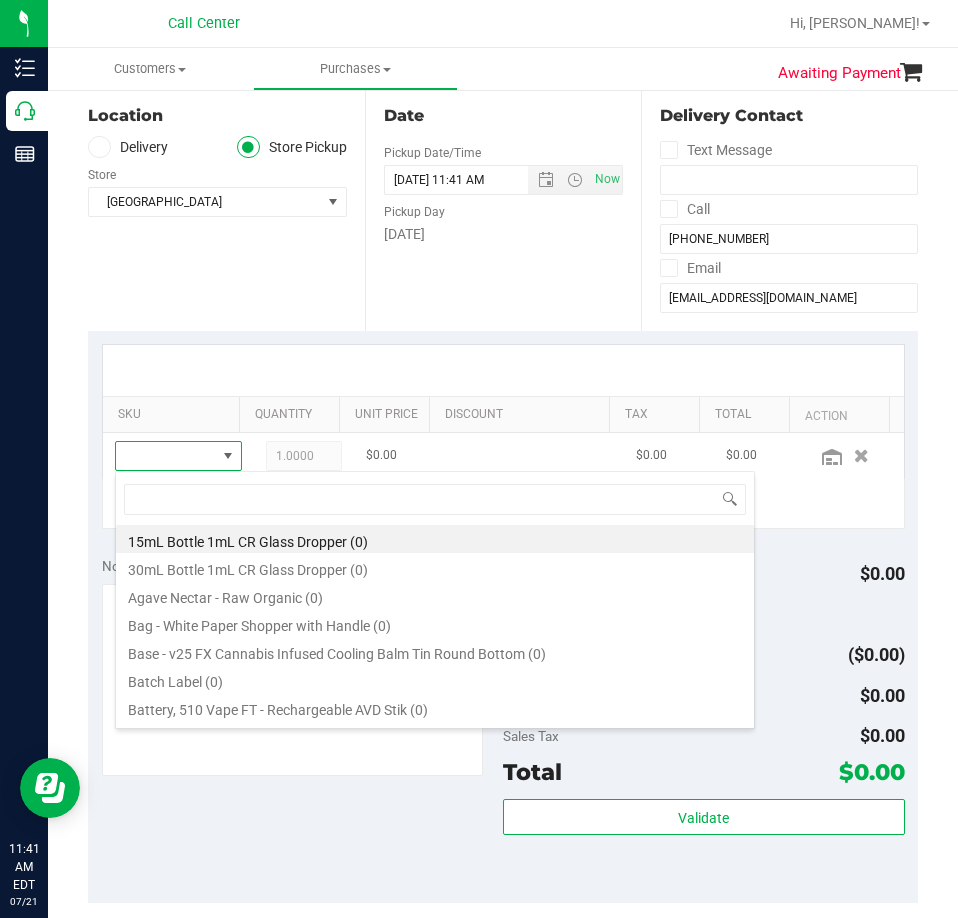 scroll, scrollTop: 99970, scrollLeft: 99903, axis: both 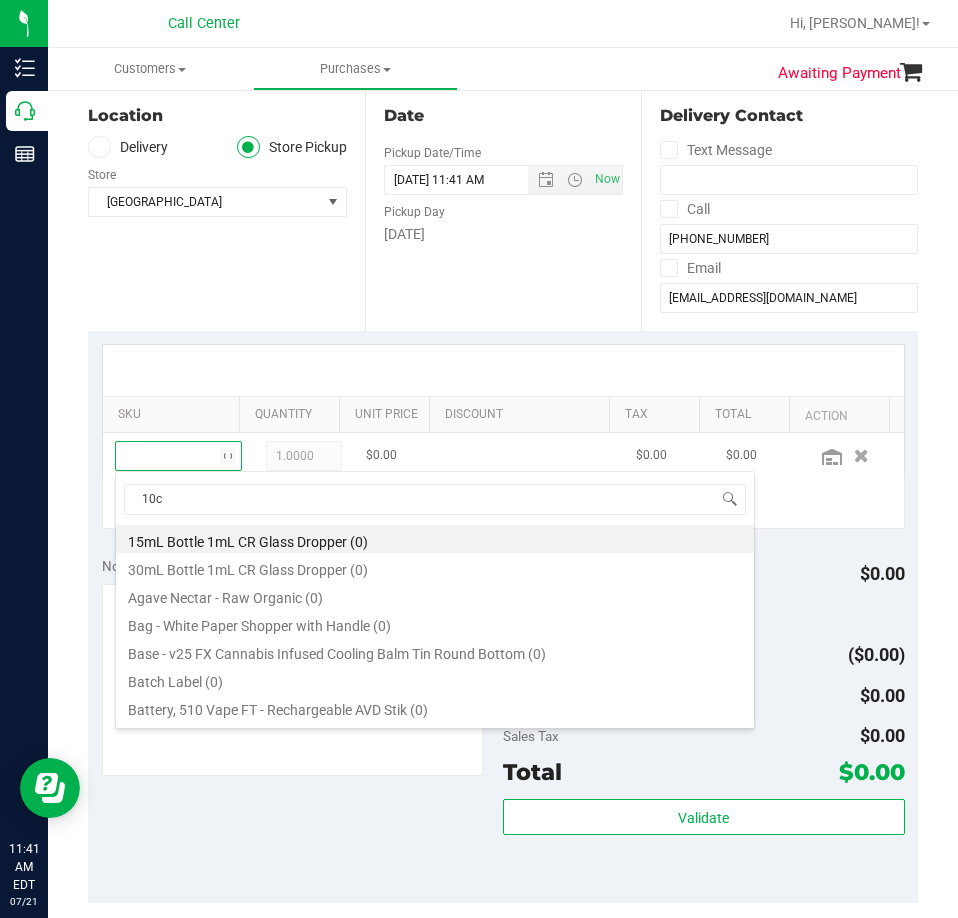 type on "10ct" 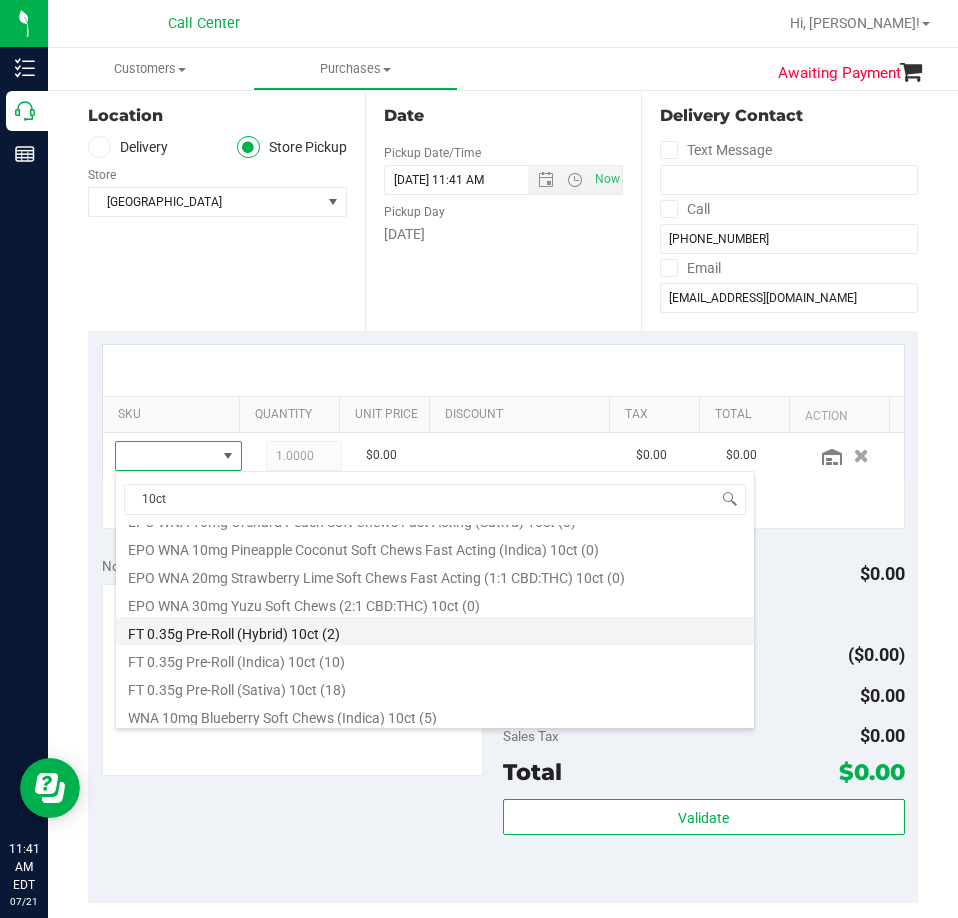 scroll, scrollTop: 400, scrollLeft: 0, axis: vertical 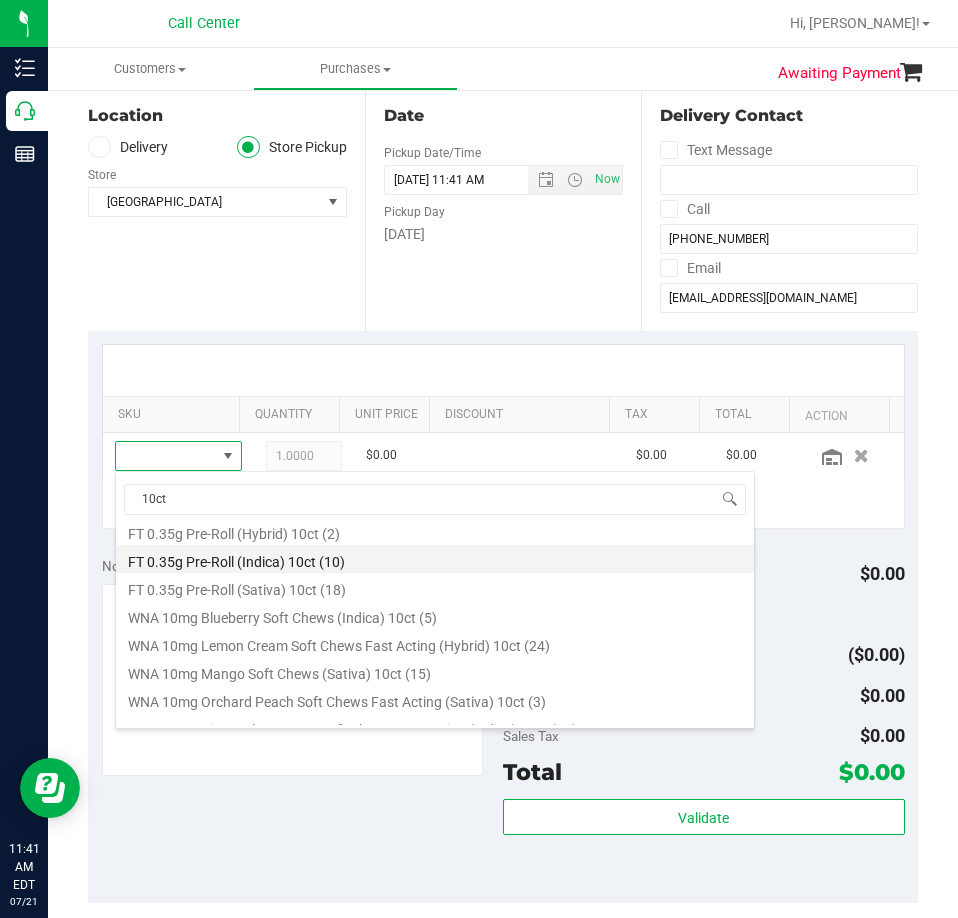 click on "FT 0.35g Pre-Roll (Indica) 10ct (10)" at bounding box center [435, 559] 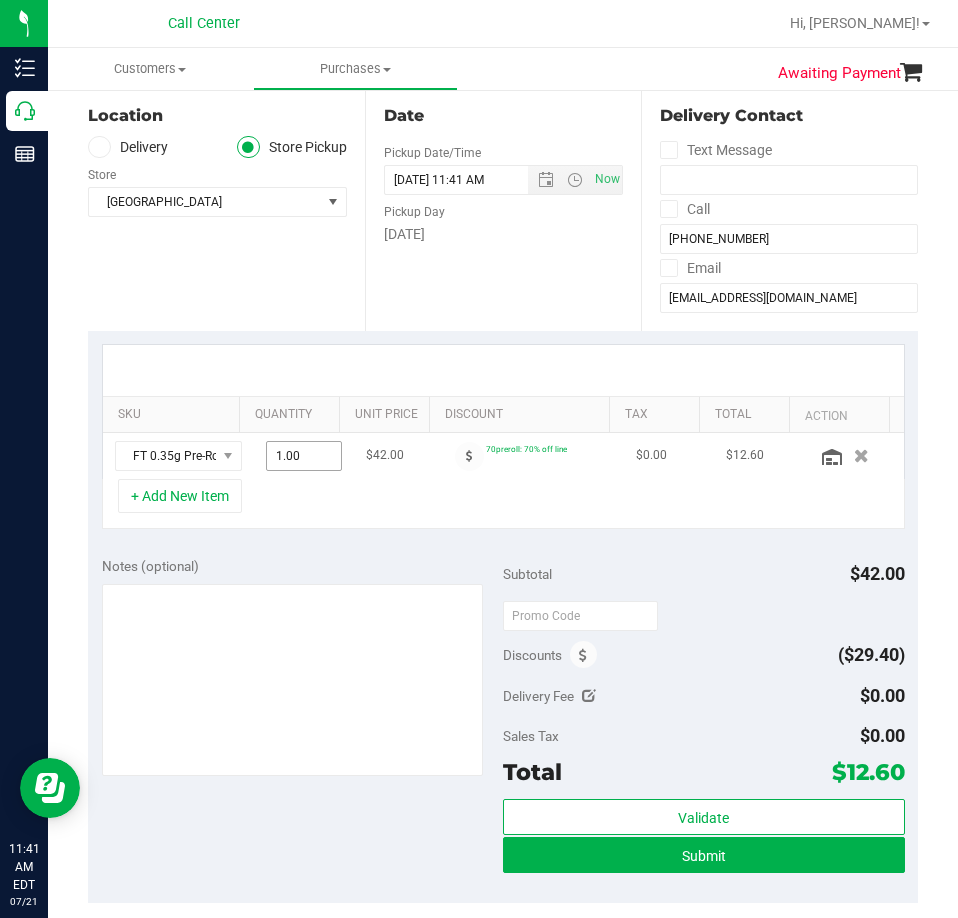 click on "1.00 1" at bounding box center [304, 456] 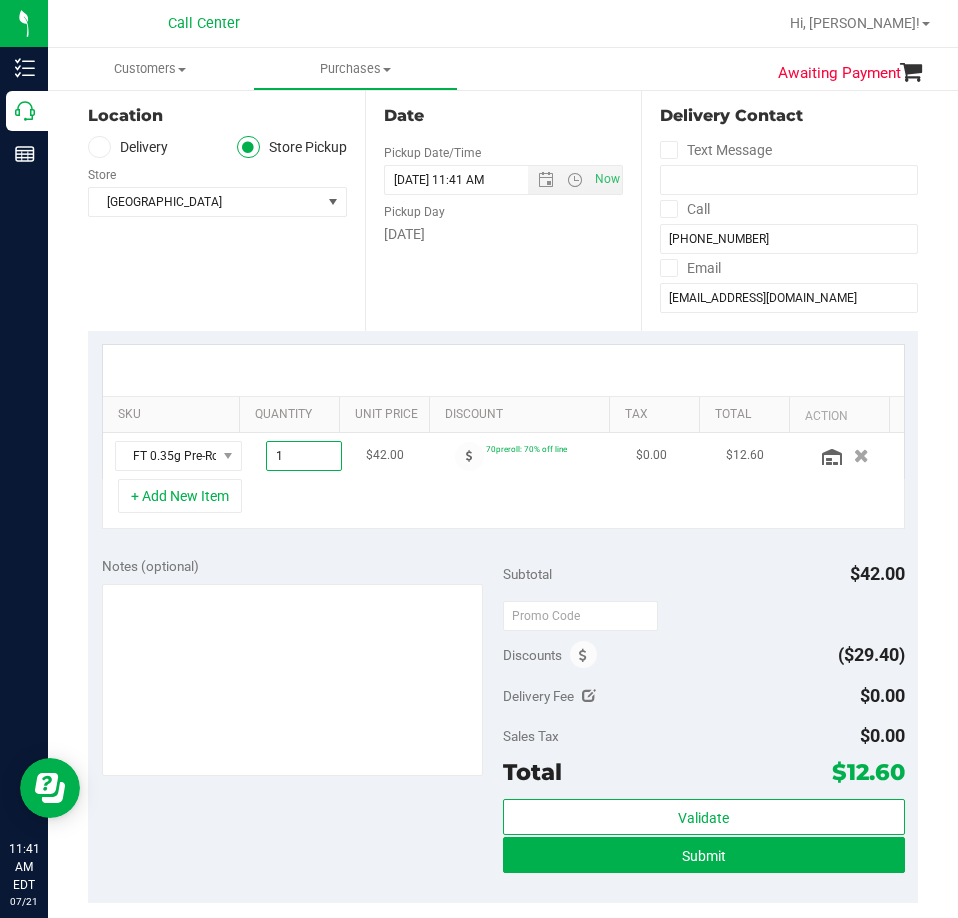 click on "1" at bounding box center (304, 456) 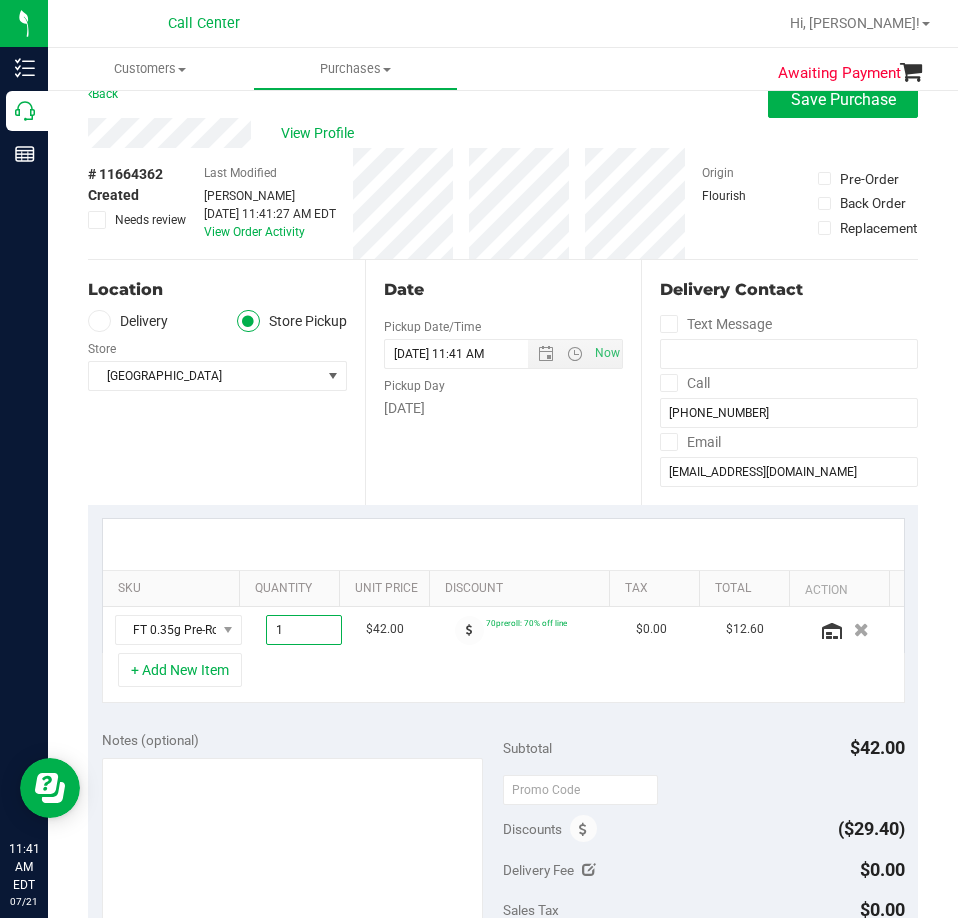 scroll, scrollTop: 0, scrollLeft: 0, axis: both 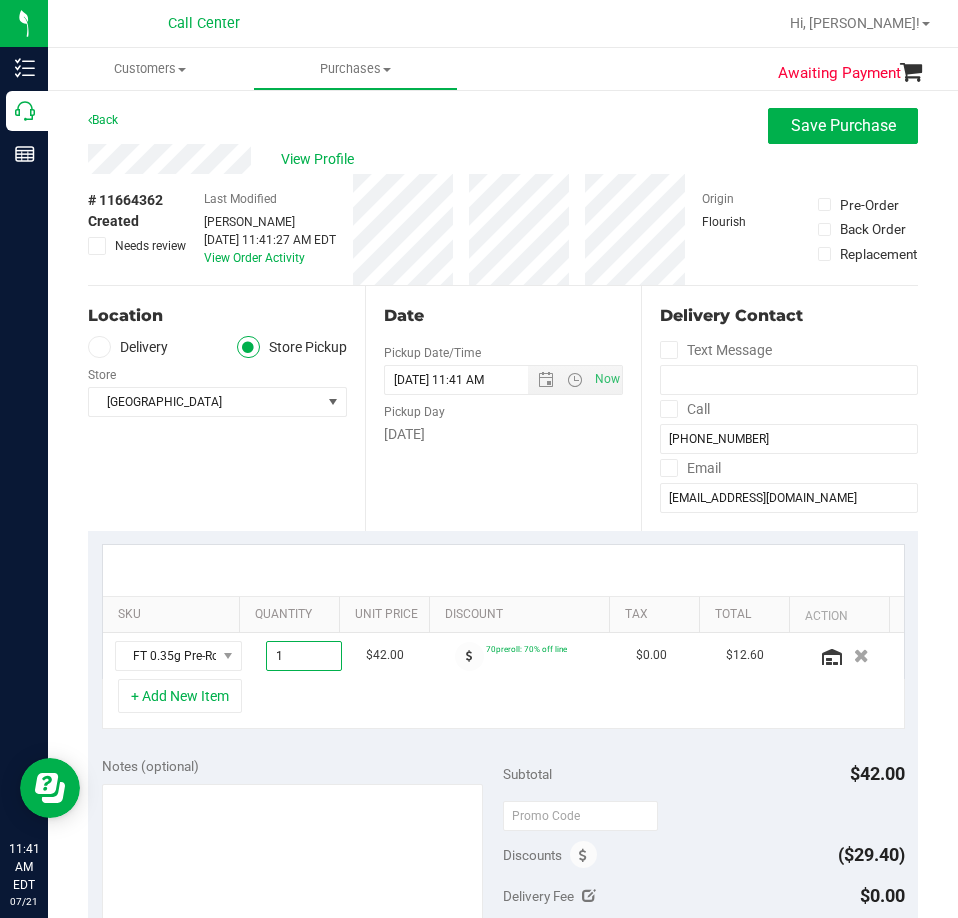 type on "3" 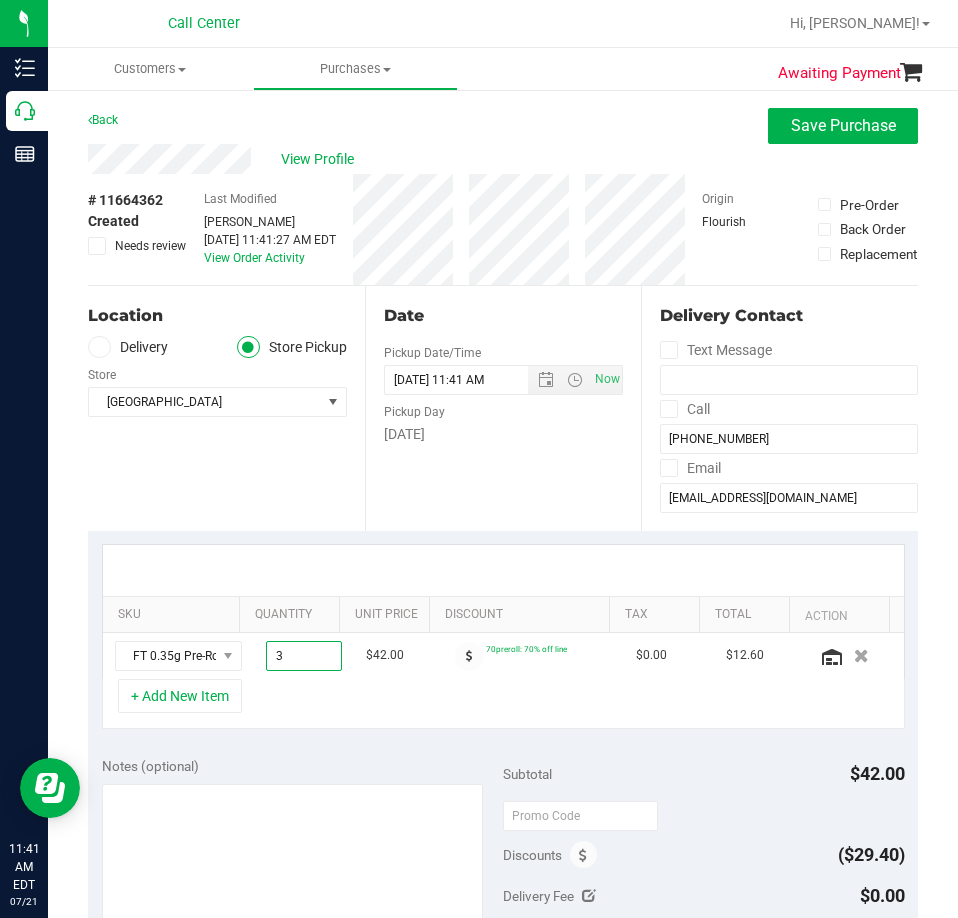 type on "3.00" 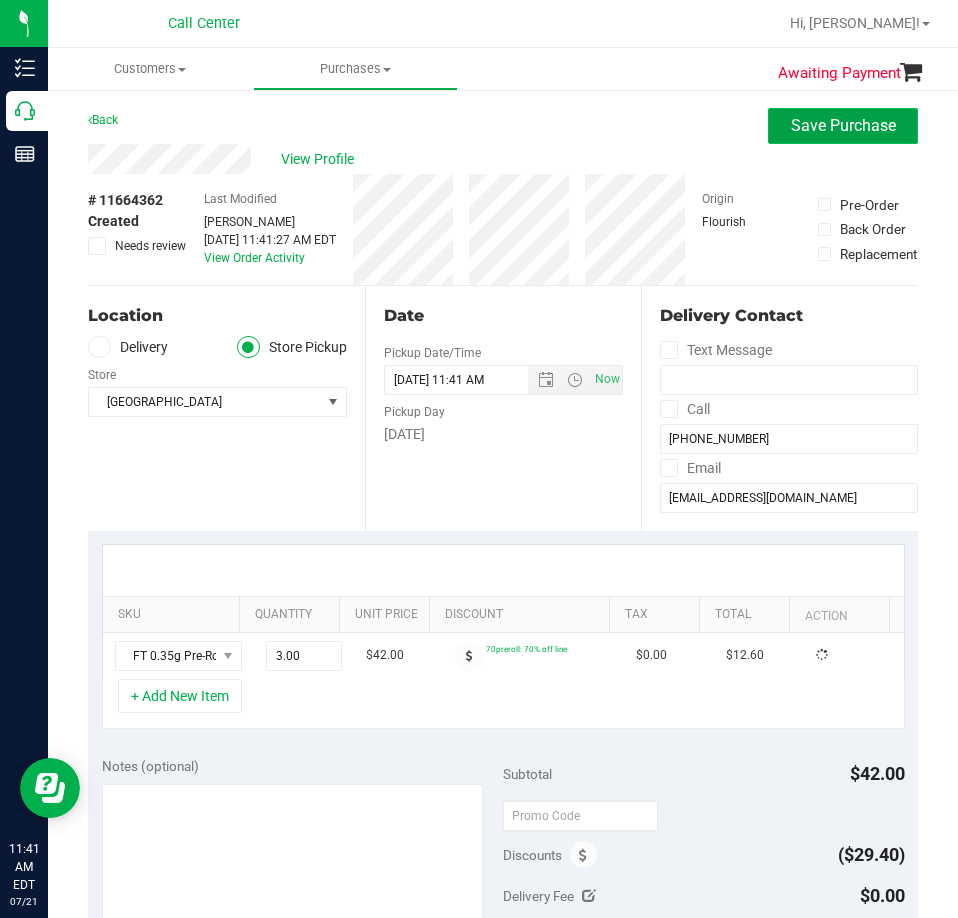 click on "Save Purchase" at bounding box center [843, 125] 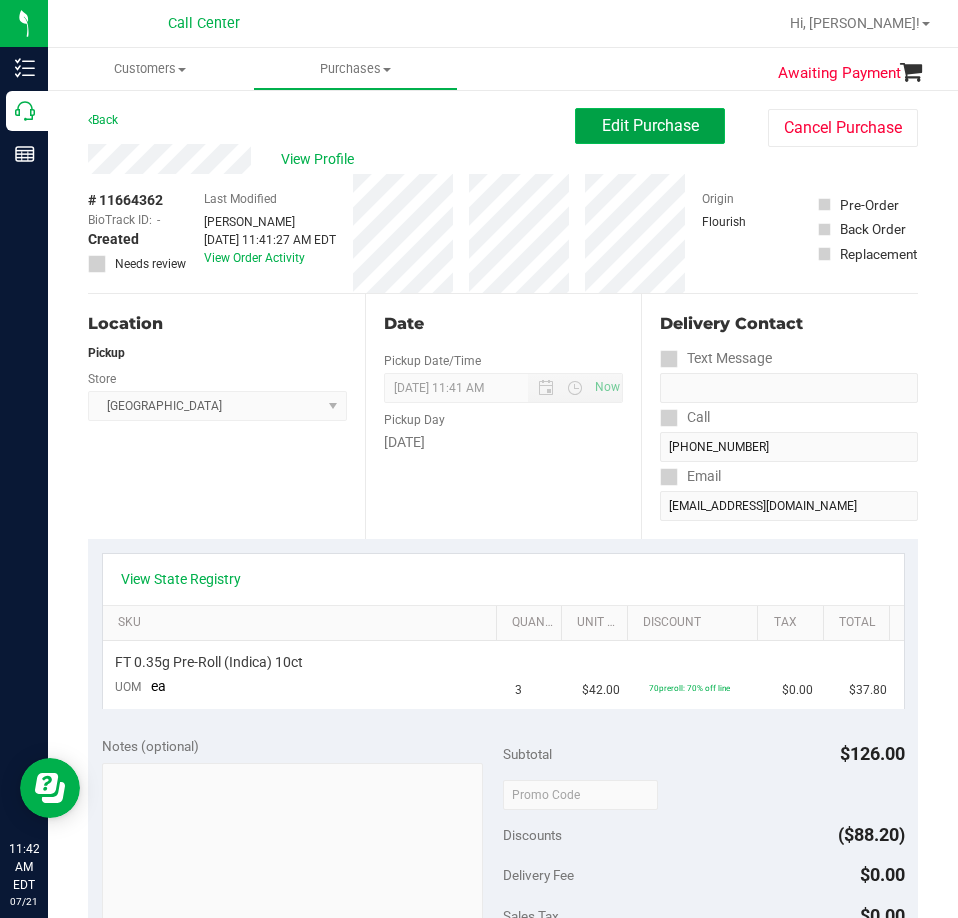 click on "Edit Purchase" at bounding box center [650, 126] 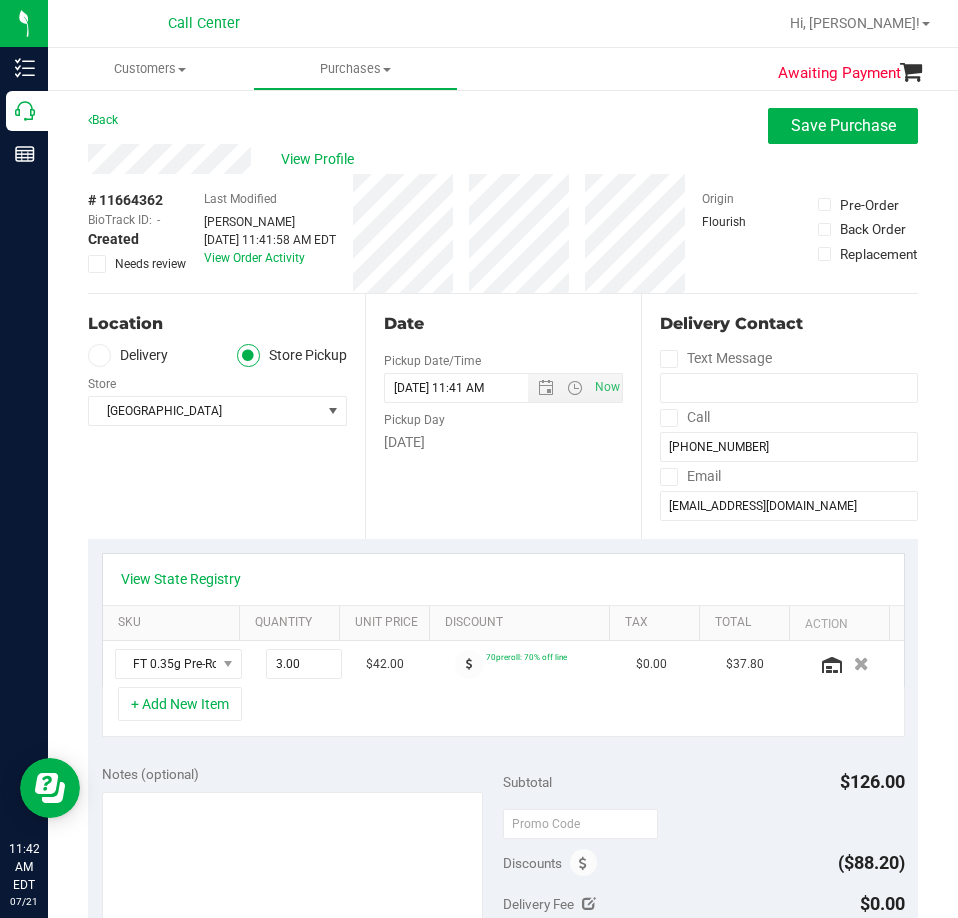 click on "View State Registry" at bounding box center [181, 579] 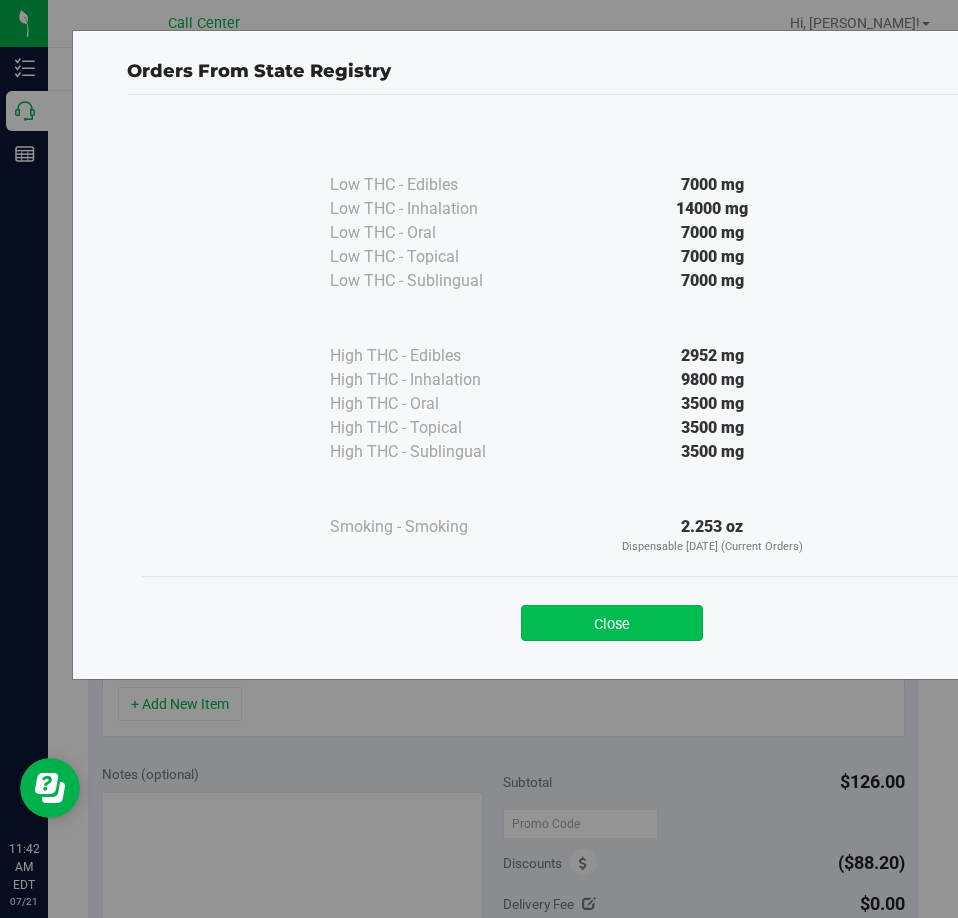 click on "Close" at bounding box center (612, 623) 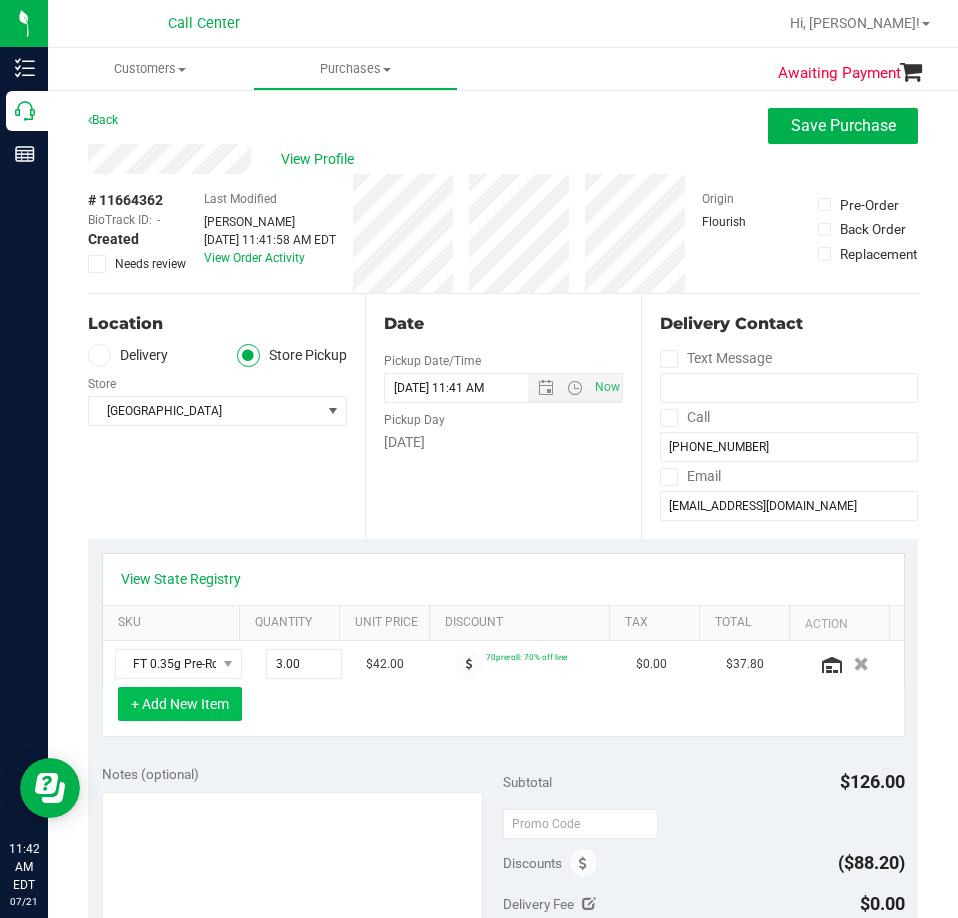 click on "+ Add New Item" at bounding box center (180, 704) 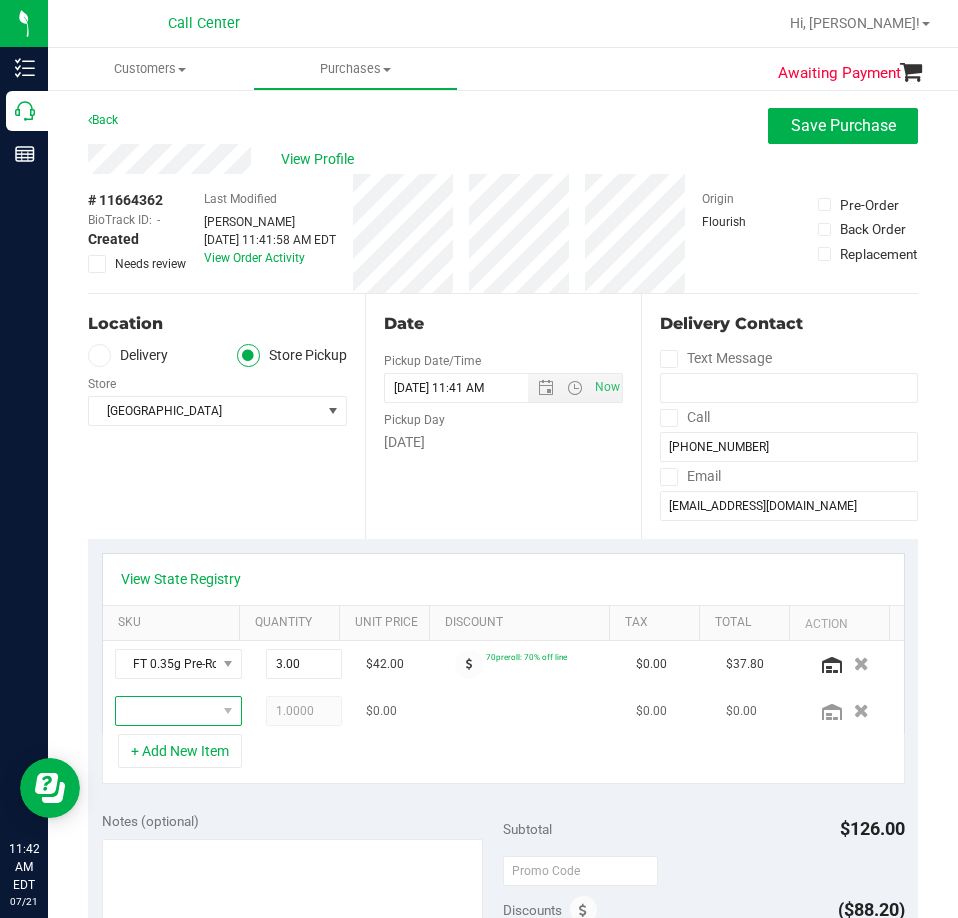 click at bounding box center [166, 711] 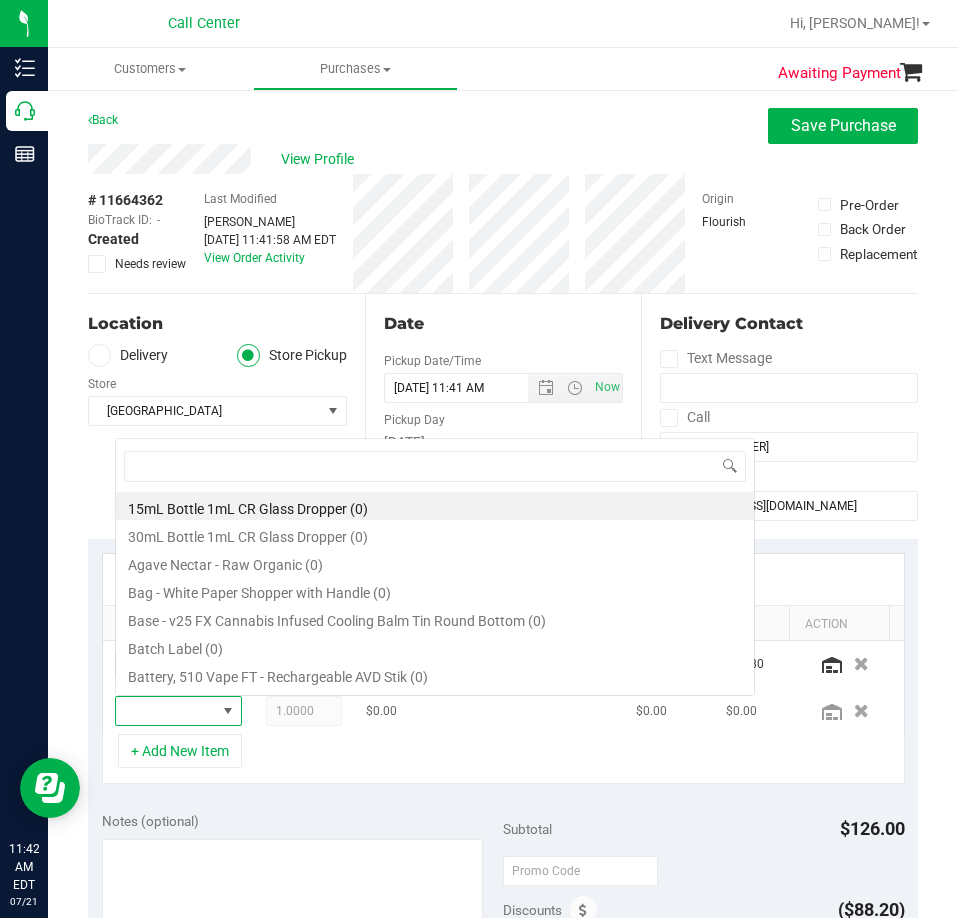 scroll, scrollTop: 0, scrollLeft: 0, axis: both 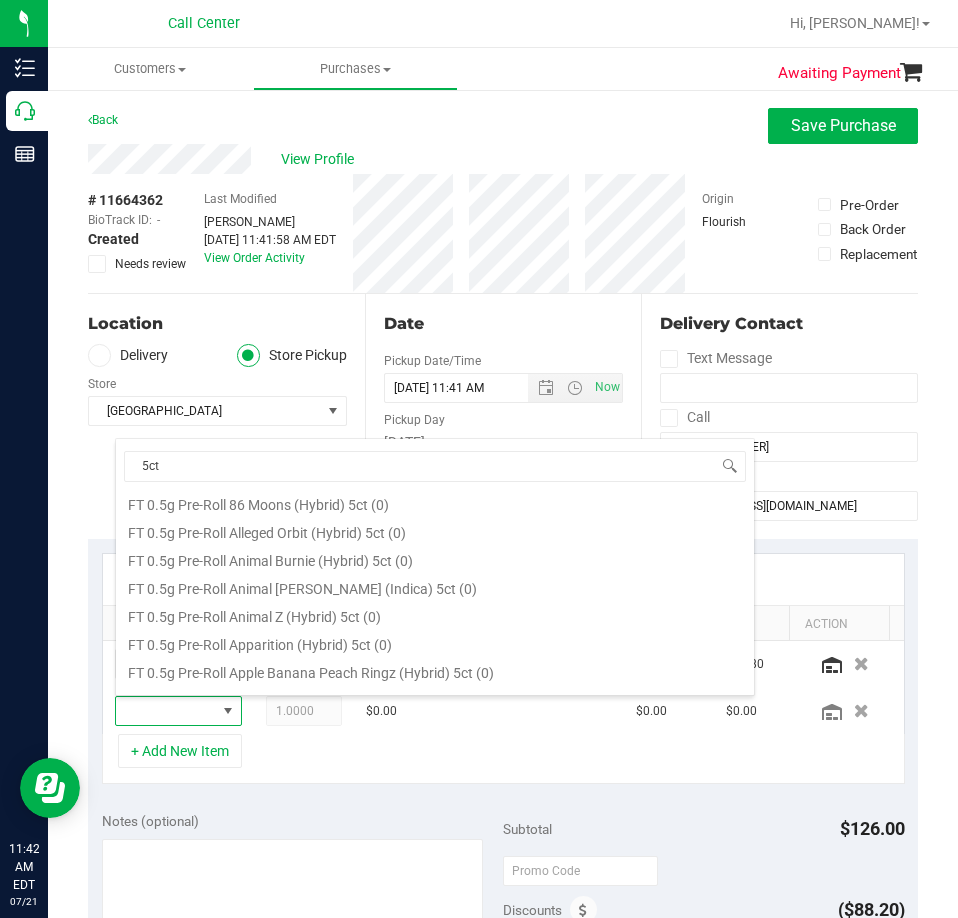 type on "5ct" 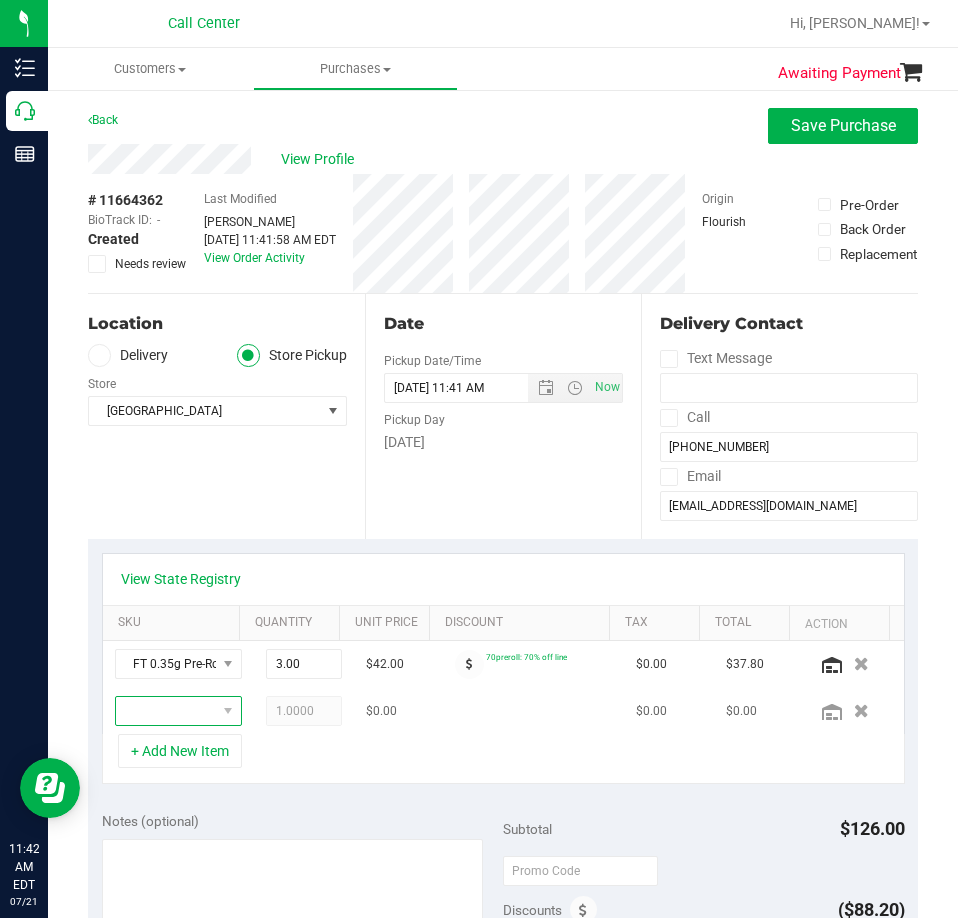 click at bounding box center [166, 711] 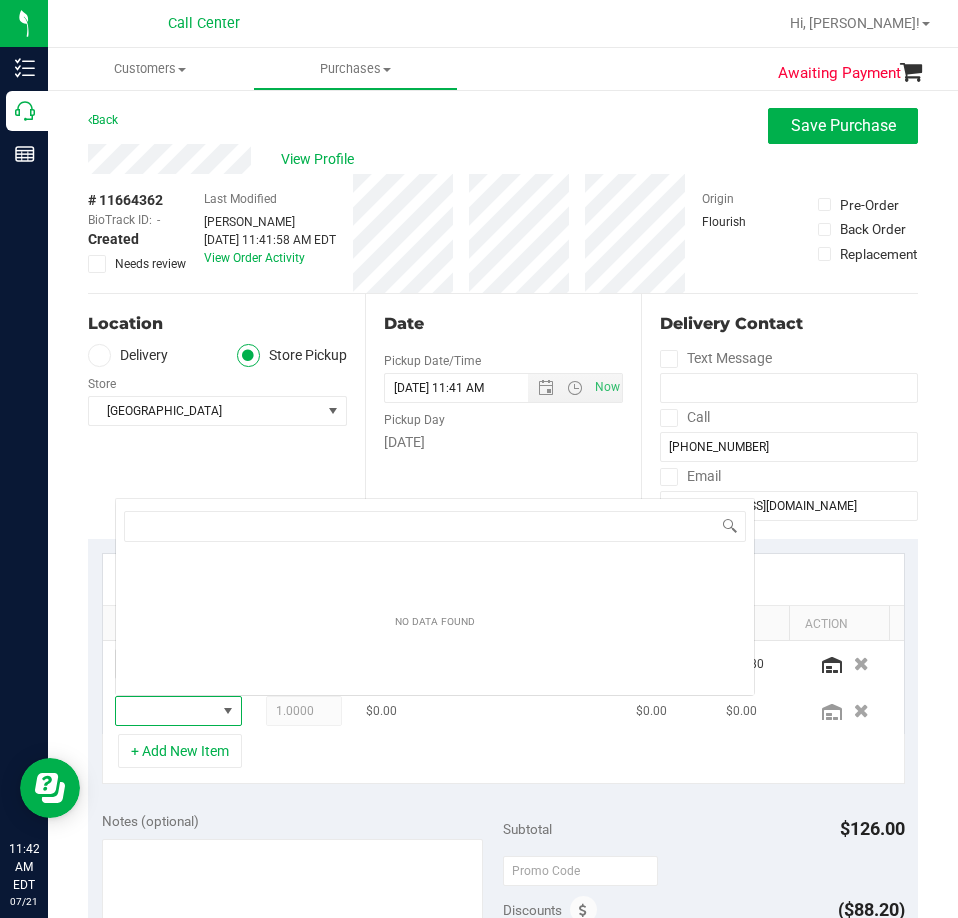 scroll, scrollTop: 0, scrollLeft: 0, axis: both 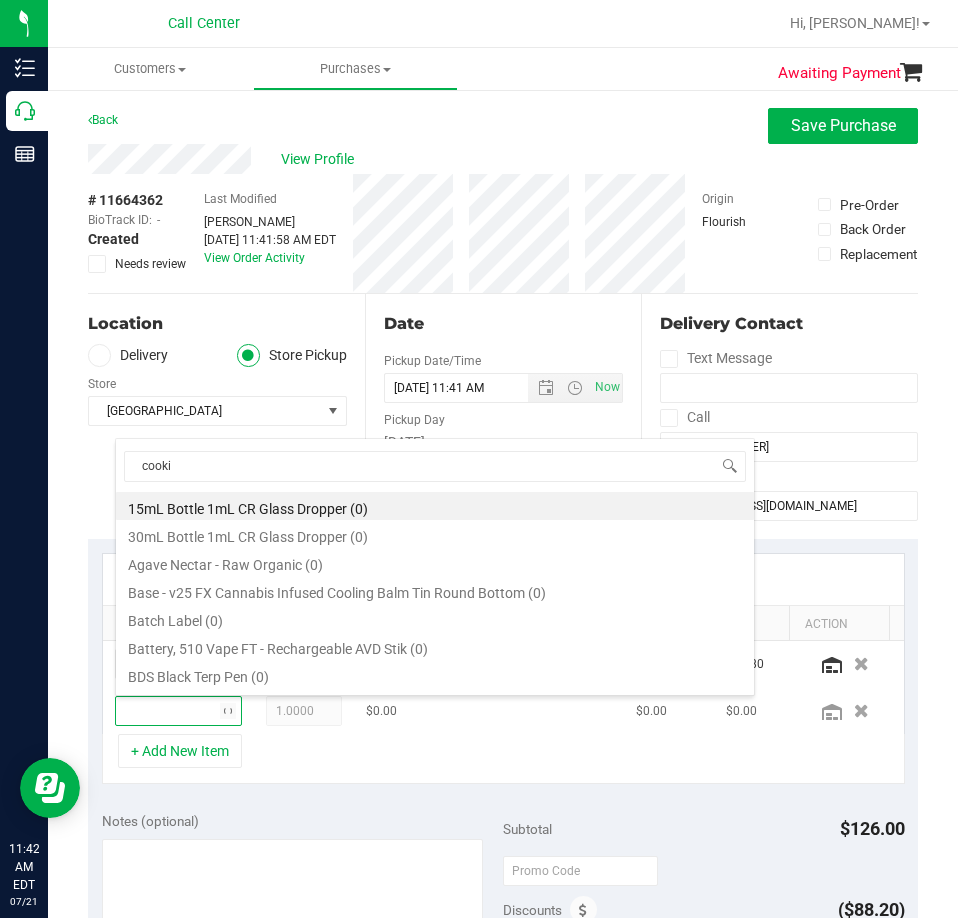 type on "cookie" 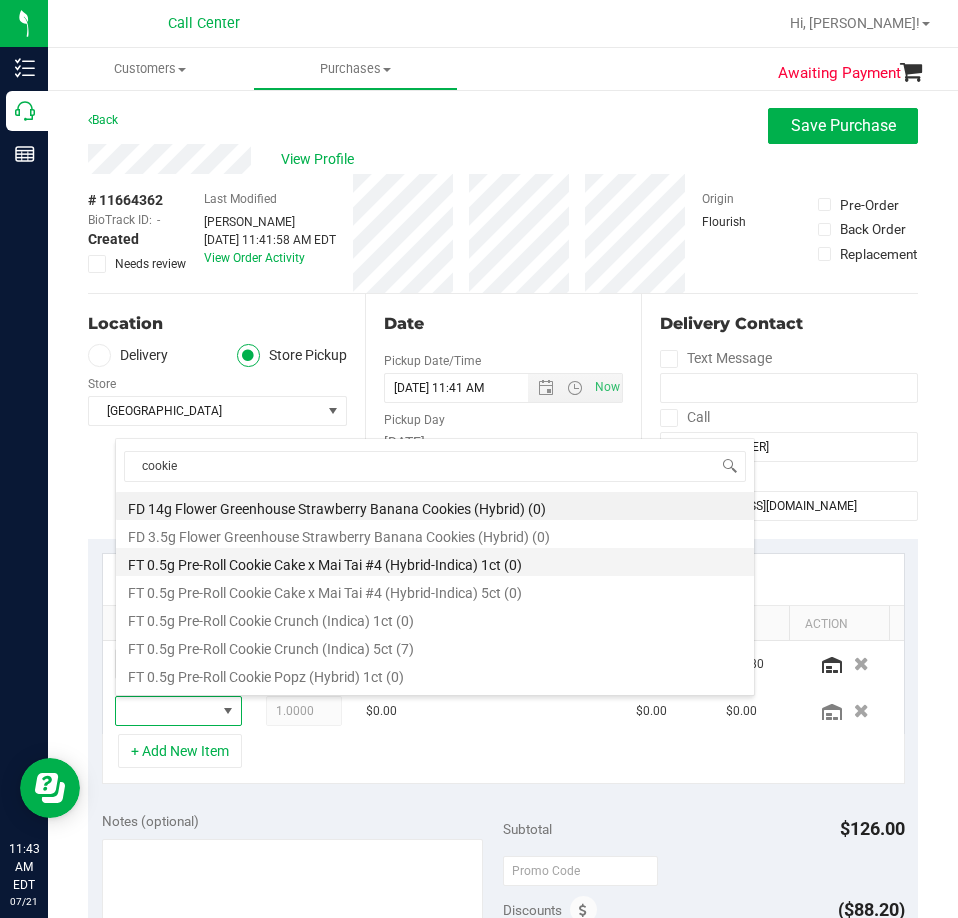 scroll, scrollTop: 100, scrollLeft: 0, axis: vertical 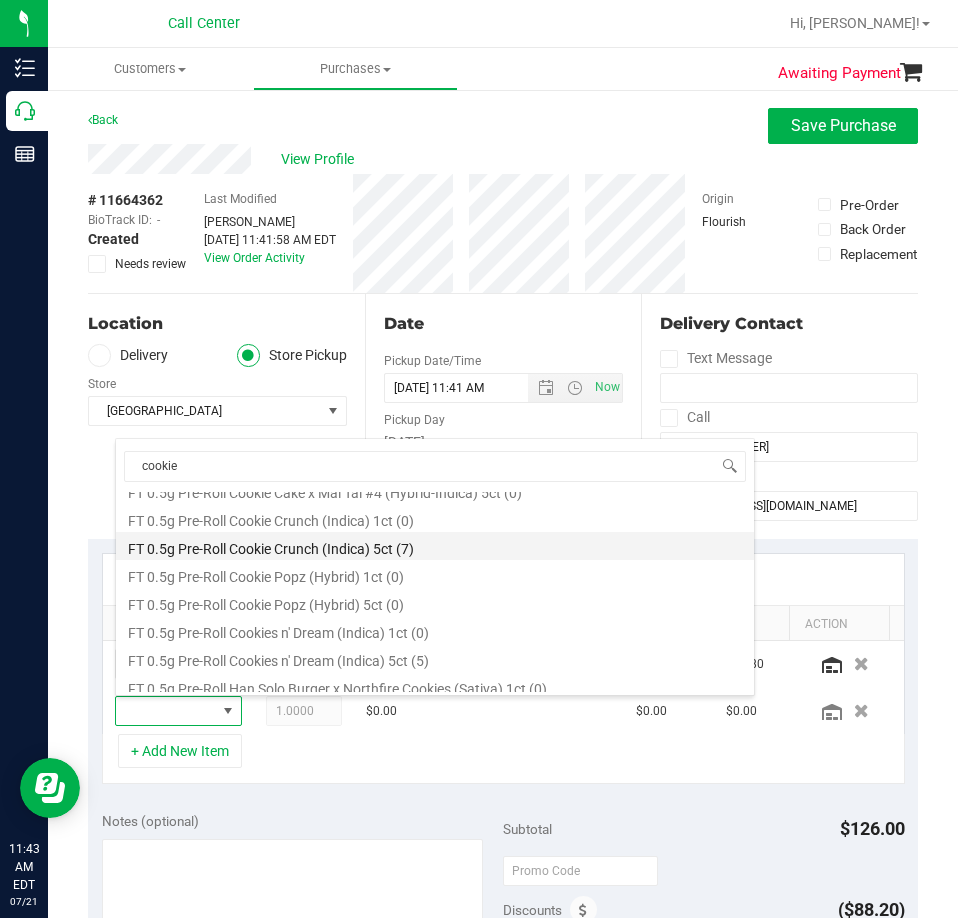 click on "FT 0.5g Pre-Roll Cookie Crunch (Indica) 5ct (7)" at bounding box center (435, 546) 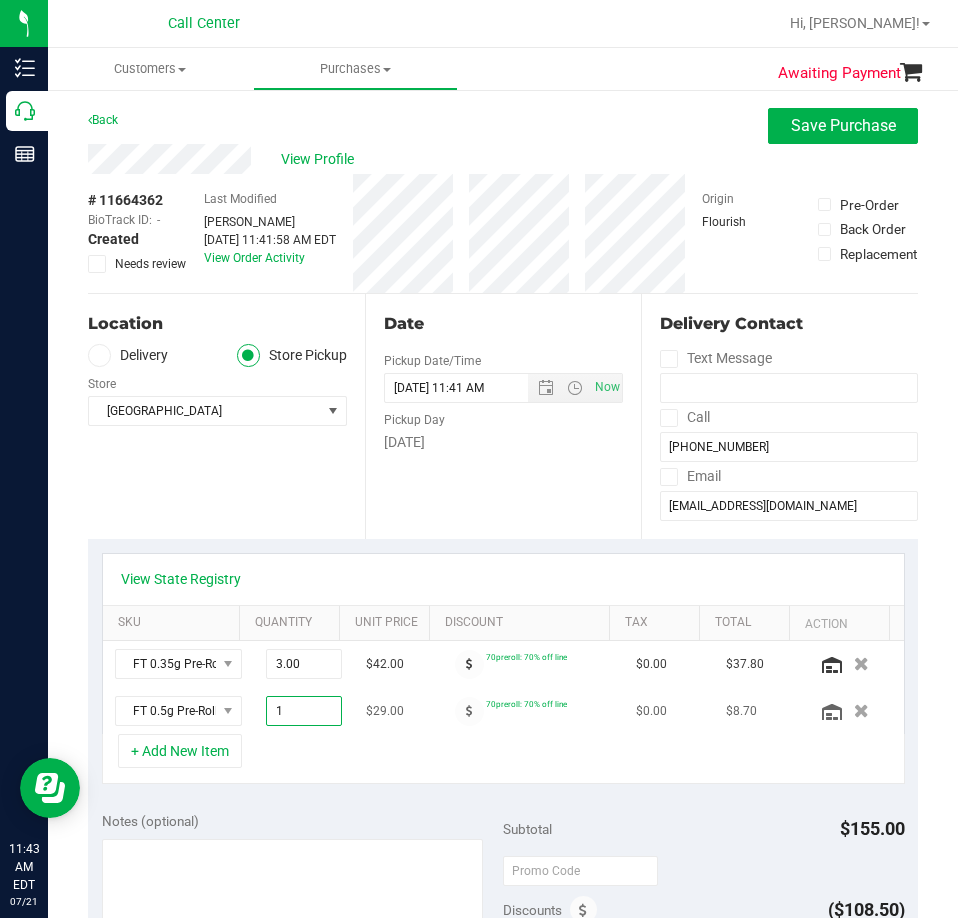click on "1.00 1" at bounding box center (304, 711) 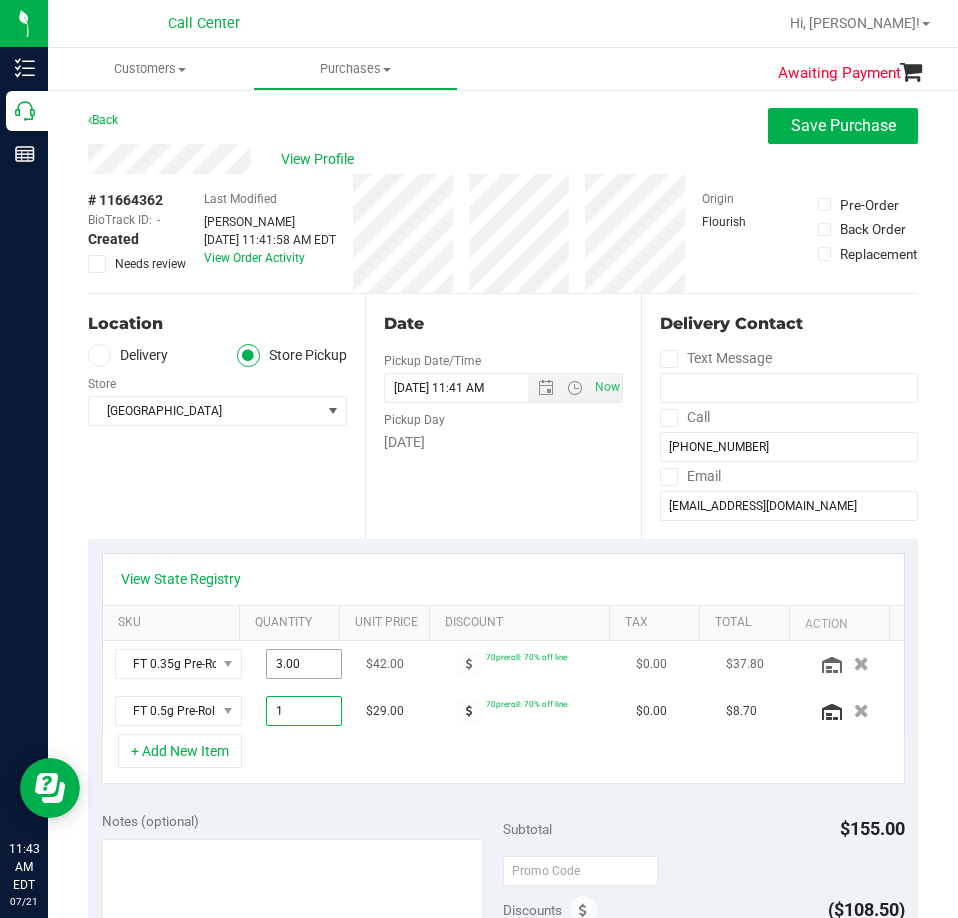 type on "3" 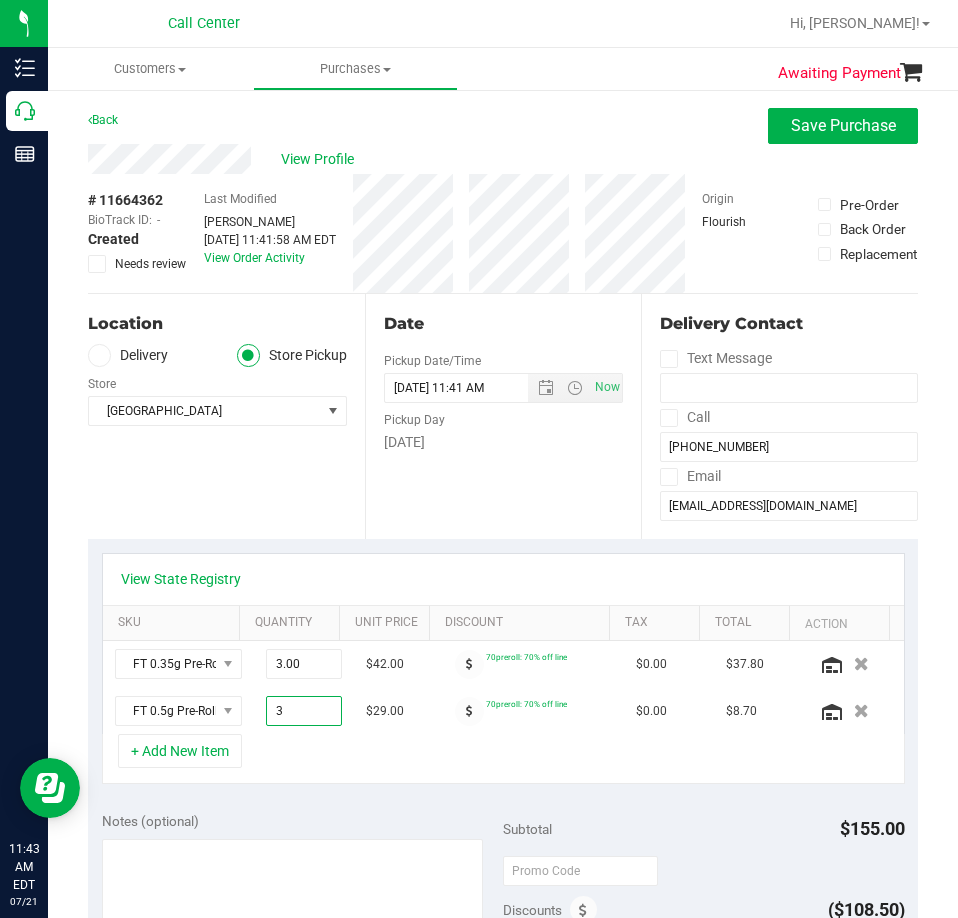 type on "3.00" 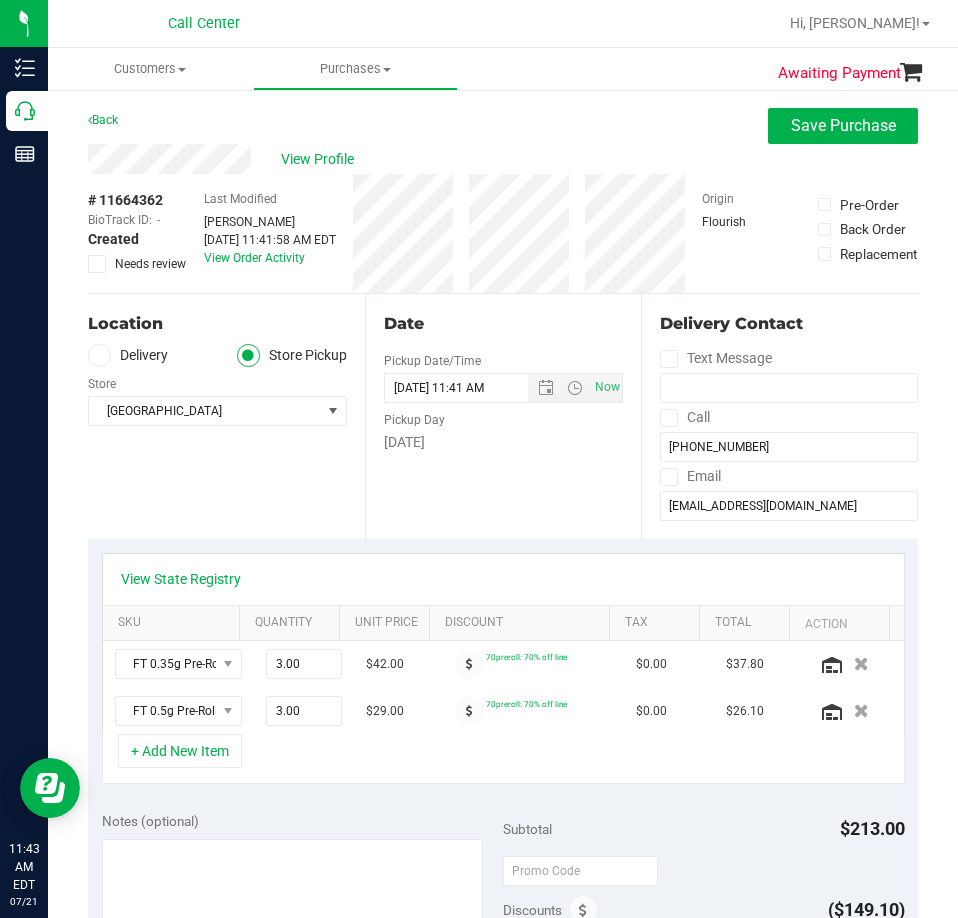 click on "Notes (optional)
Subtotal
$213.00
Discounts
($149.10)
Delivery Fee
$0.00
Sales Tax
$0.00
Total" at bounding box center [503, 978] 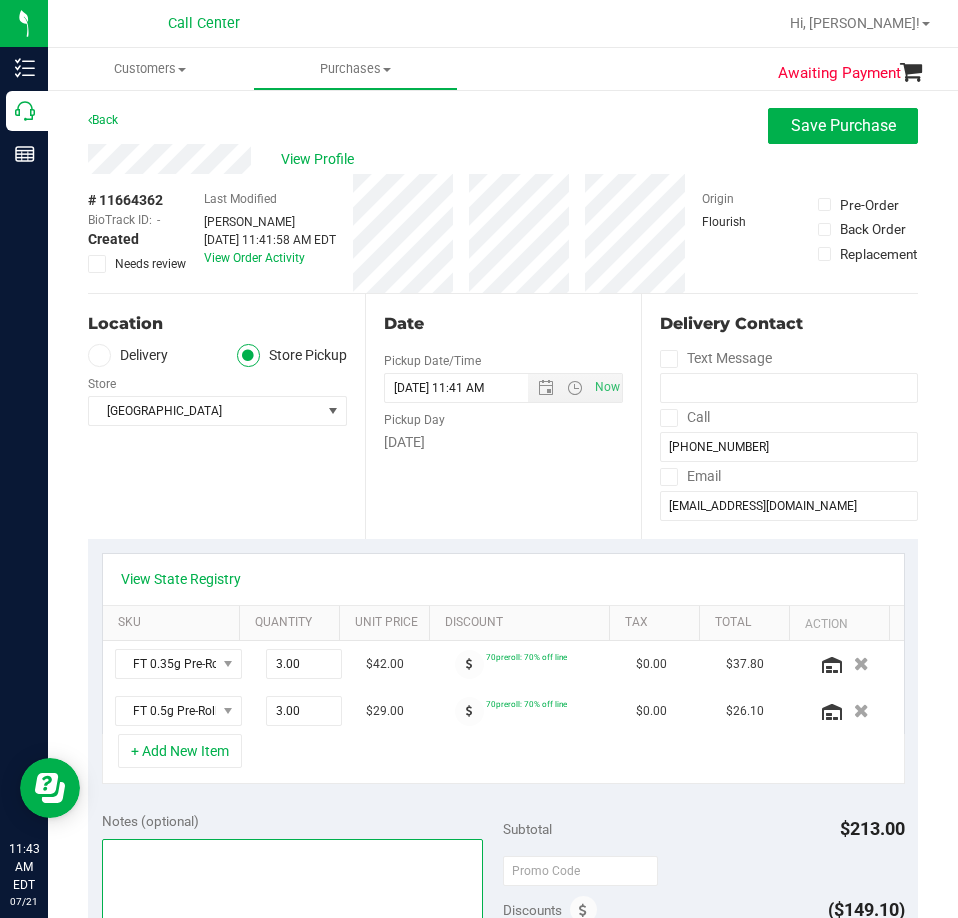 click at bounding box center [293, 935] 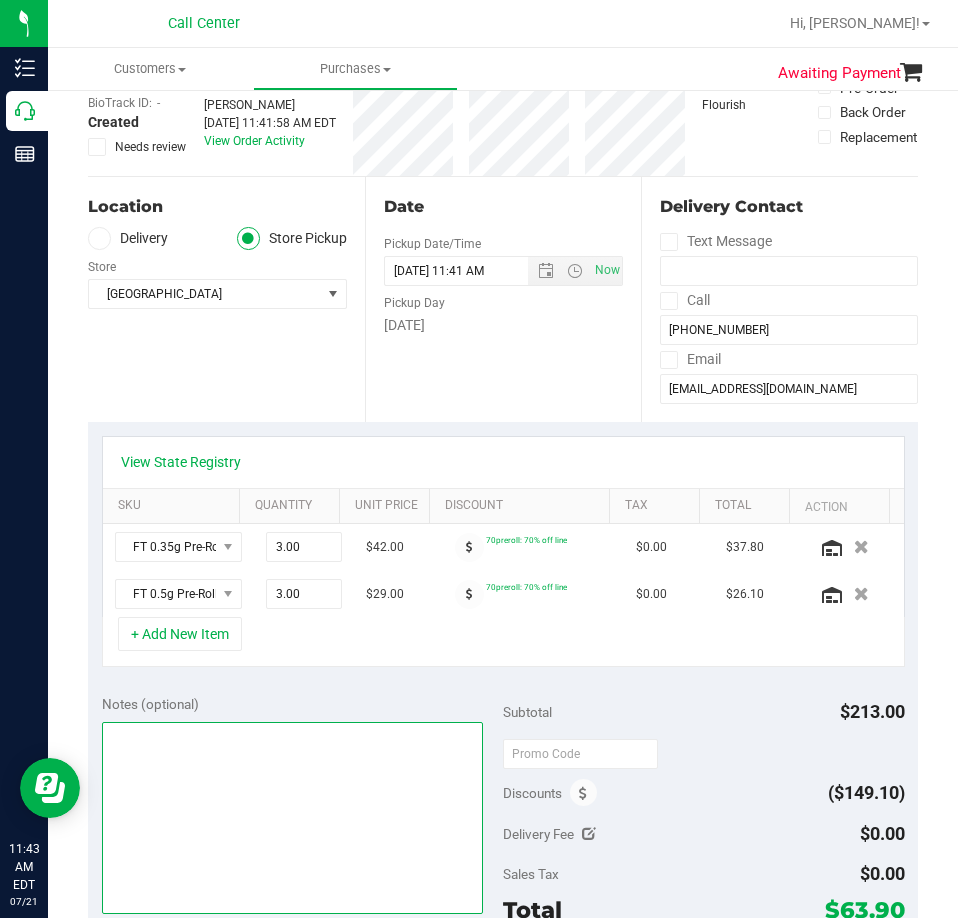scroll, scrollTop: 400, scrollLeft: 0, axis: vertical 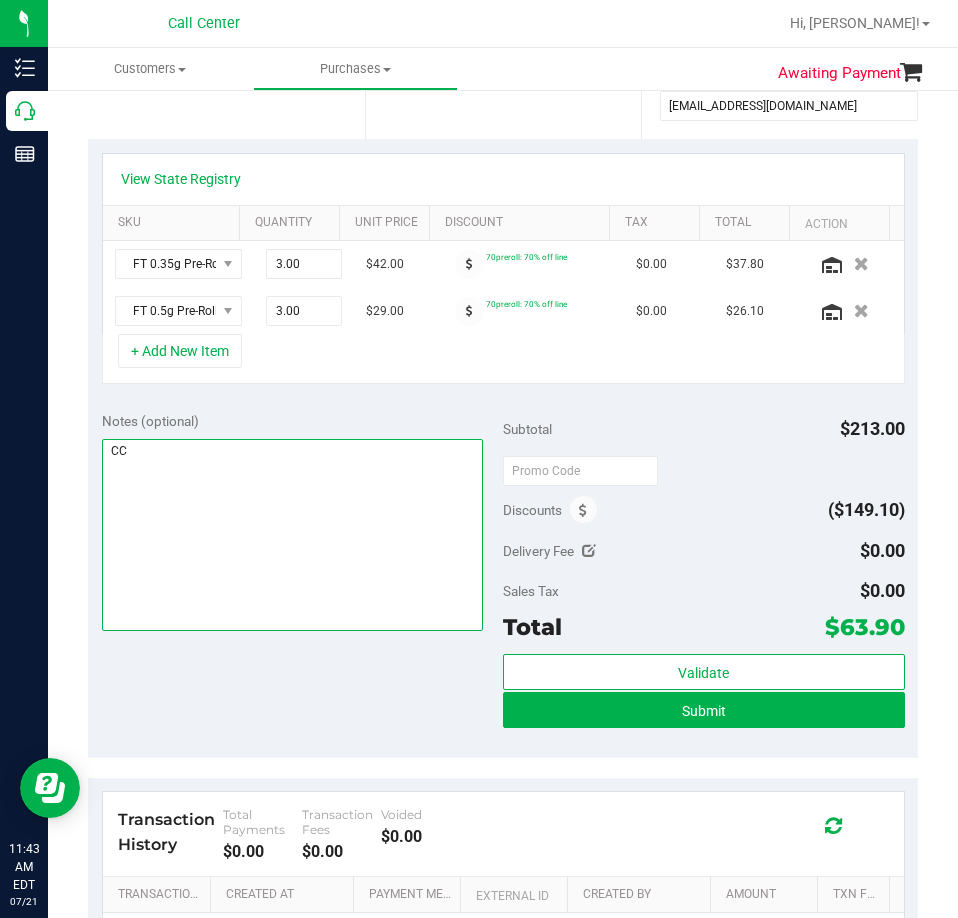 type on "CC" 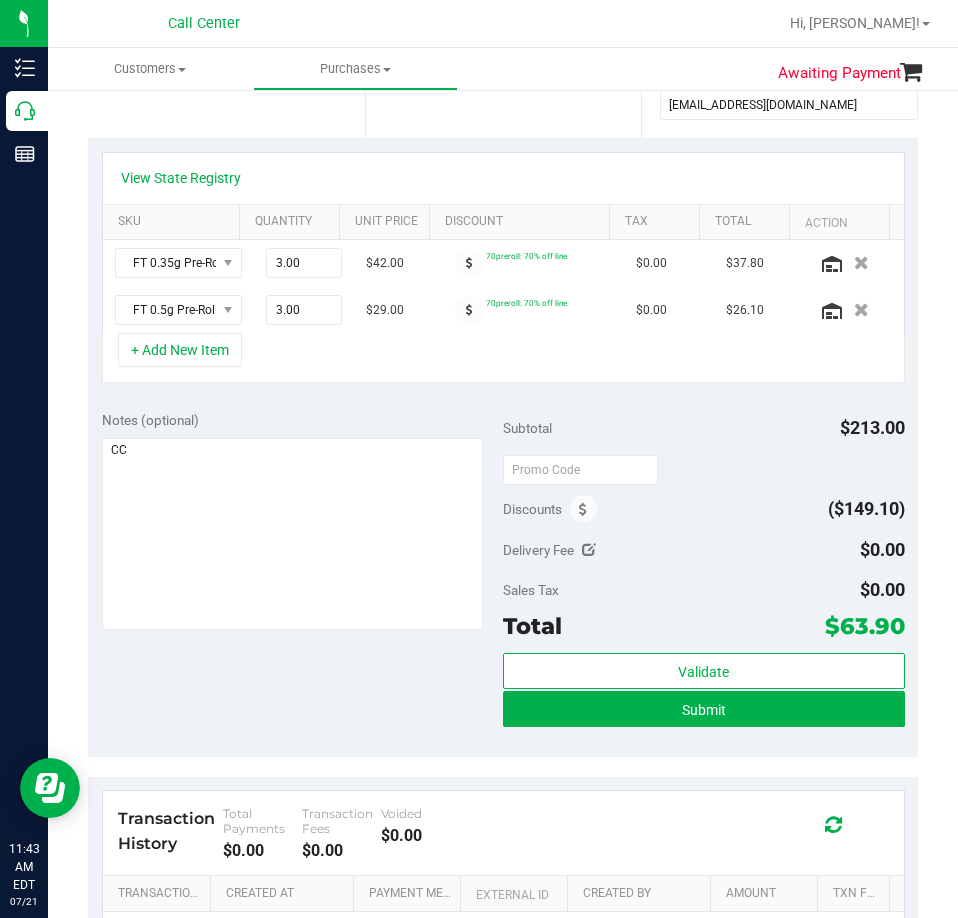 scroll, scrollTop: 400, scrollLeft: 0, axis: vertical 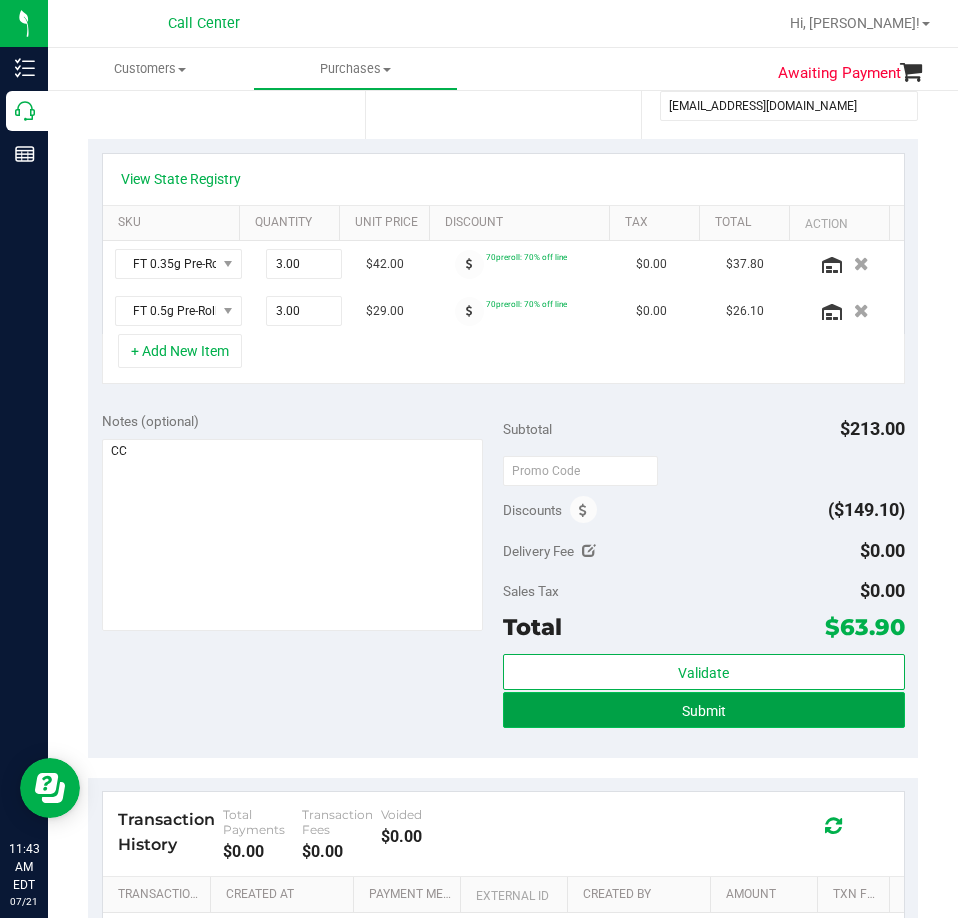 click on "Submit" at bounding box center (704, 710) 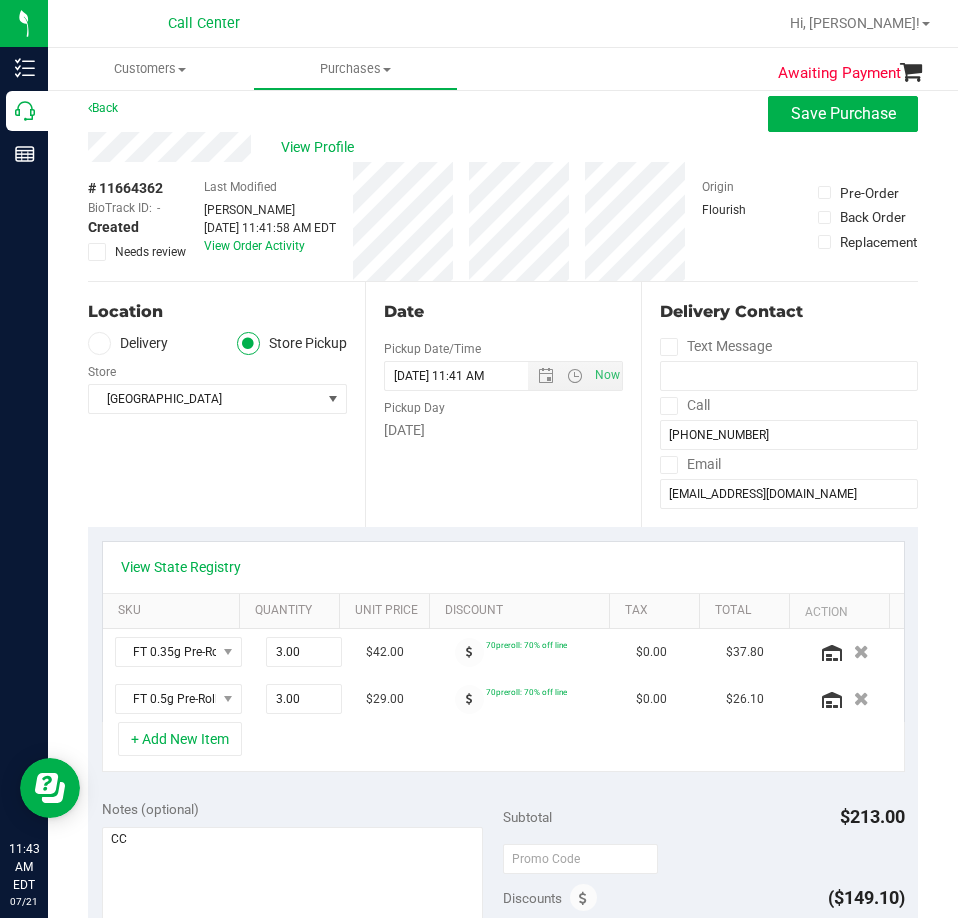 scroll, scrollTop: 0, scrollLeft: 0, axis: both 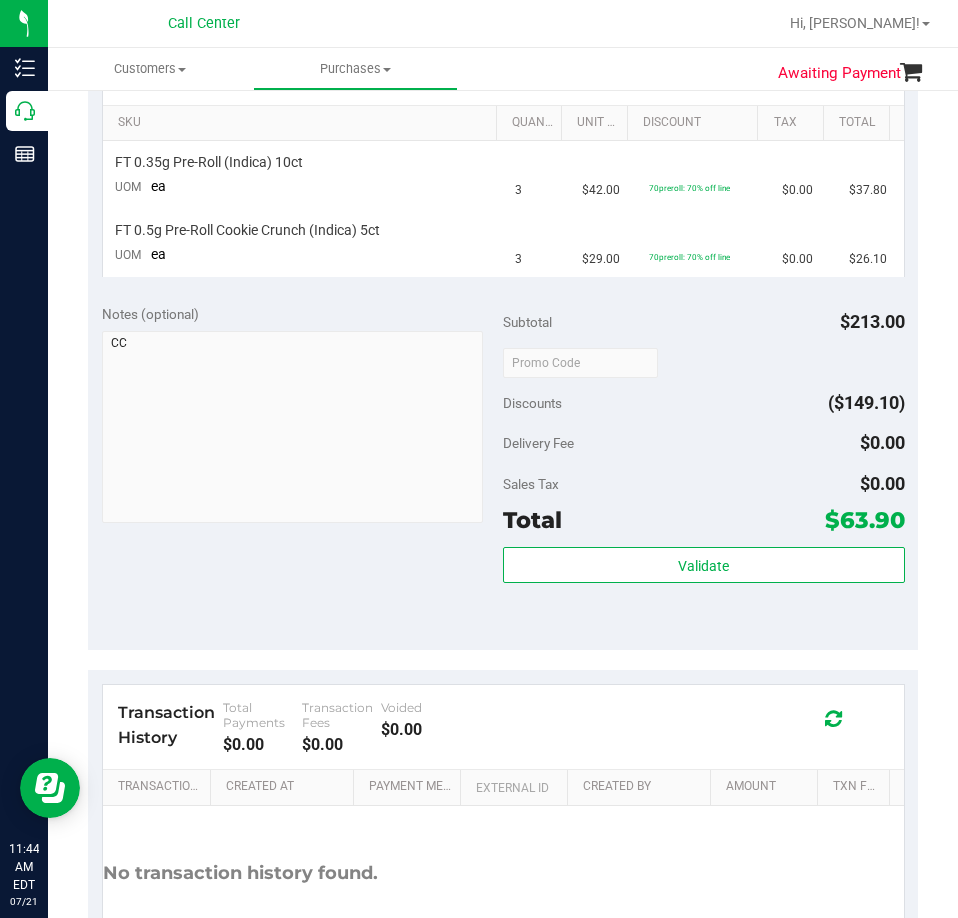 click on "$63.90" at bounding box center (865, 520) 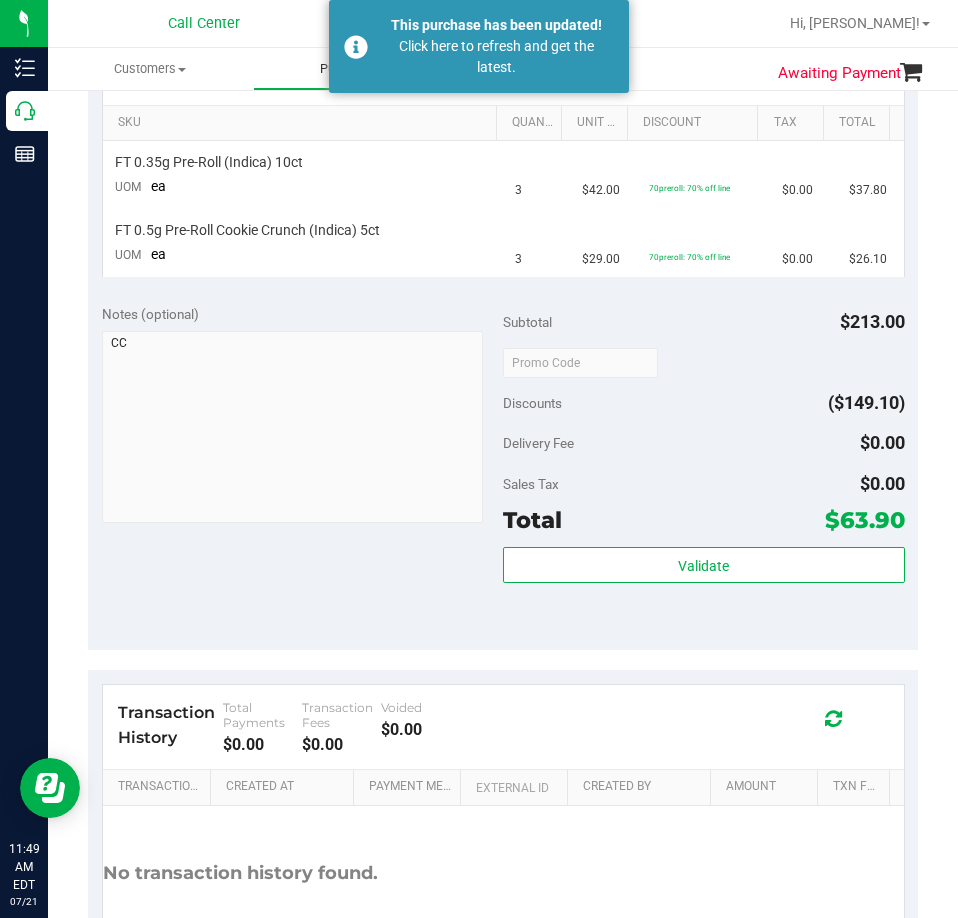 click on "This purchase has been updated!   Click here to refresh and get the latest." at bounding box center [479, 46] 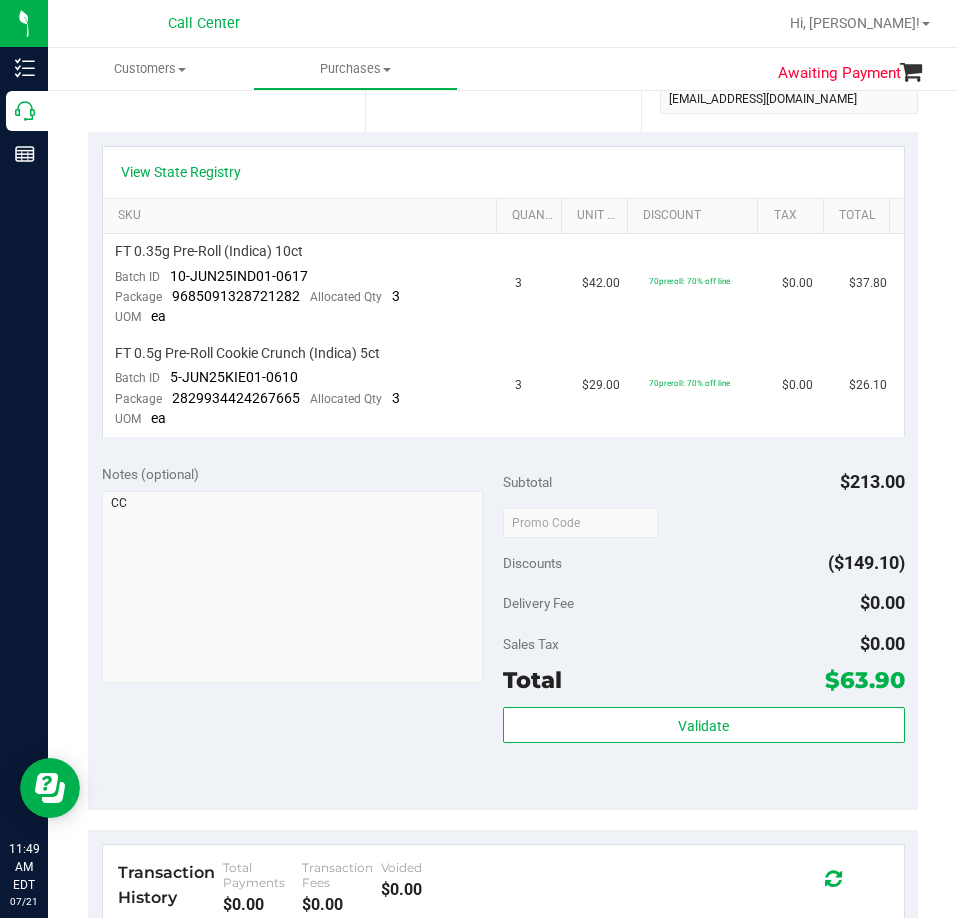 scroll, scrollTop: 97, scrollLeft: 0, axis: vertical 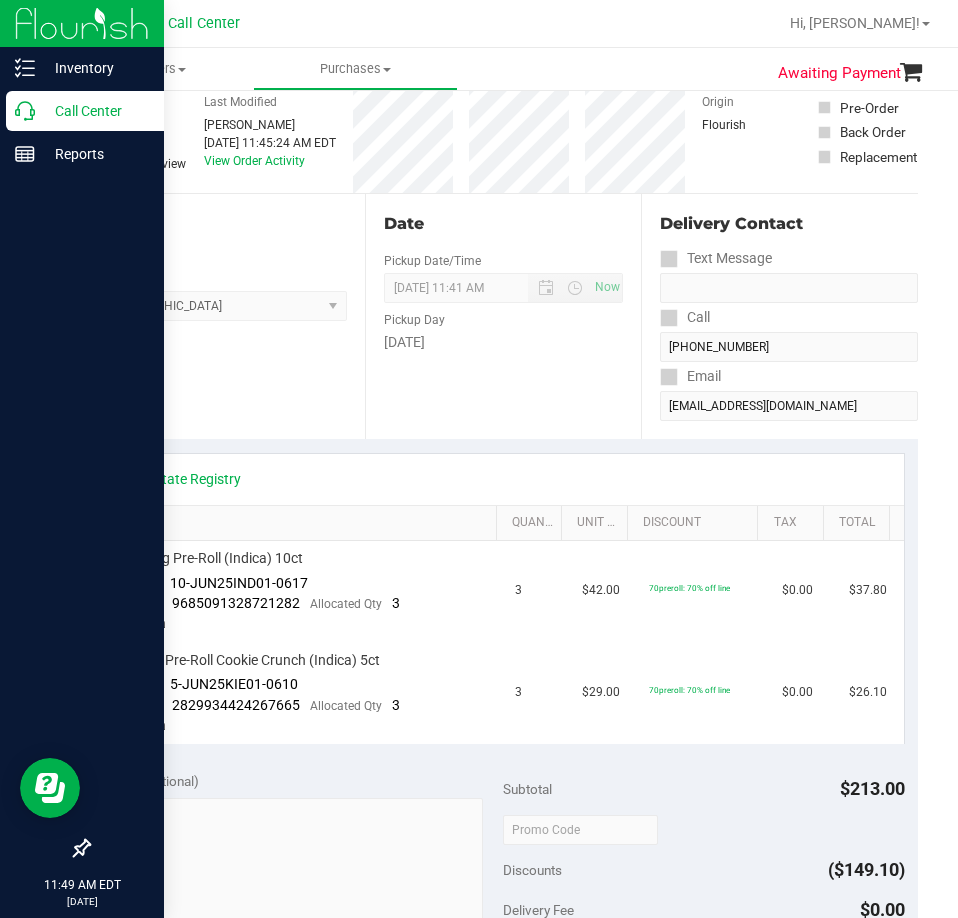 click on "Call Center" at bounding box center [95, 111] 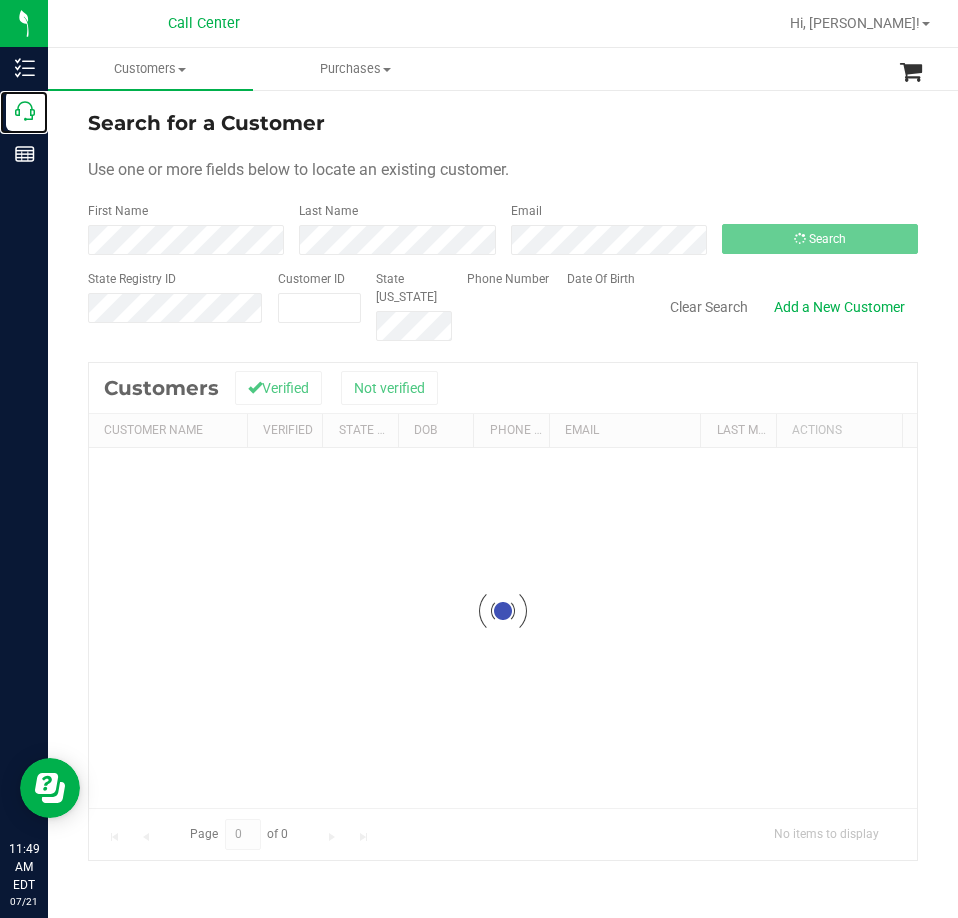 scroll, scrollTop: 0, scrollLeft: 0, axis: both 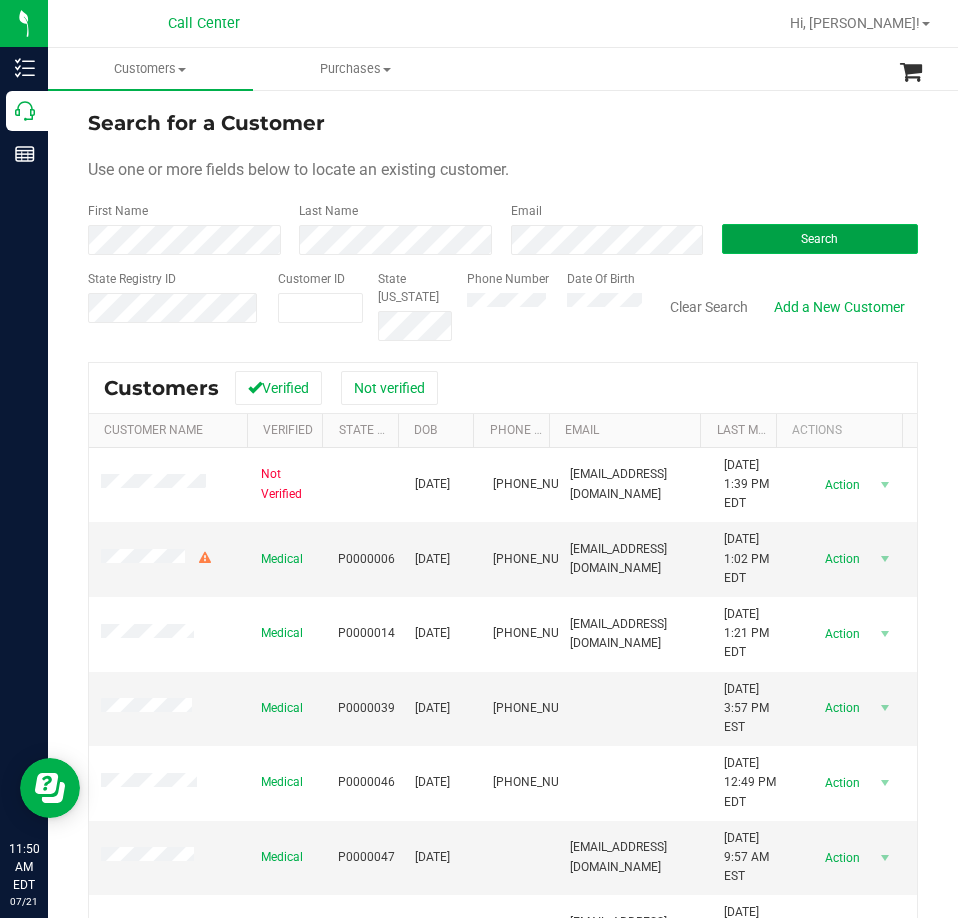 click on "Search" at bounding box center (820, 239) 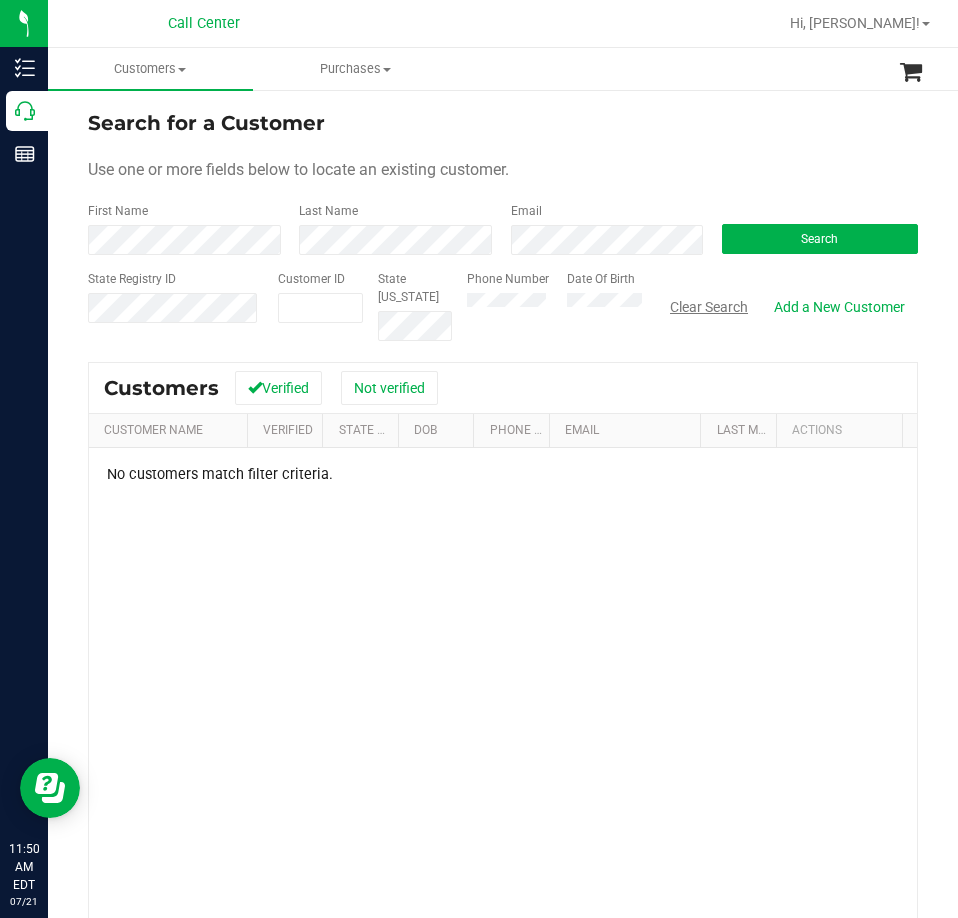click on "Clear Search" at bounding box center [709, 307] 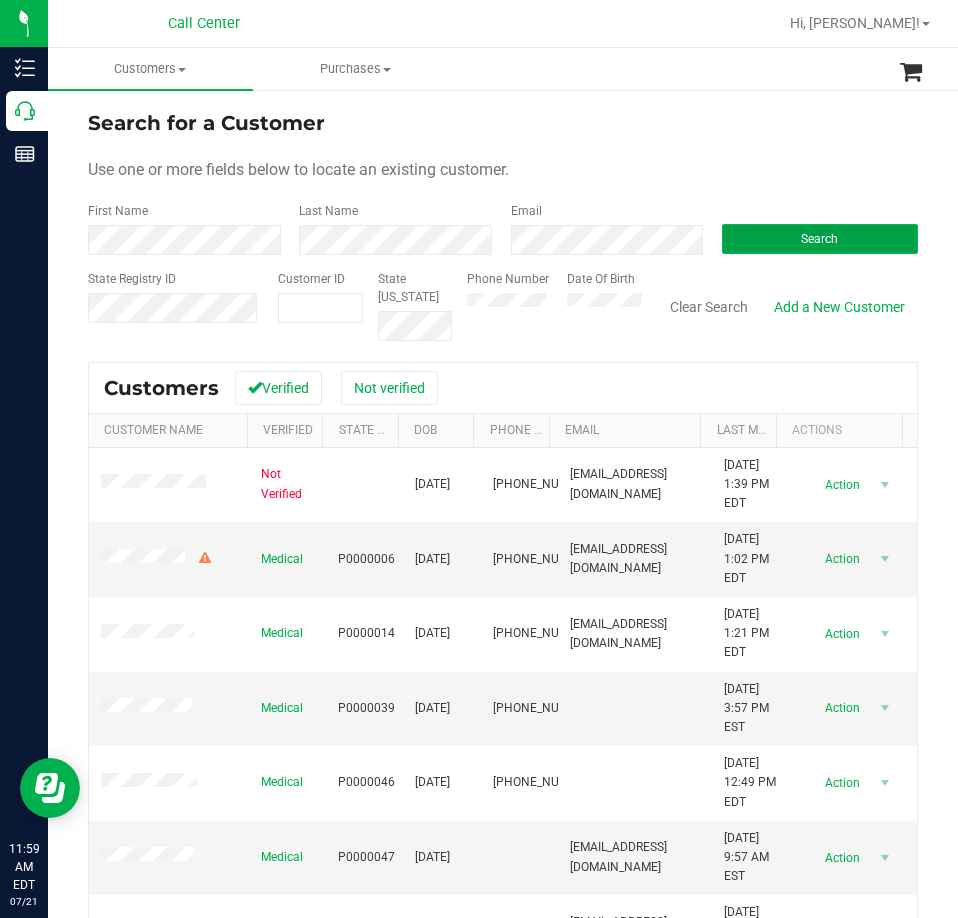 click on "Search" at bounding box center (820, 239) 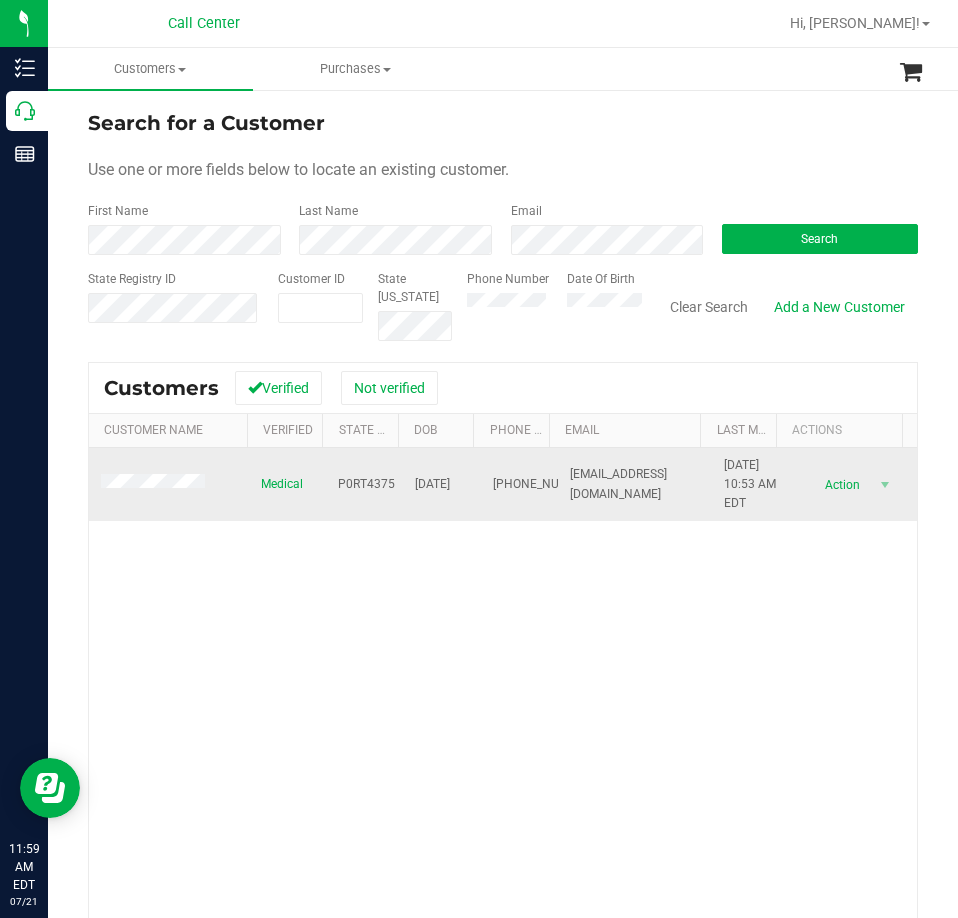 click at bounding box center [156, 484] 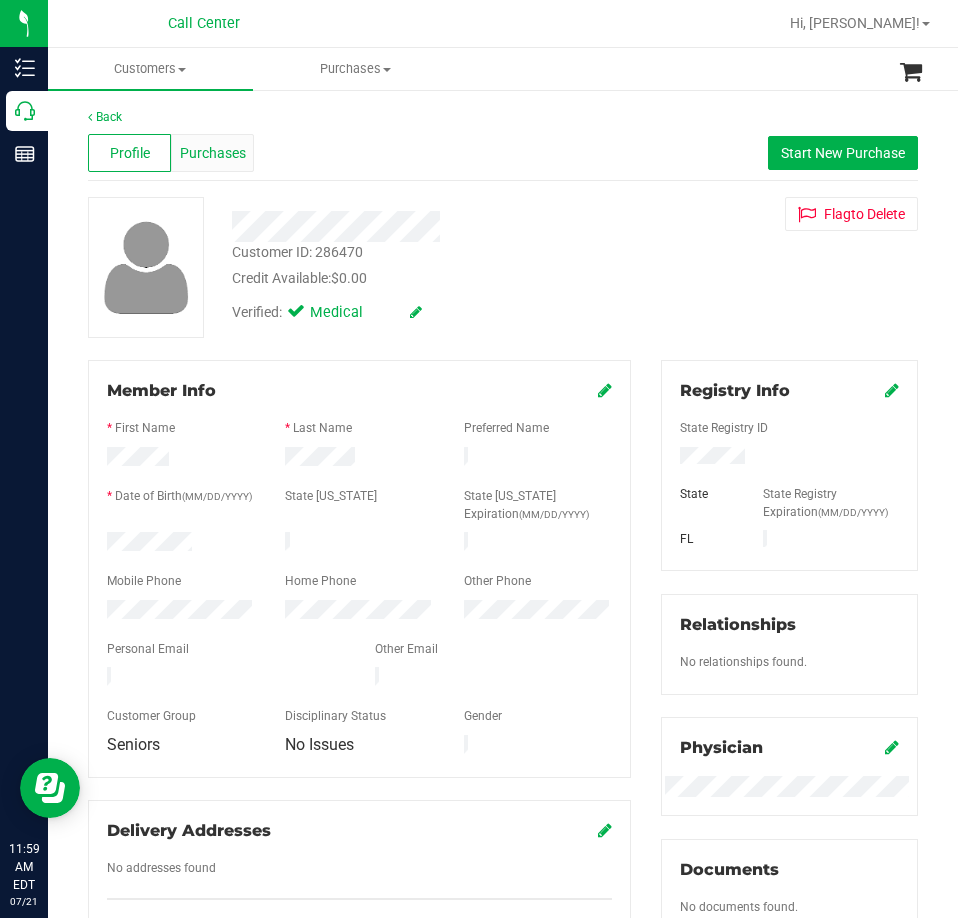 click on "Purchases" at bounding box center [213, 153] 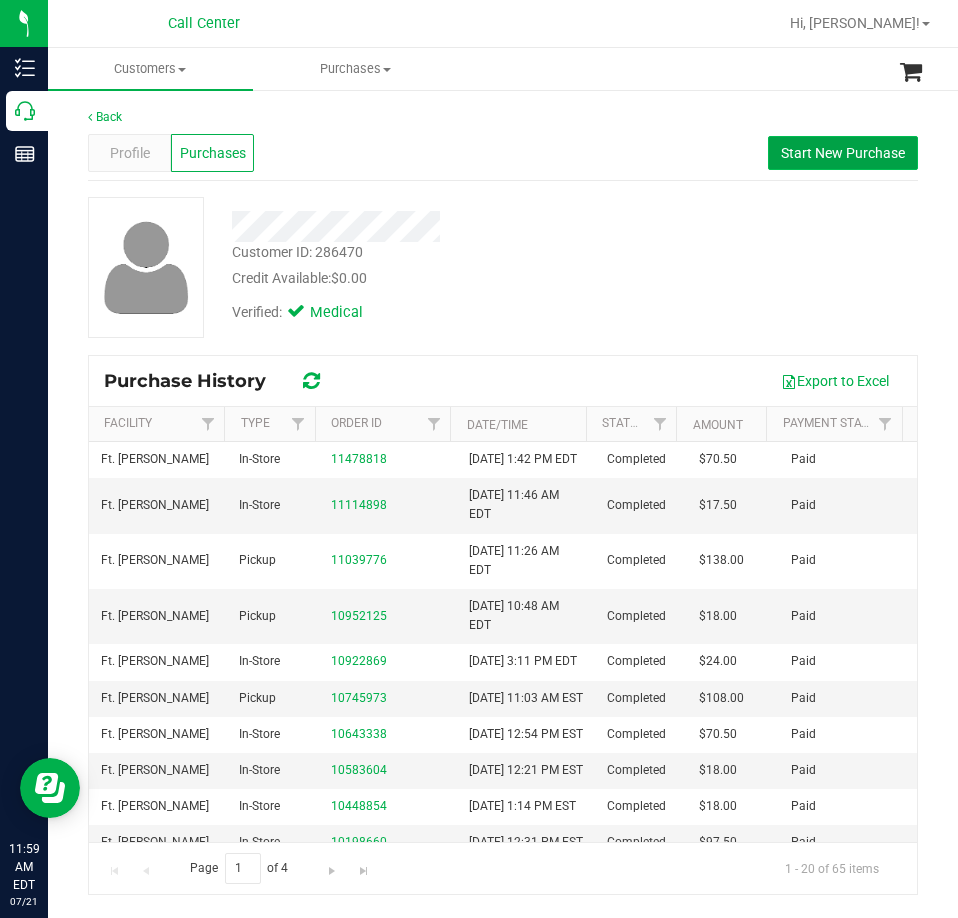 click on "Start New Purchase" at bounding box center (843, 153) 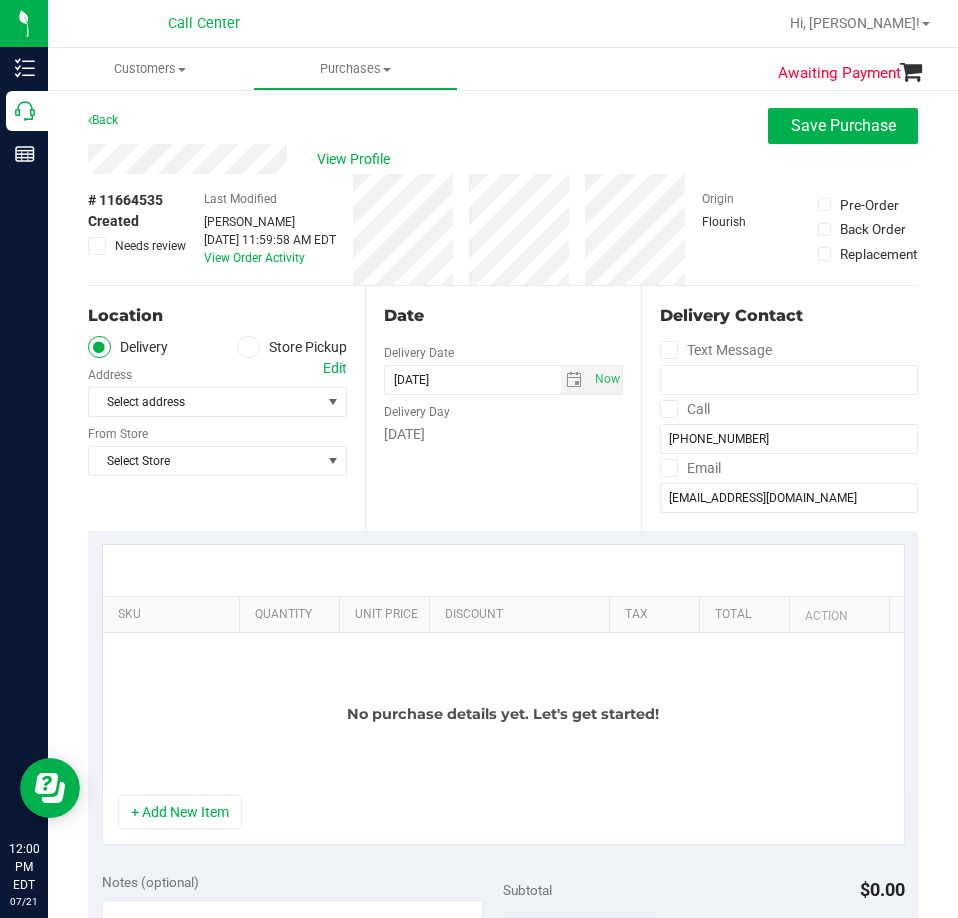 click on "Store Pickup" at bounding box center [292, 347] 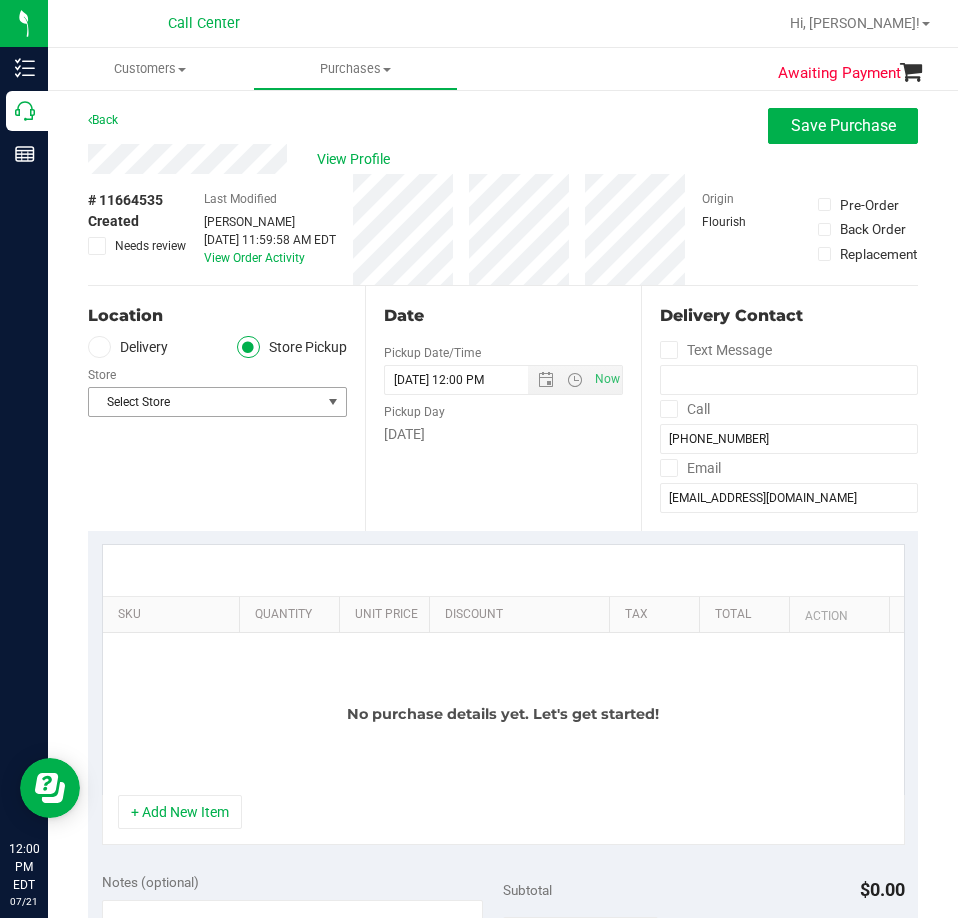 click on "Select Store" at bounding box center (205, 402) 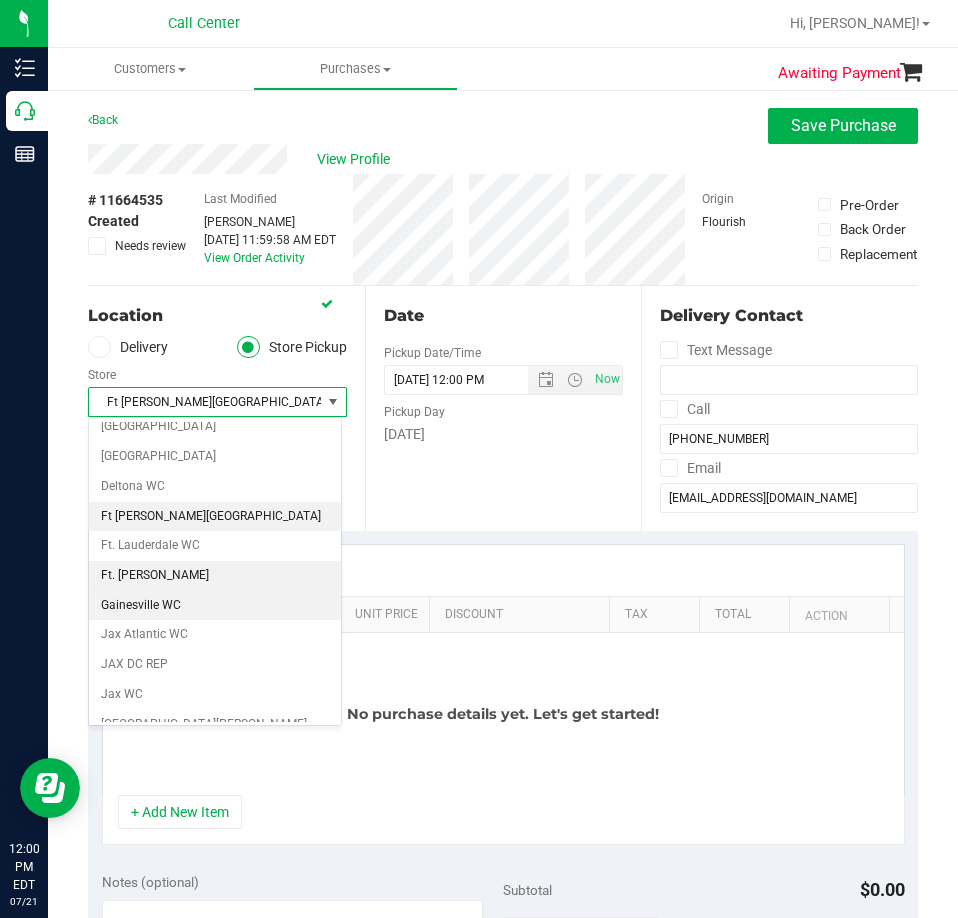scroll, scrollTop: 257, scrollLeft: 0, axis: vertical 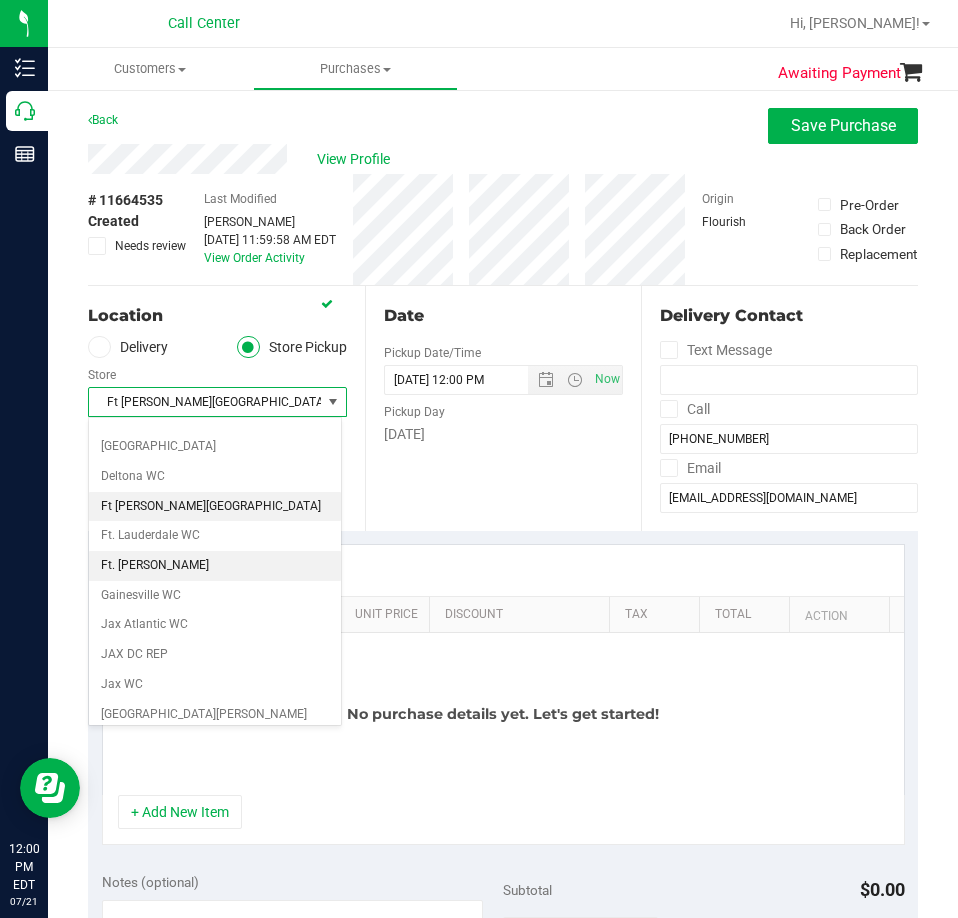 click on "Ft. [PERSON_NAME]" at bounding box center [215, 566] 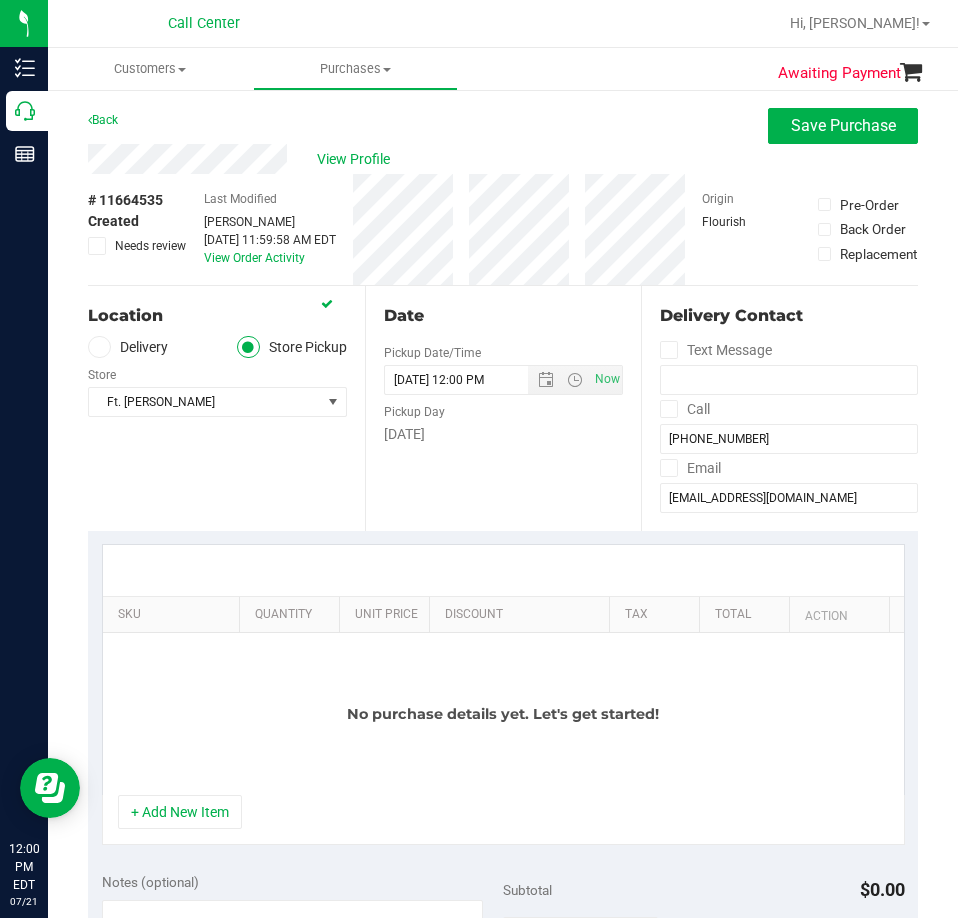 drag, startPoint x: 172, startPoint y: 821, endPoint x: 179, endPoint y: 747, distance: 74.330345 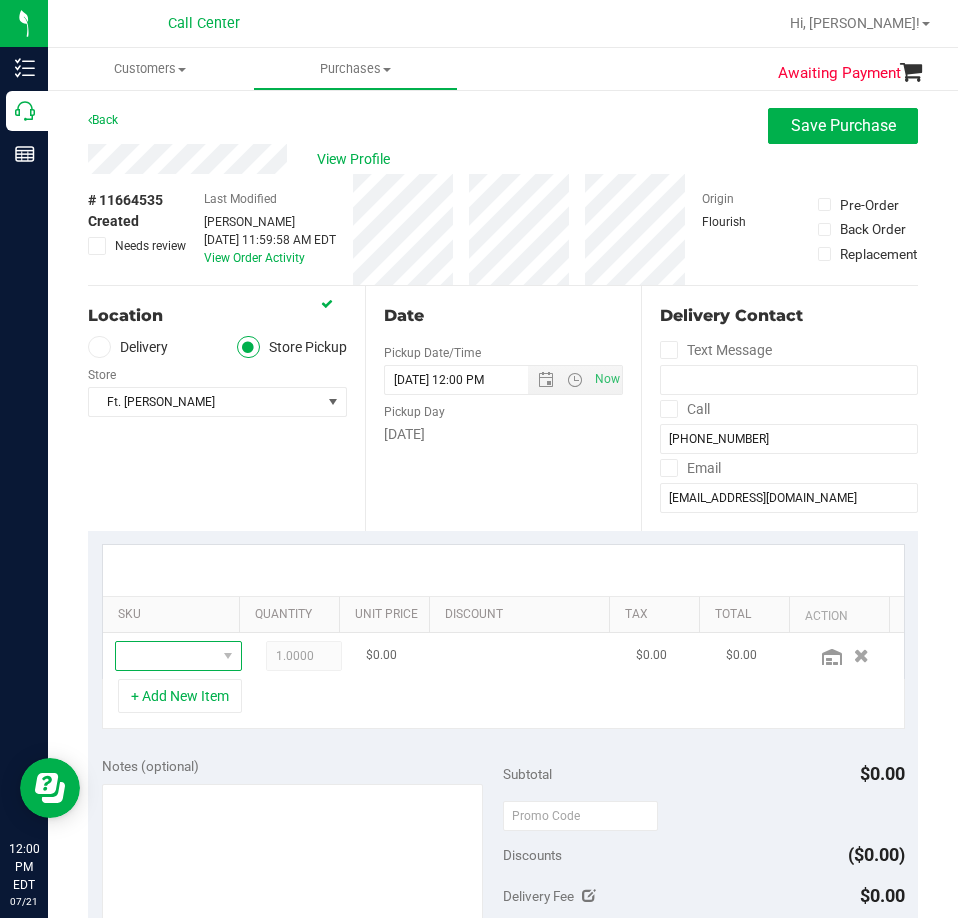 click at bounding box center [166, 656] 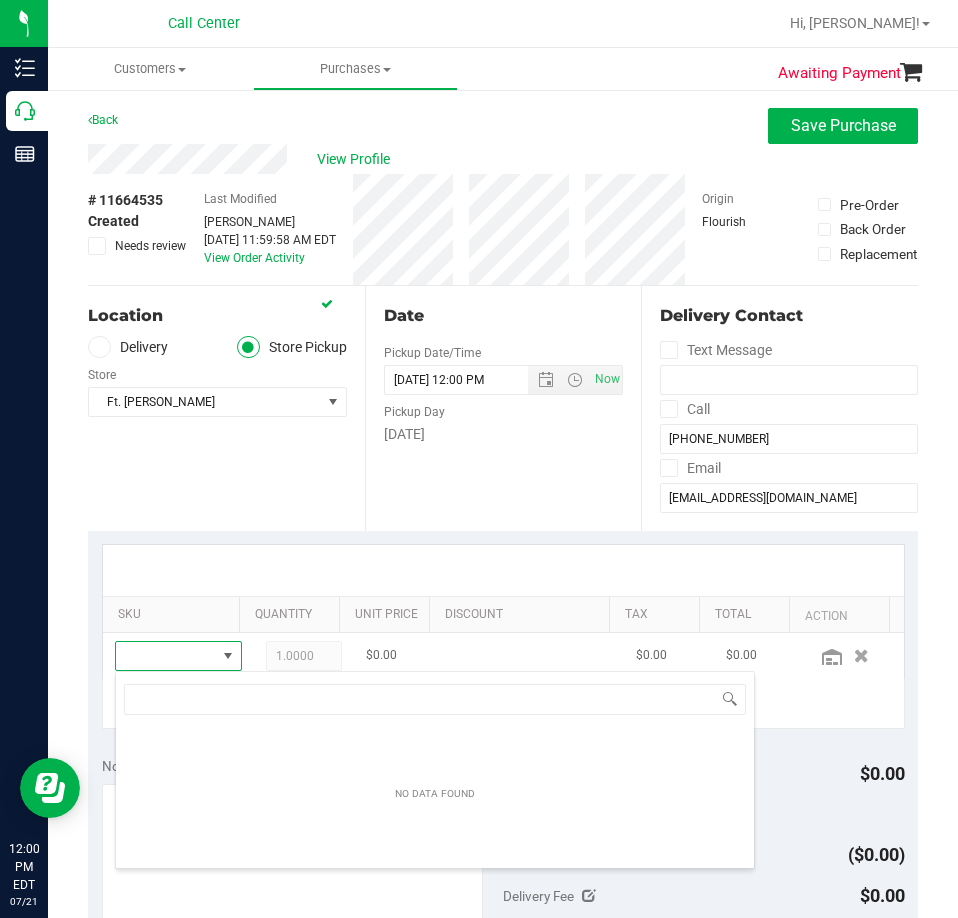 scroll, scrollTop: 99970, scrollLeft: 99903, axis: both 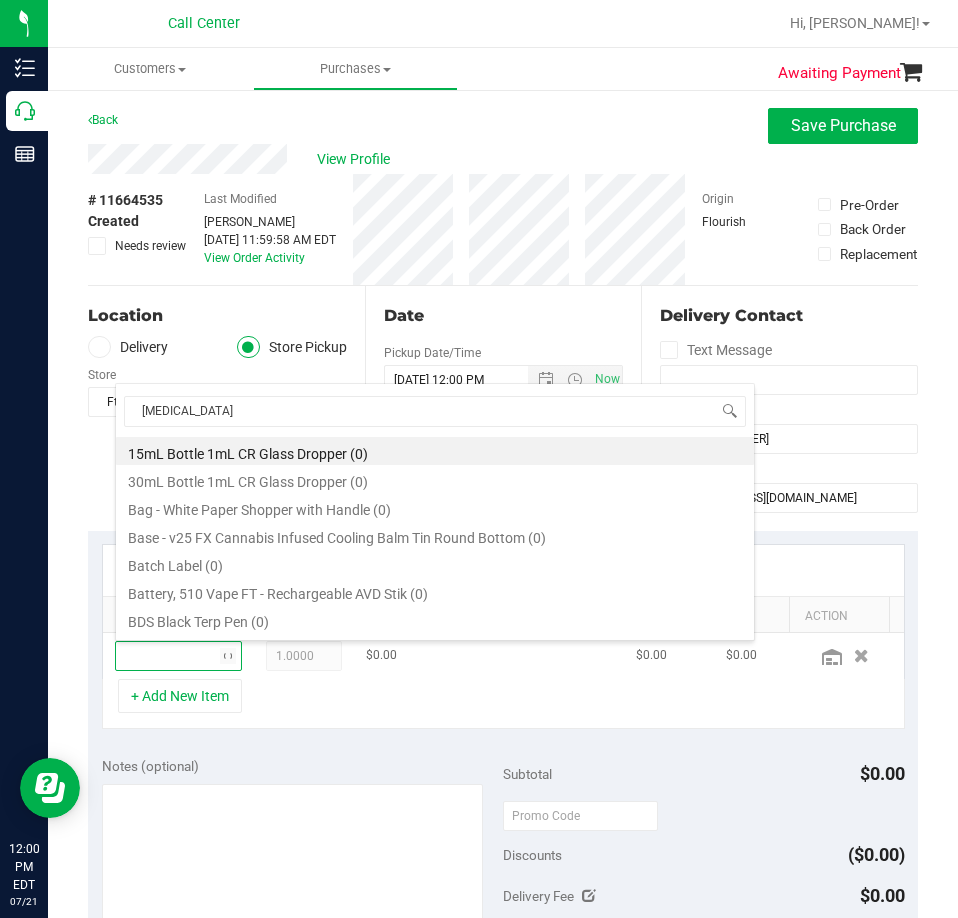 type on "balm" 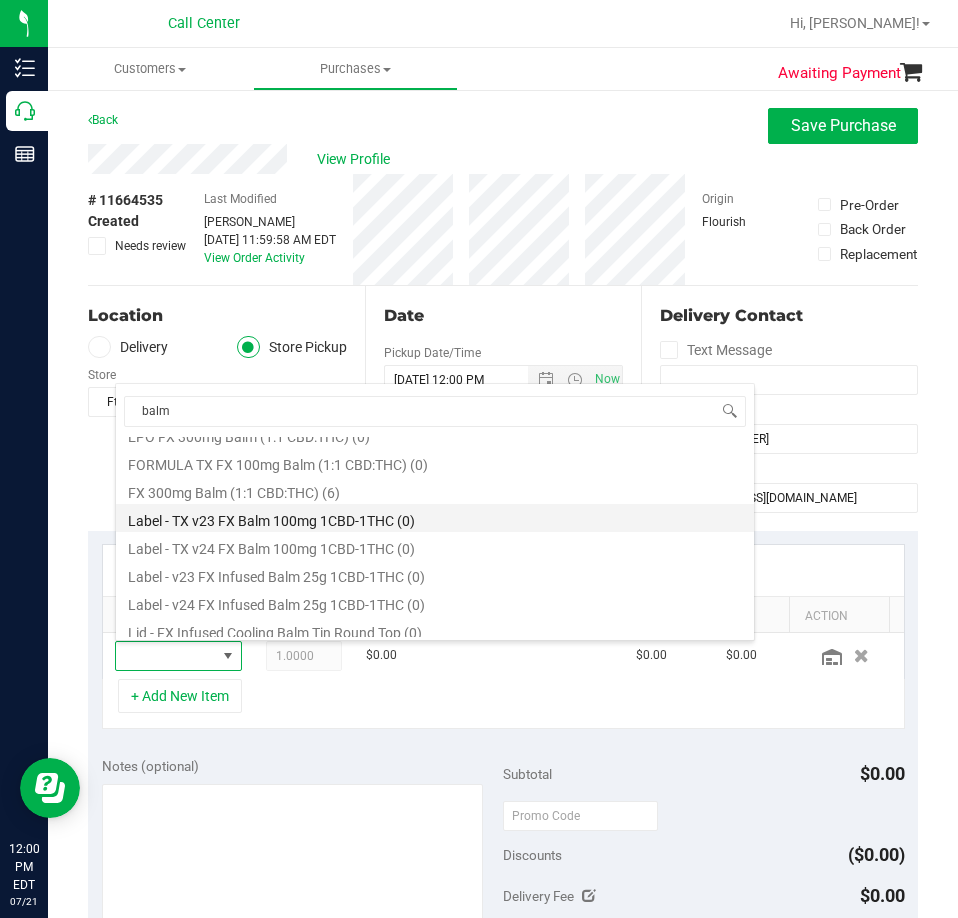scroll, scrollTop: 100, scrollLeft: 0, axis: vertical 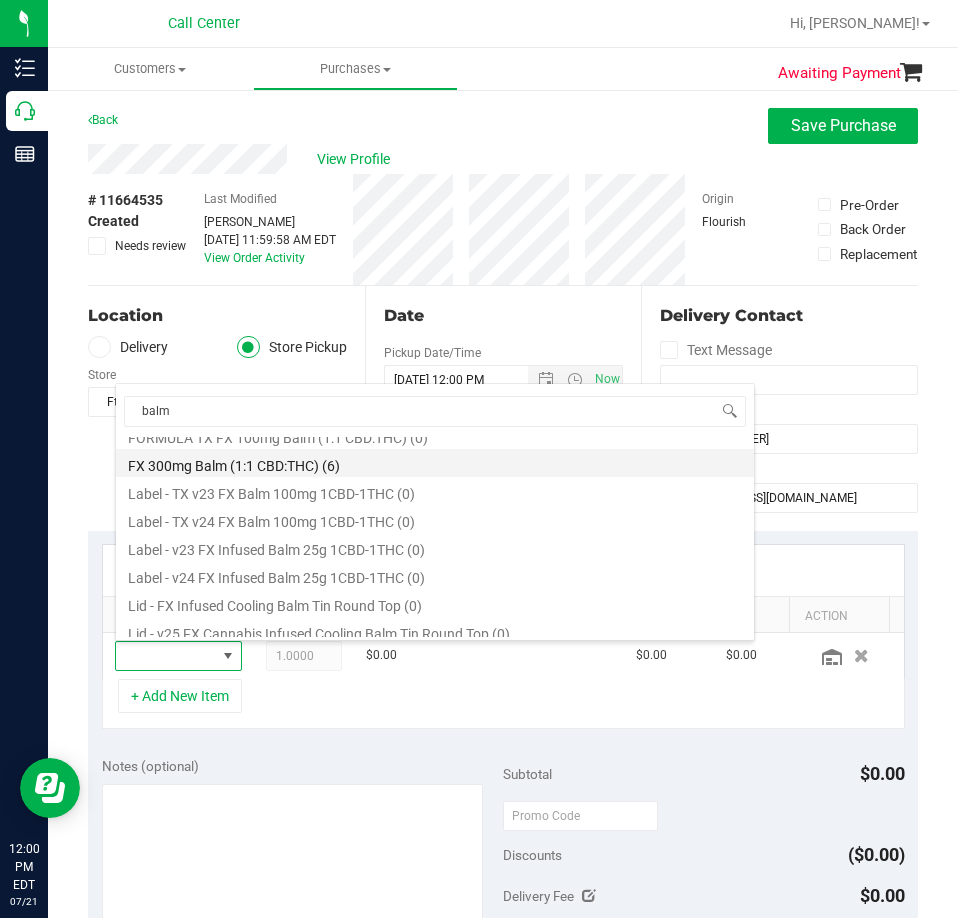 click on "FX 300mg Balm (1:1 CBD:THC) (6)" at bounding box center (435, 463) 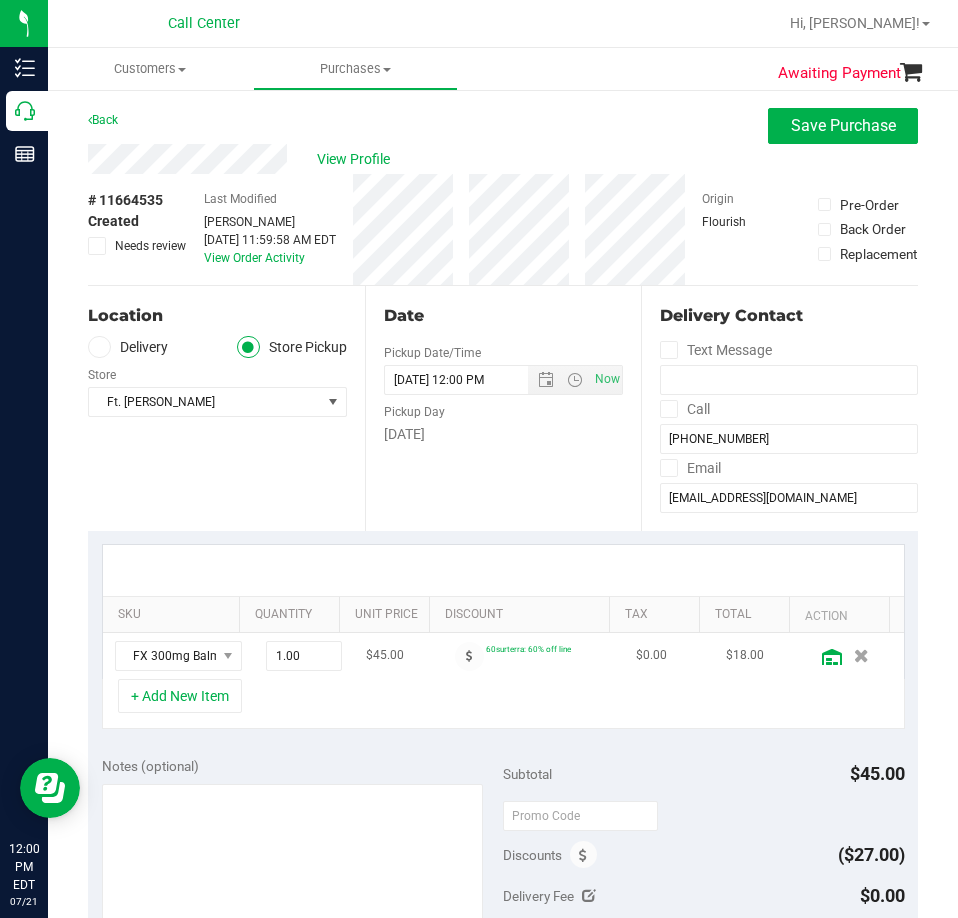 click 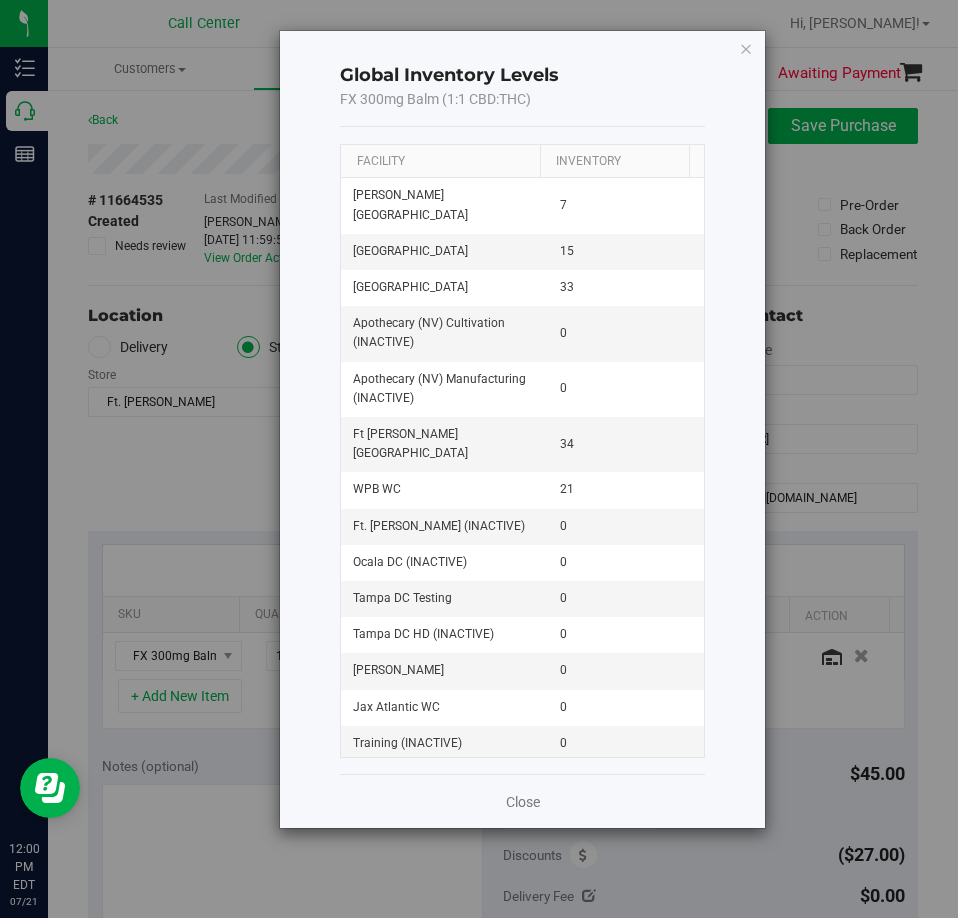 click on "Facility" at bounding box center [440, 162] 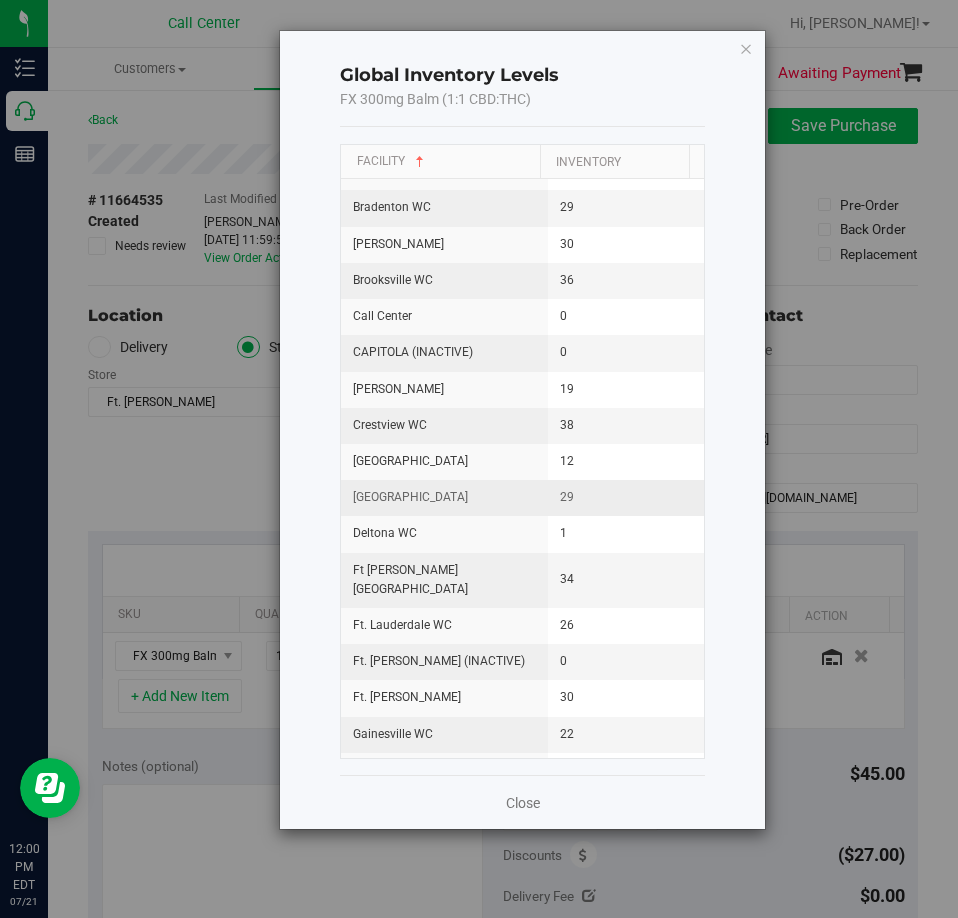 scroll, scrollTop: 400, scrollLeft: 0, axis: vertical 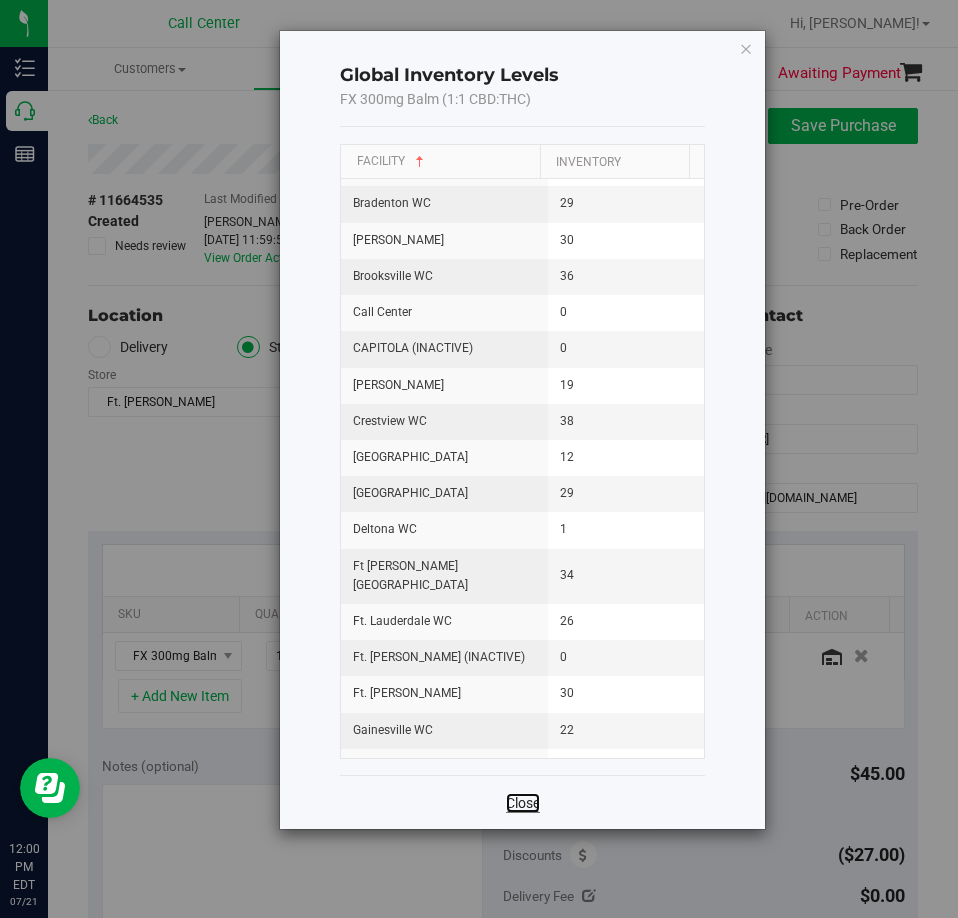 click on "Close" at bounding box center [523, 803] 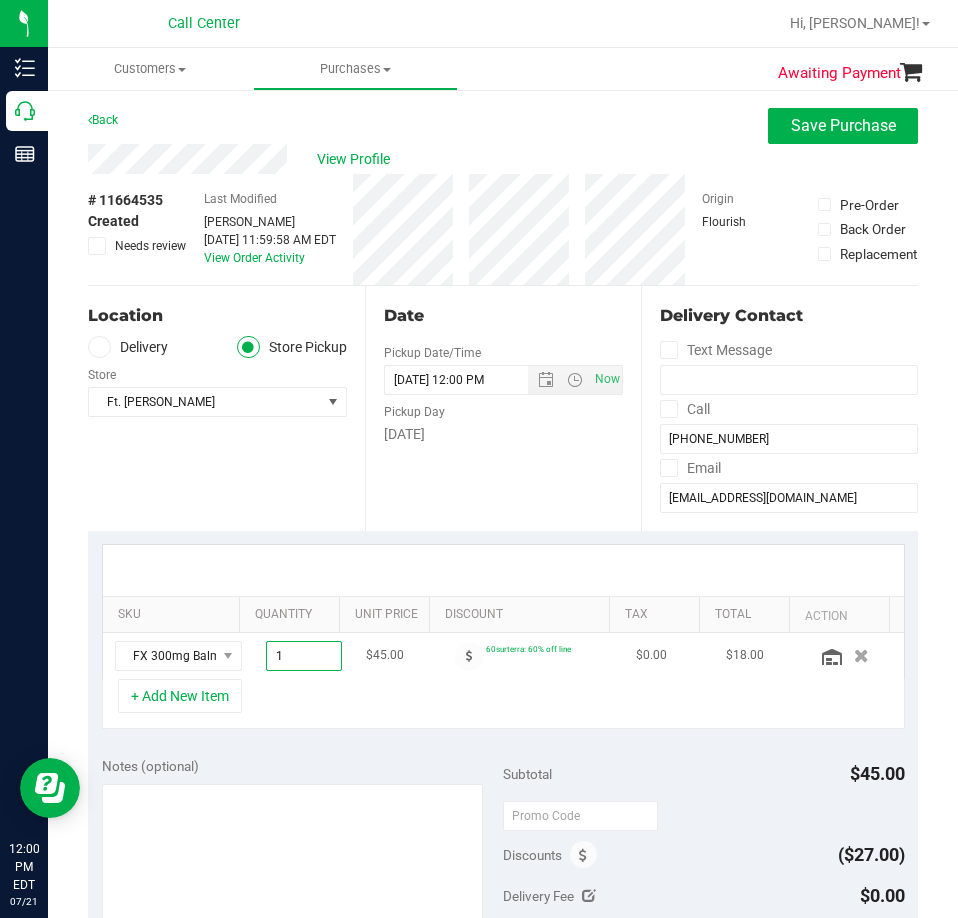 click on "1.00 1" at bounding box center [304, 656] 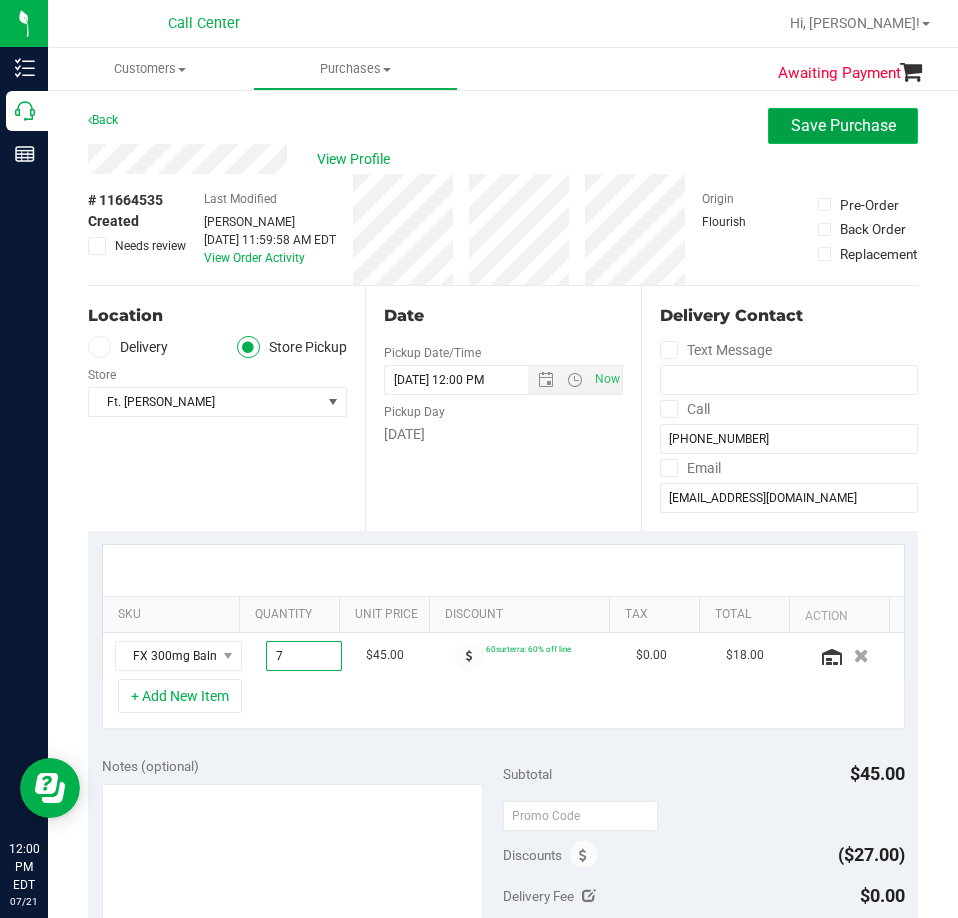 type on "7.00" 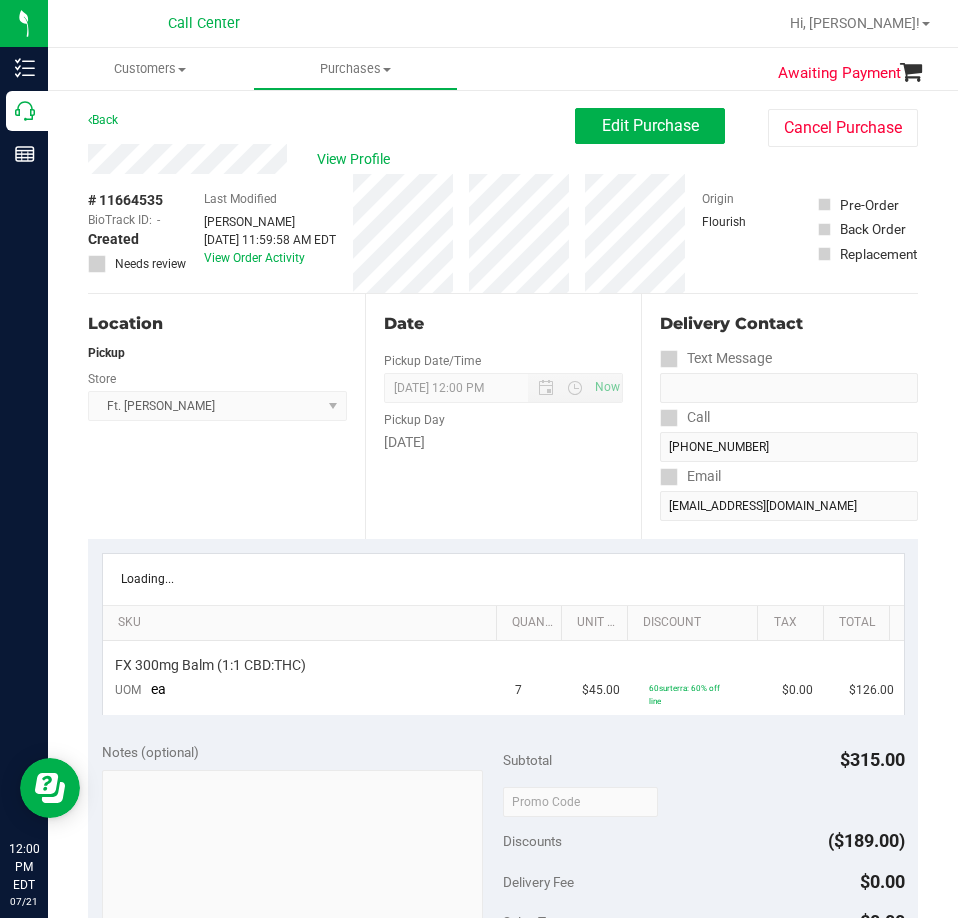 click on "This purchase has been updated!   Click here to refresh and get the latest." at bounding box center [479, 46] 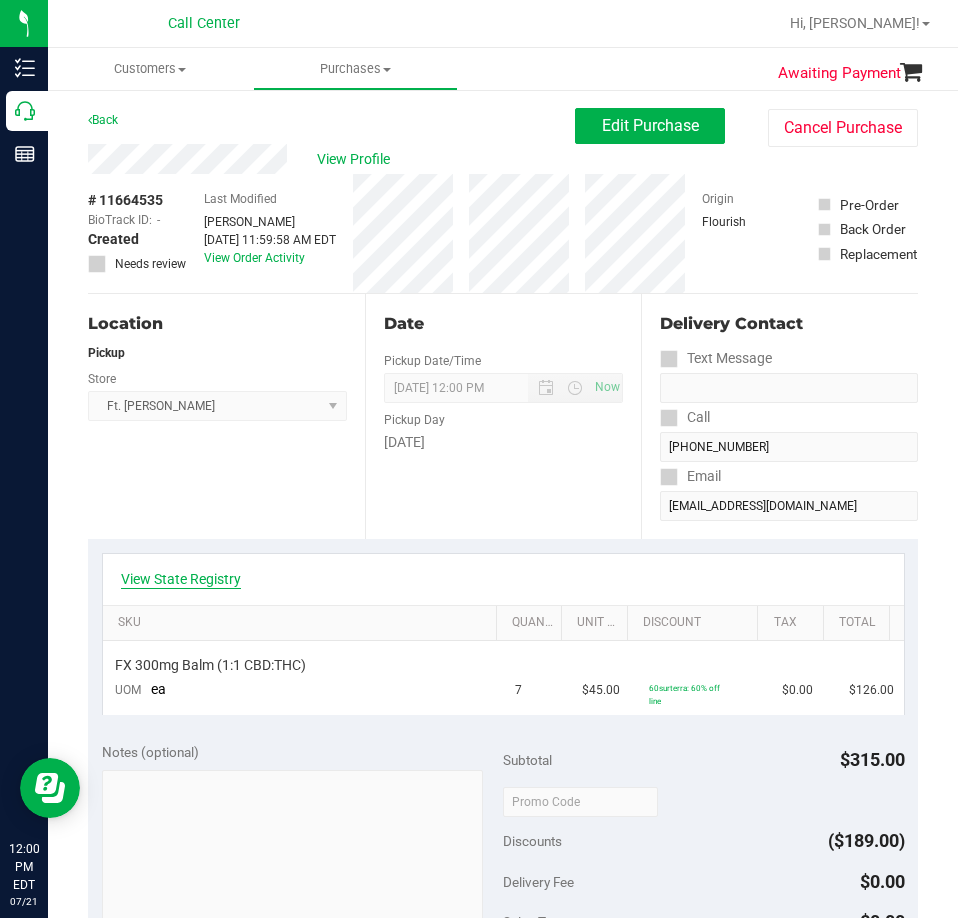 click on "View State Registry" at bounding box center (181, 579) 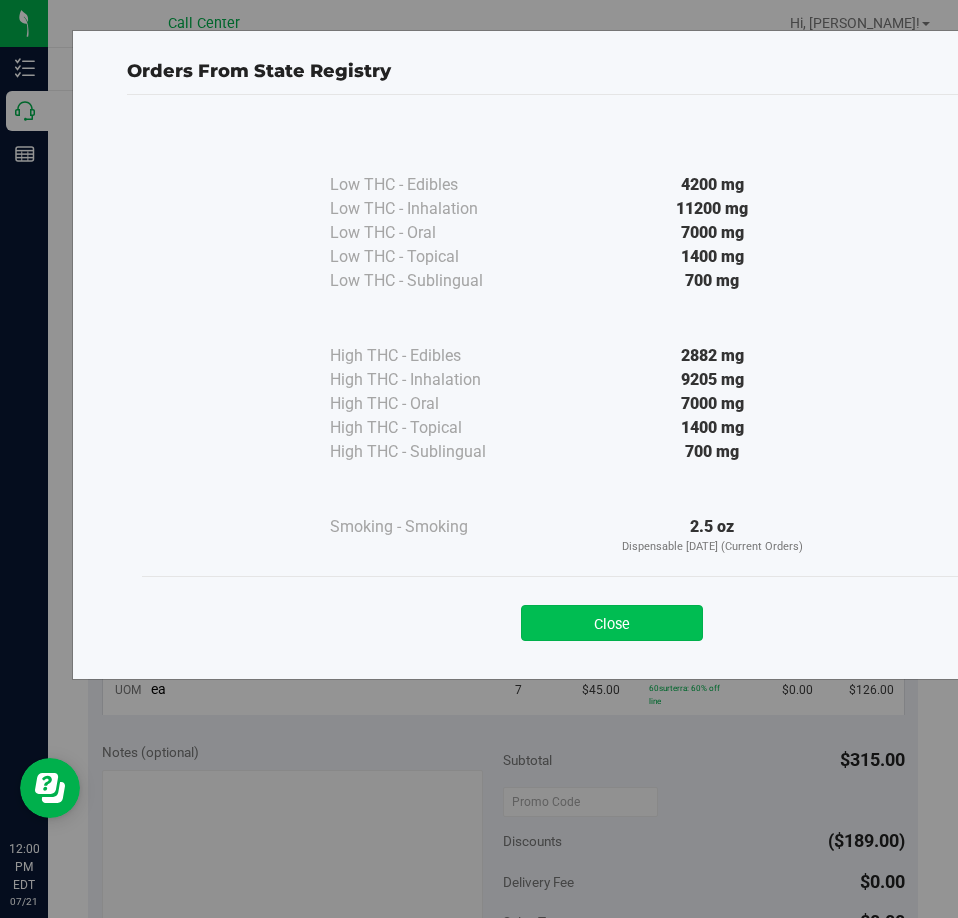 click on "Close" at bounding box center (612, 623) 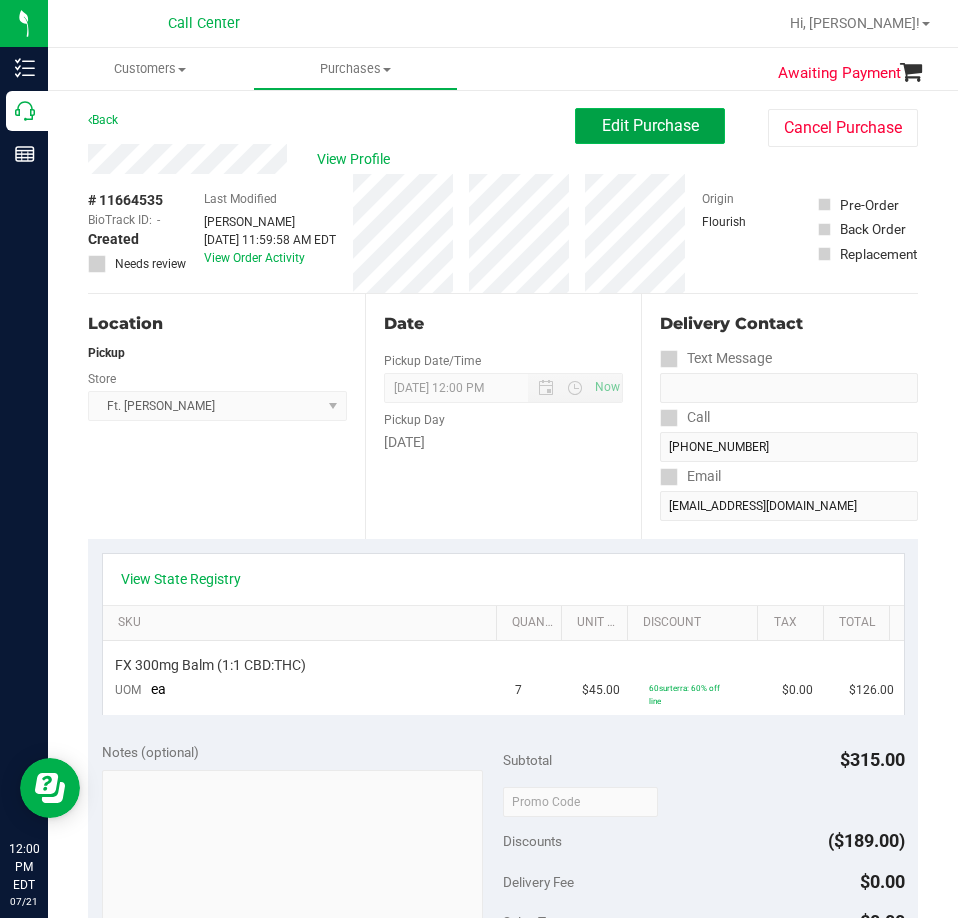 click on "Edit Purchase" at bounding box center [650, 126] 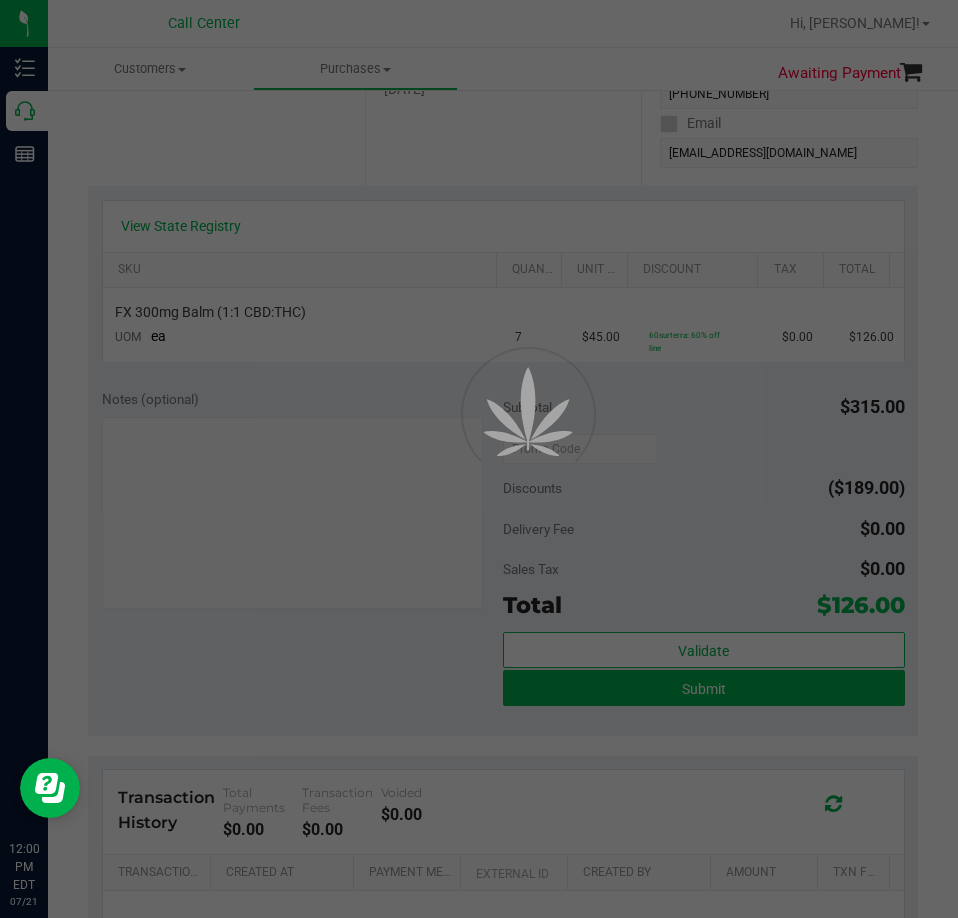 scroll, scrollTop: 400, scrollLeft: 0, axis: vertical 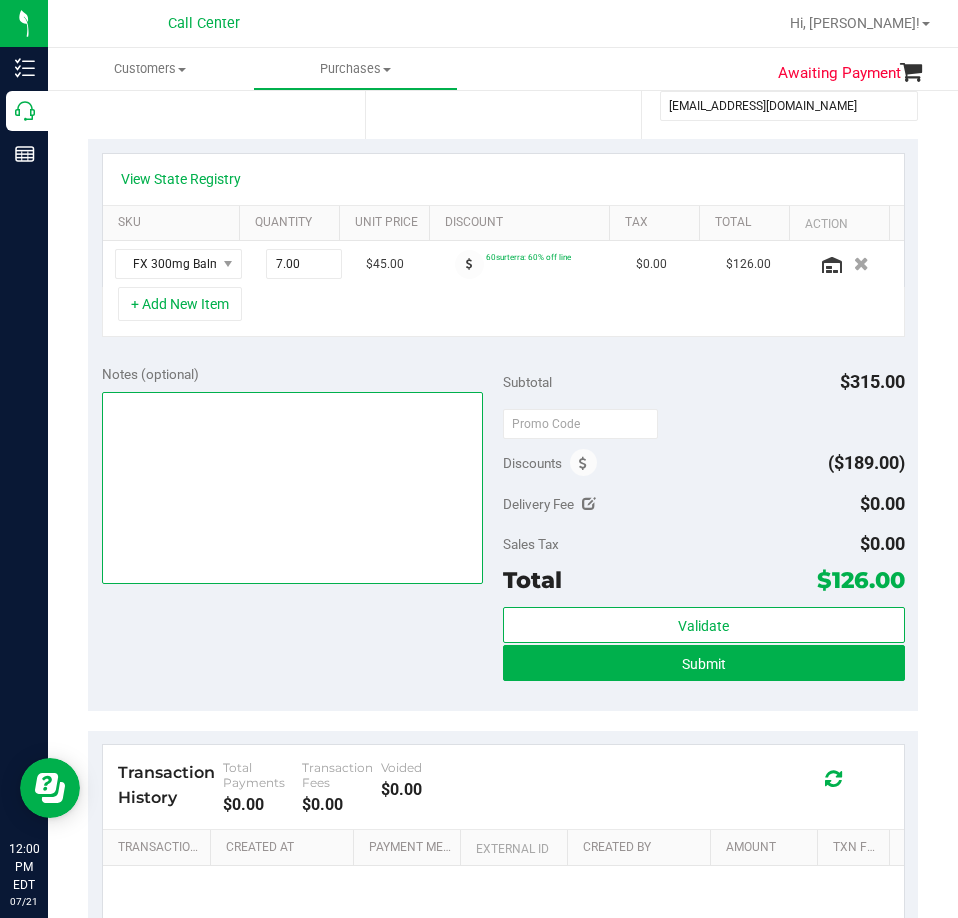 click at bounding box center (293, 488) 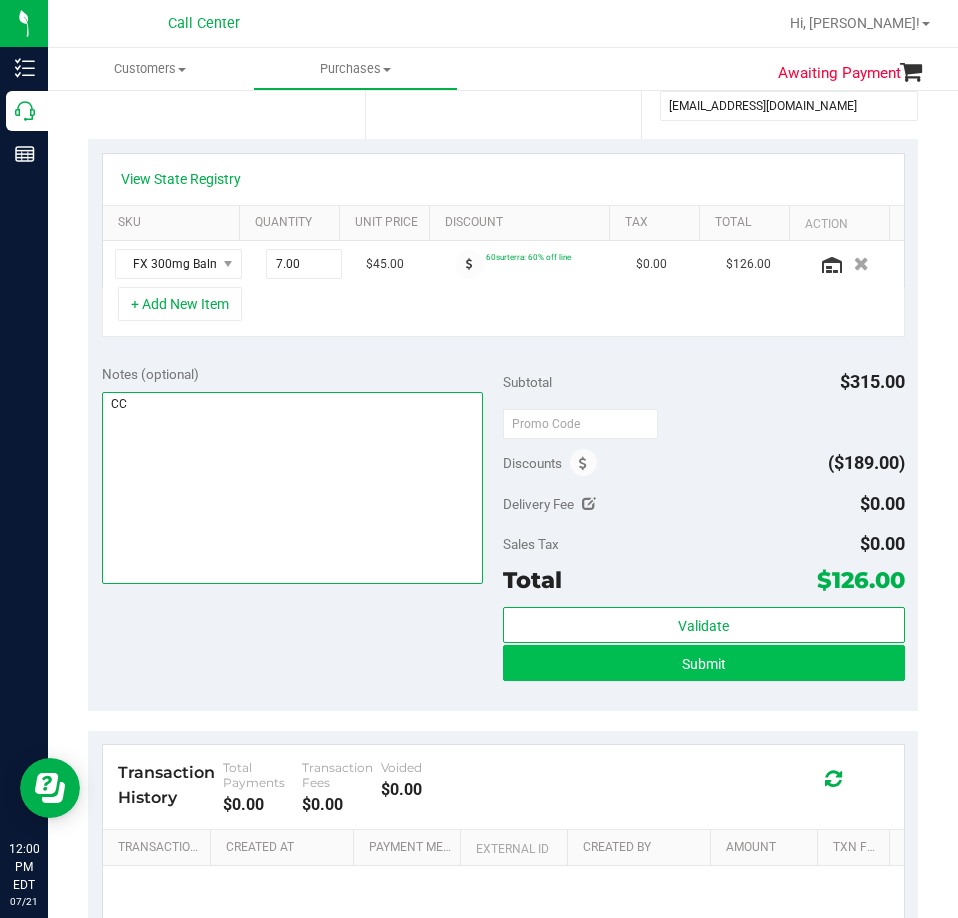 type on "CC" 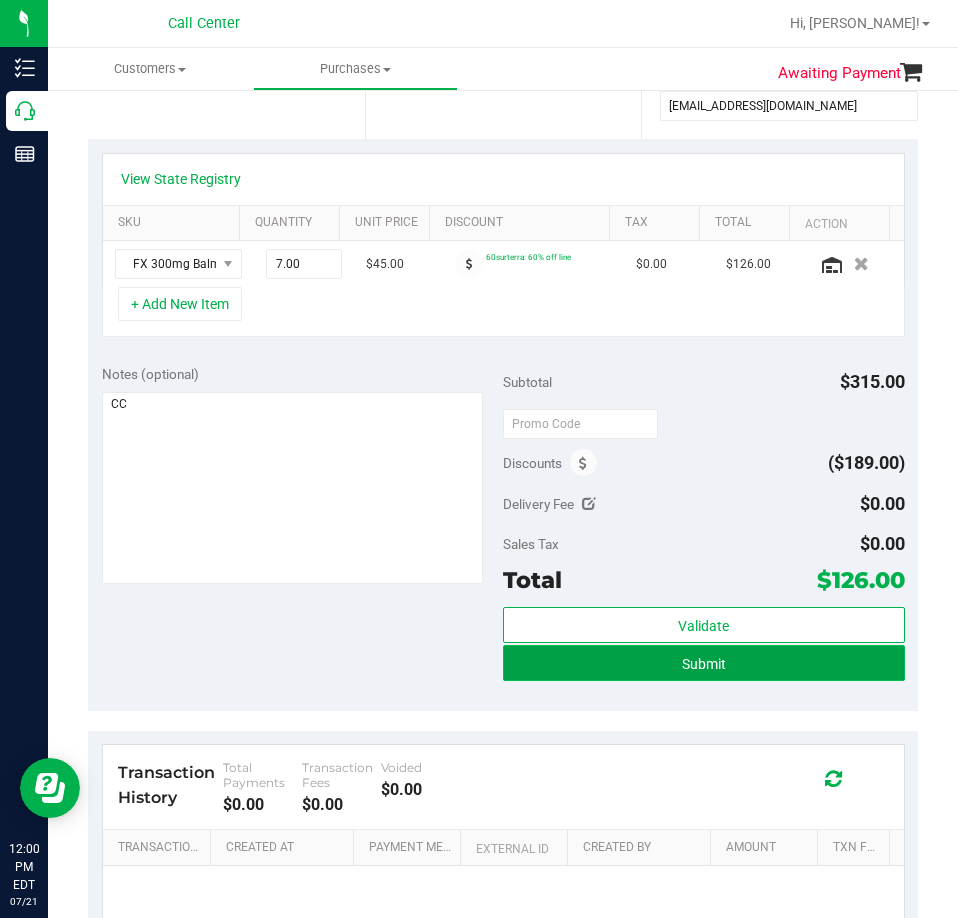 click on "Submit" at bounding box center [704, 663] 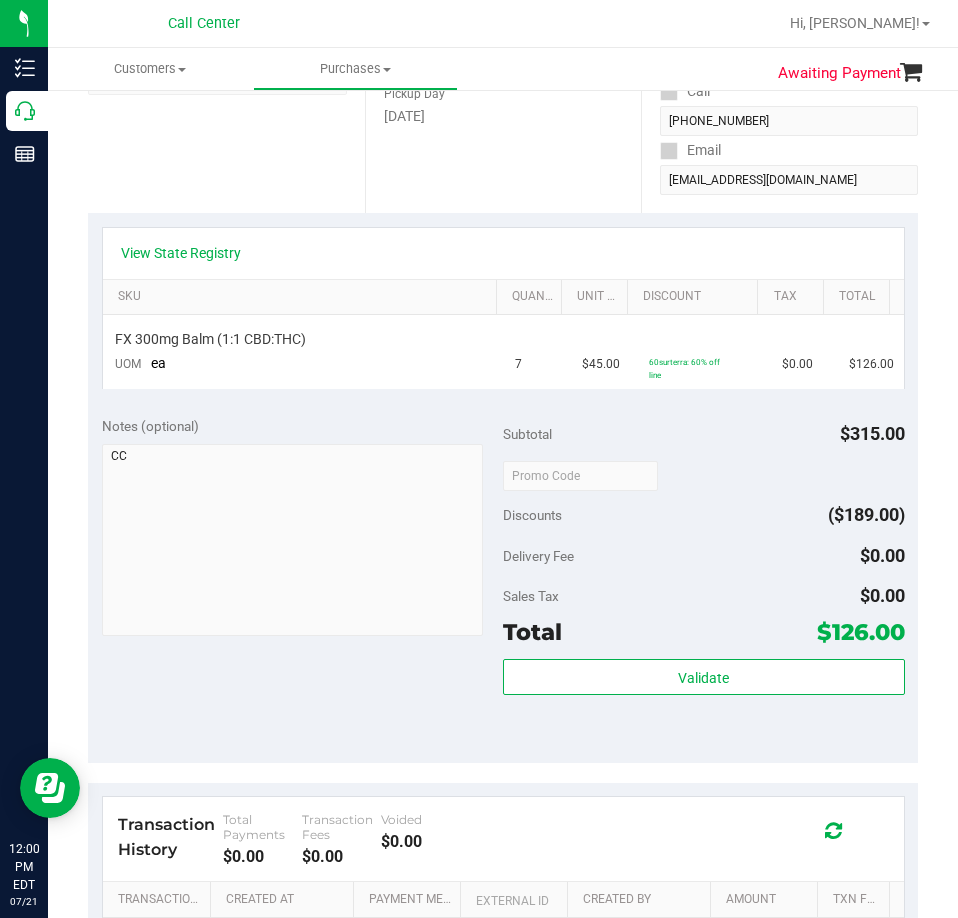 scroll, scrollTop: 200, scrollLeft: 0, axis: vertical 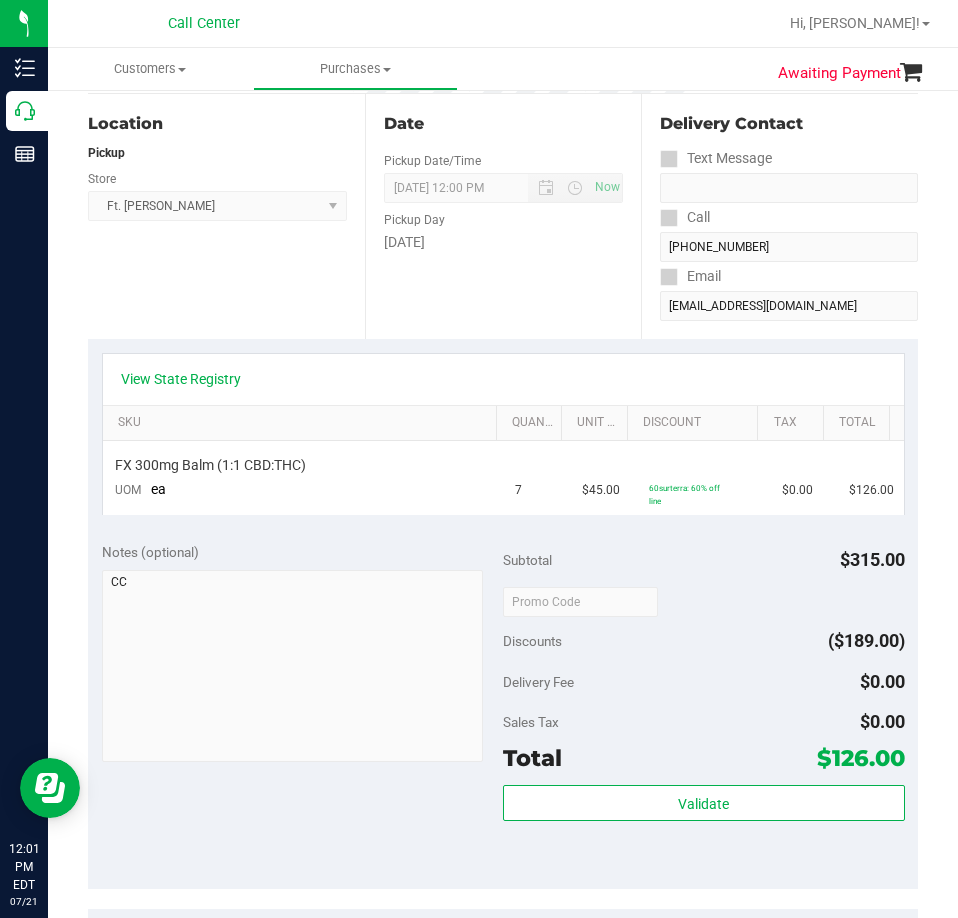 click on "$126.00" at bounding box center [861, 758] 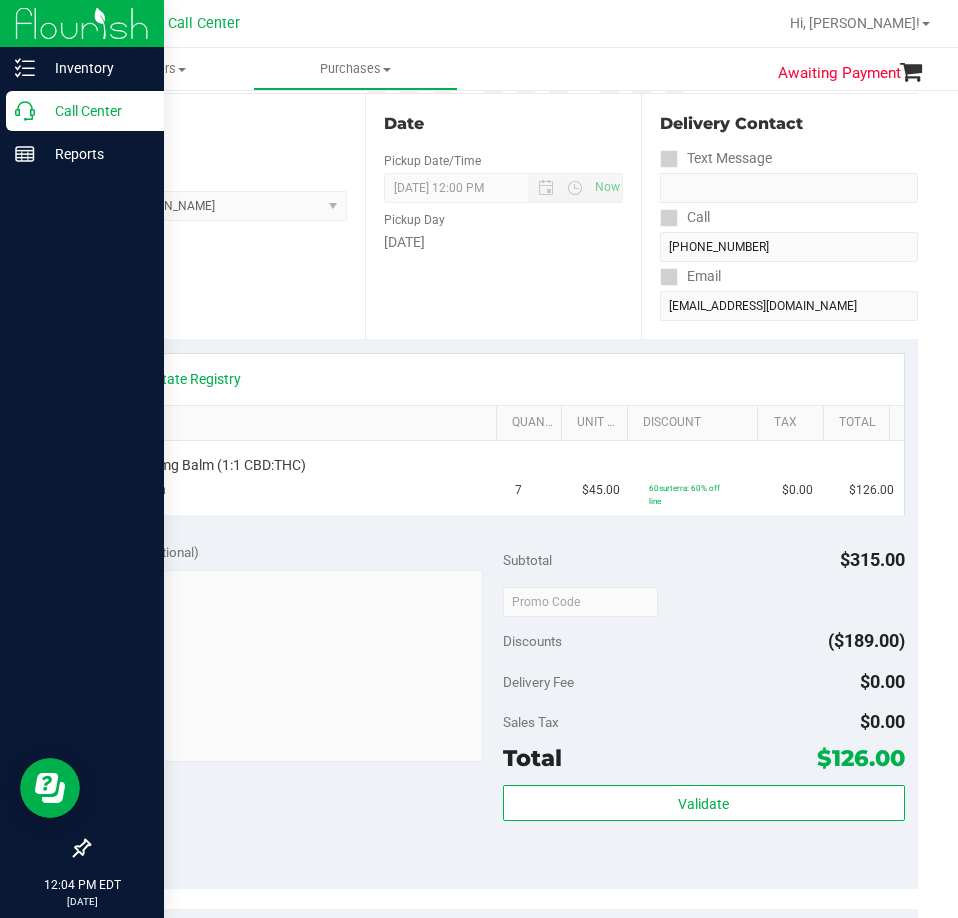 click 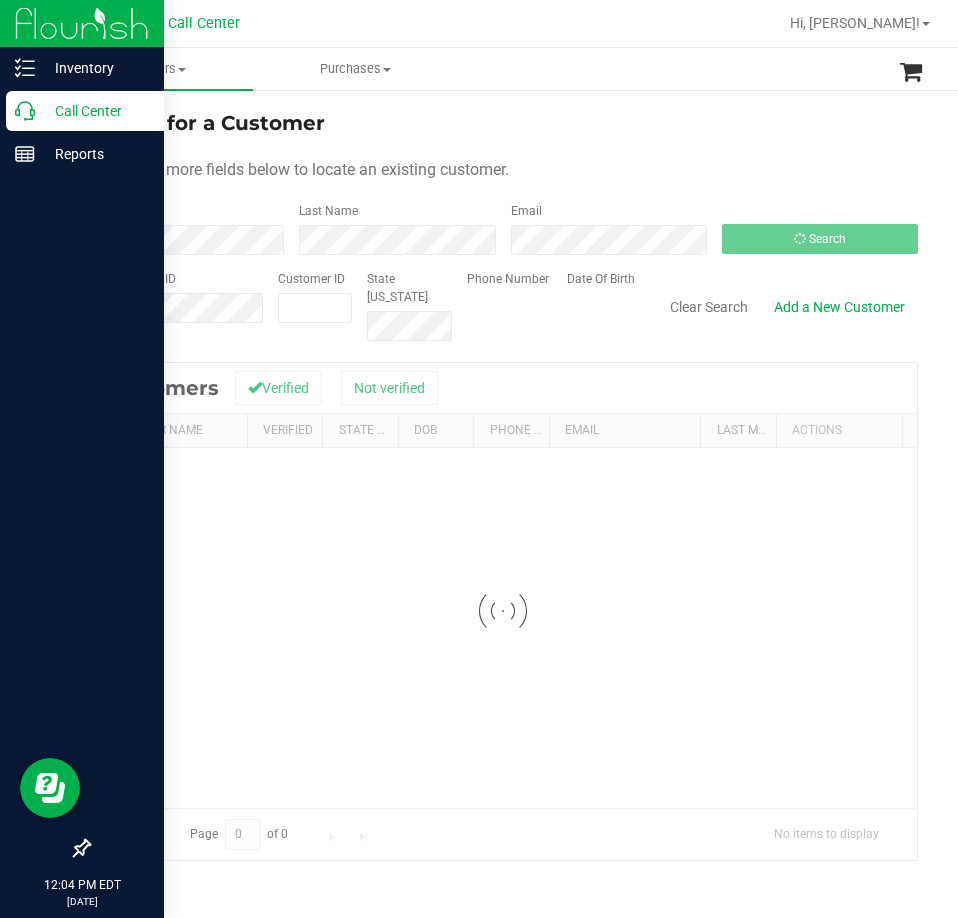 scroll, scrollTop: 0, scrollLeft: 0, axis: both 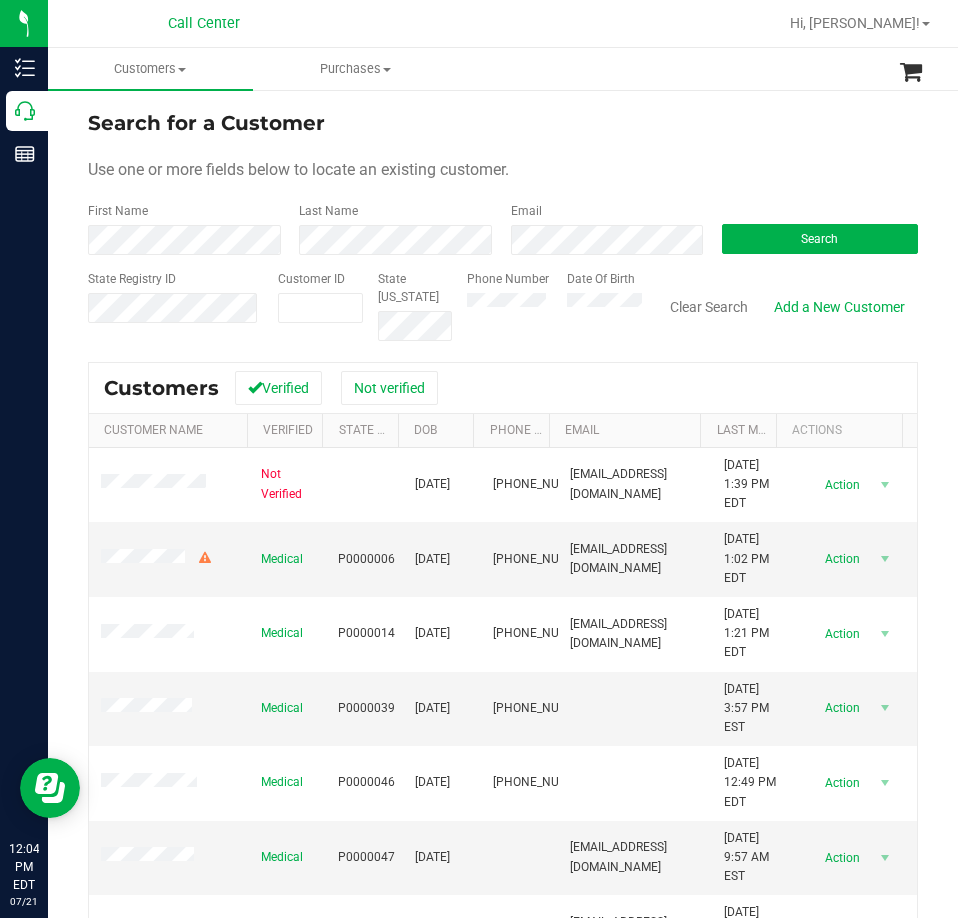 click on "Search for a Customer
Use one or more fields below to locate an existing customer.
First Name
Last Name
Email
Search
State Registry ID
Customer ID
State [US_STATE]
Phone Number
Date Of Birth" at bounding box center [503, 224] 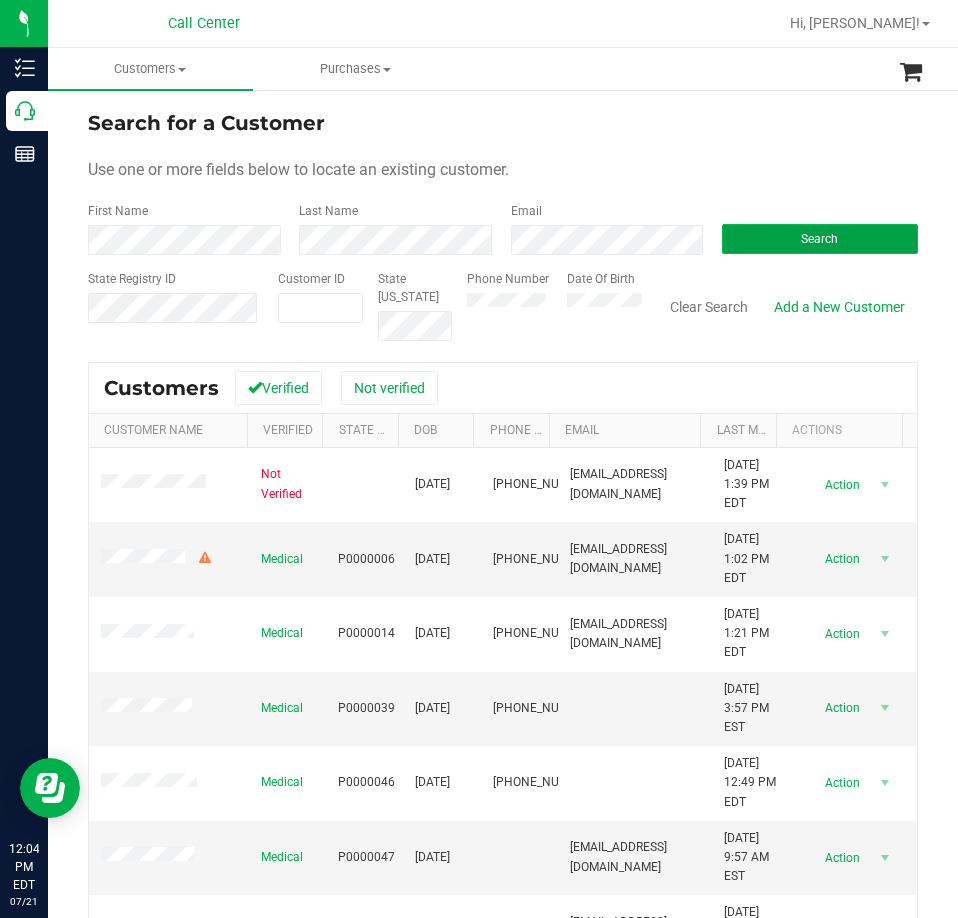 click on "Search" at bounding box center (820, 239) 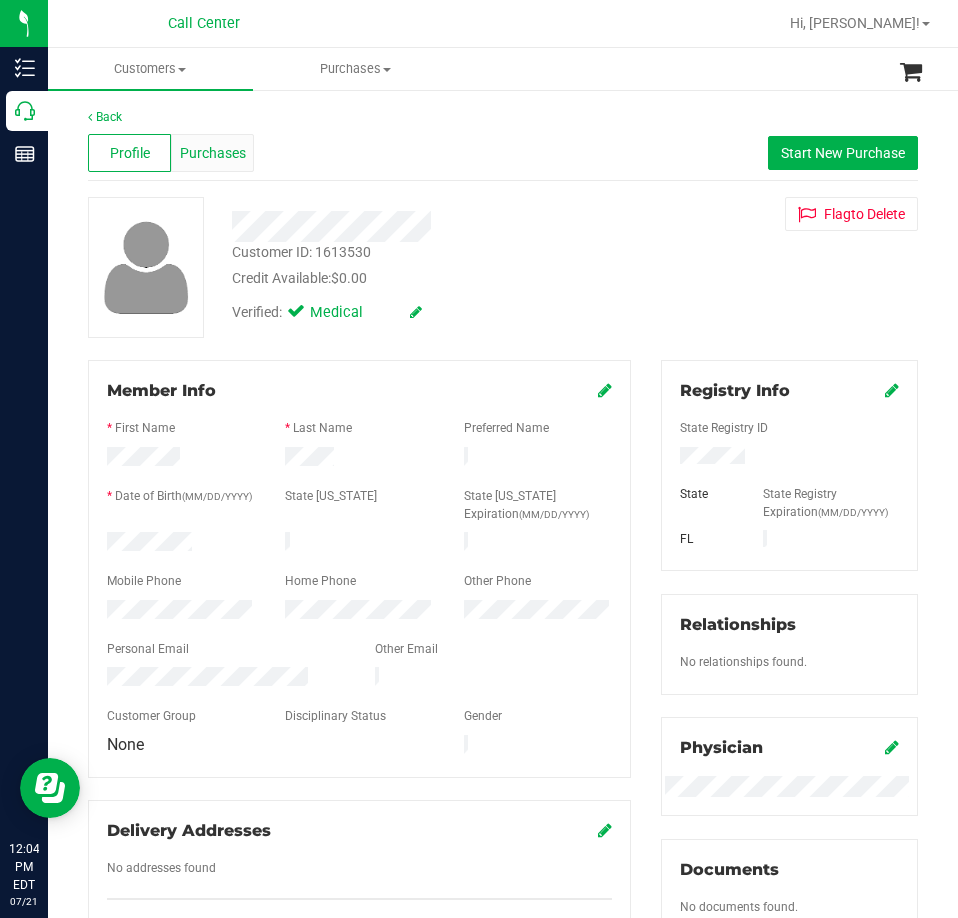 click on "Purchases" at bounding box center (213, 153) 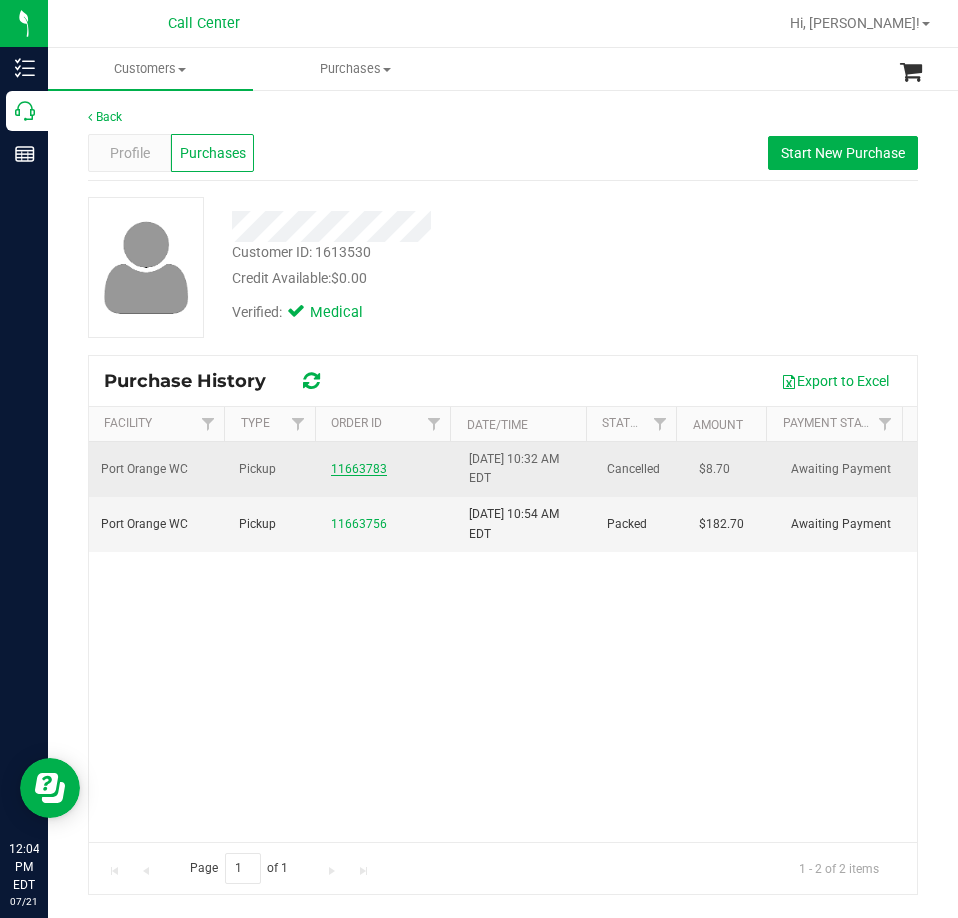click on "11663783" at bounding box center (359, 469) 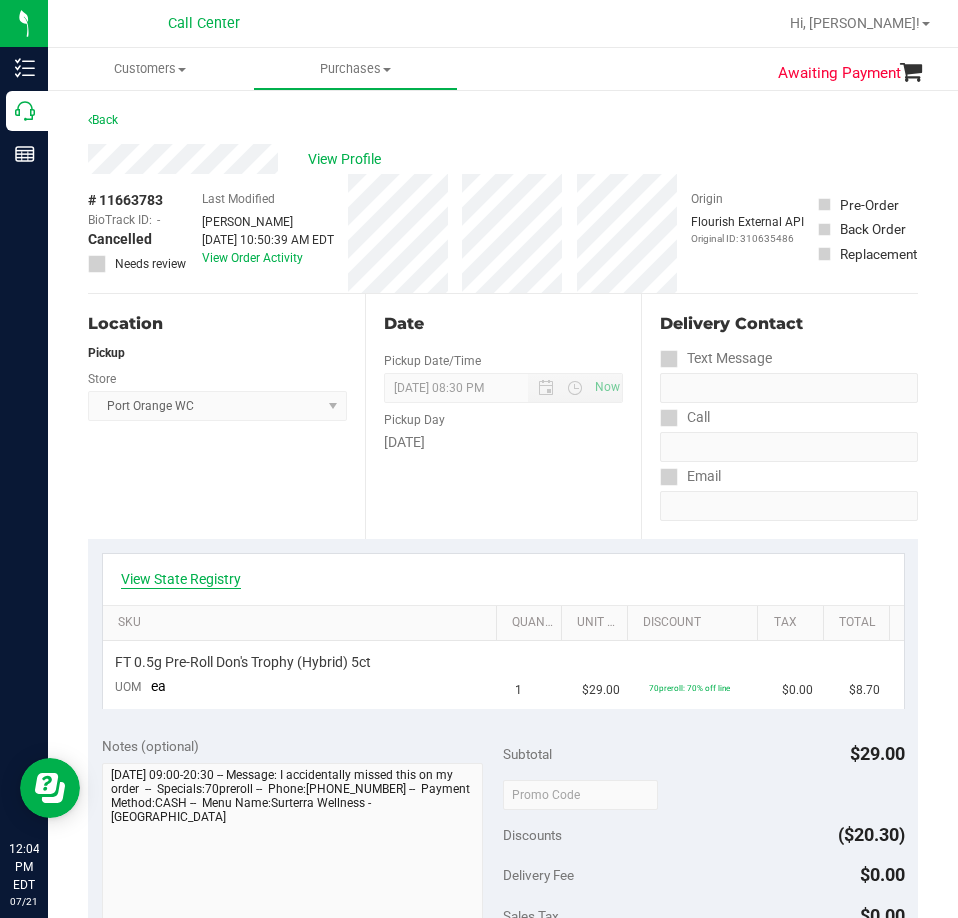 click on "View State Registry" at bounding box center [503, 579] 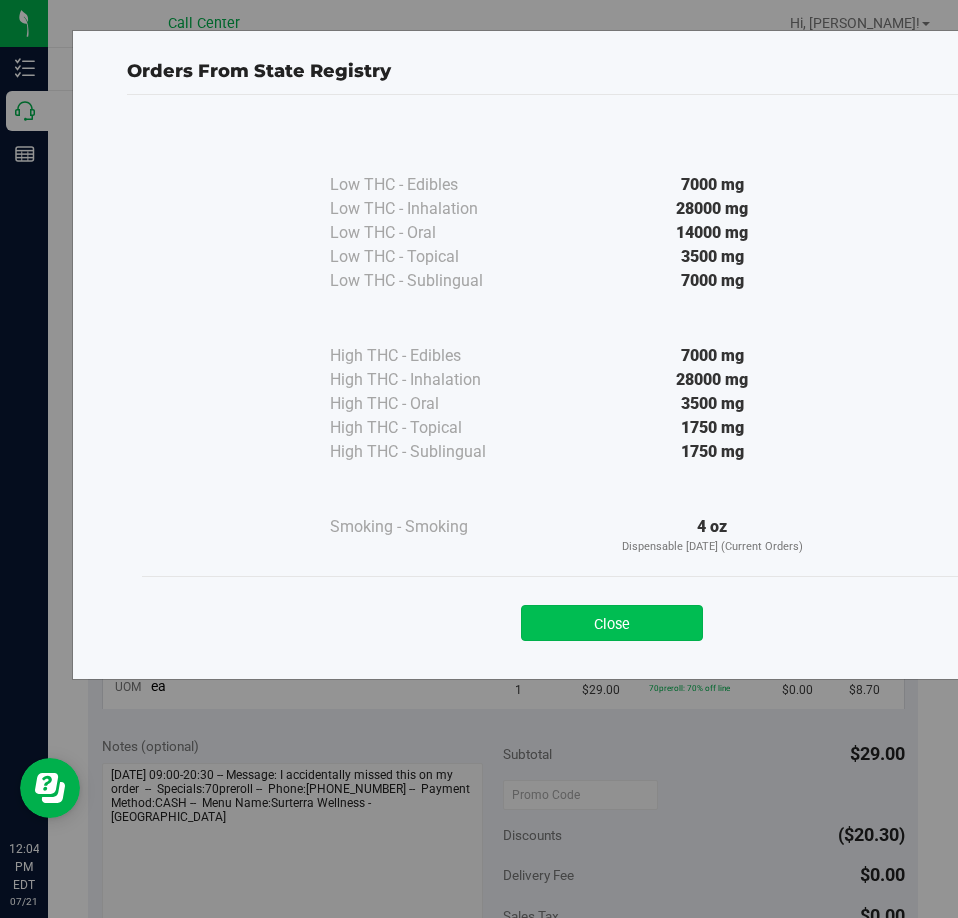 click on "Close" at bounding box center [612, 623] 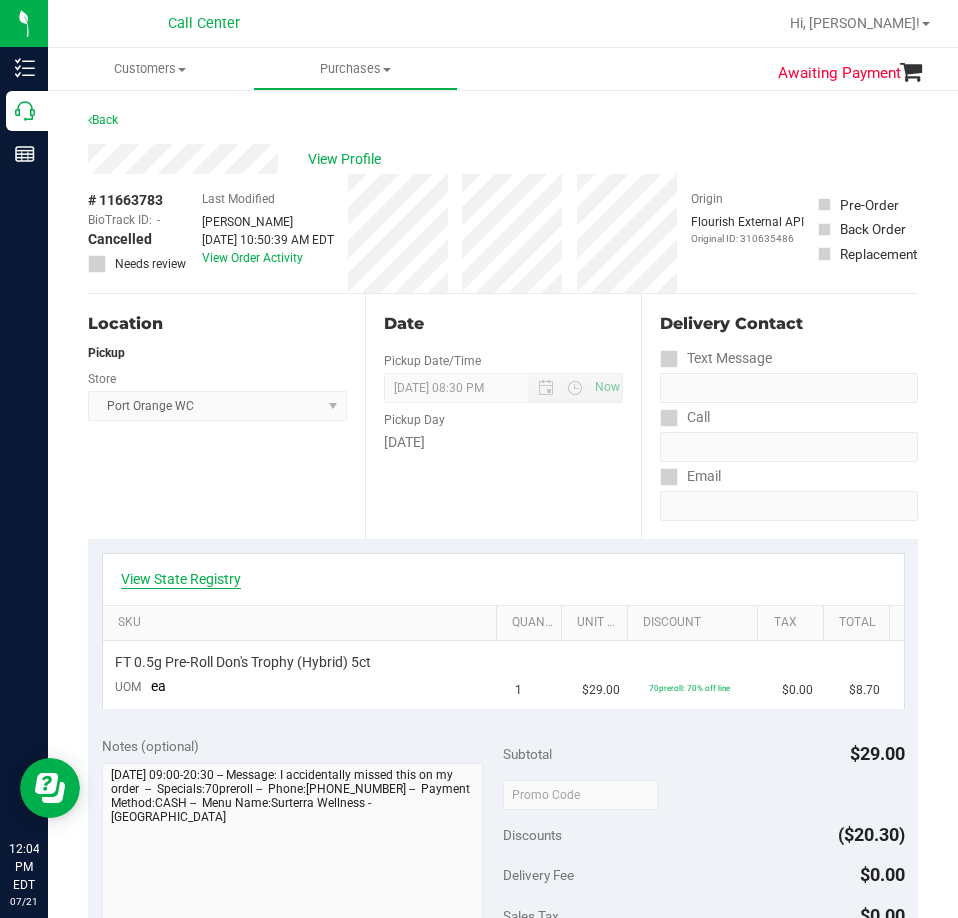 click on "View State Registry" at bounding box center [181, 579] 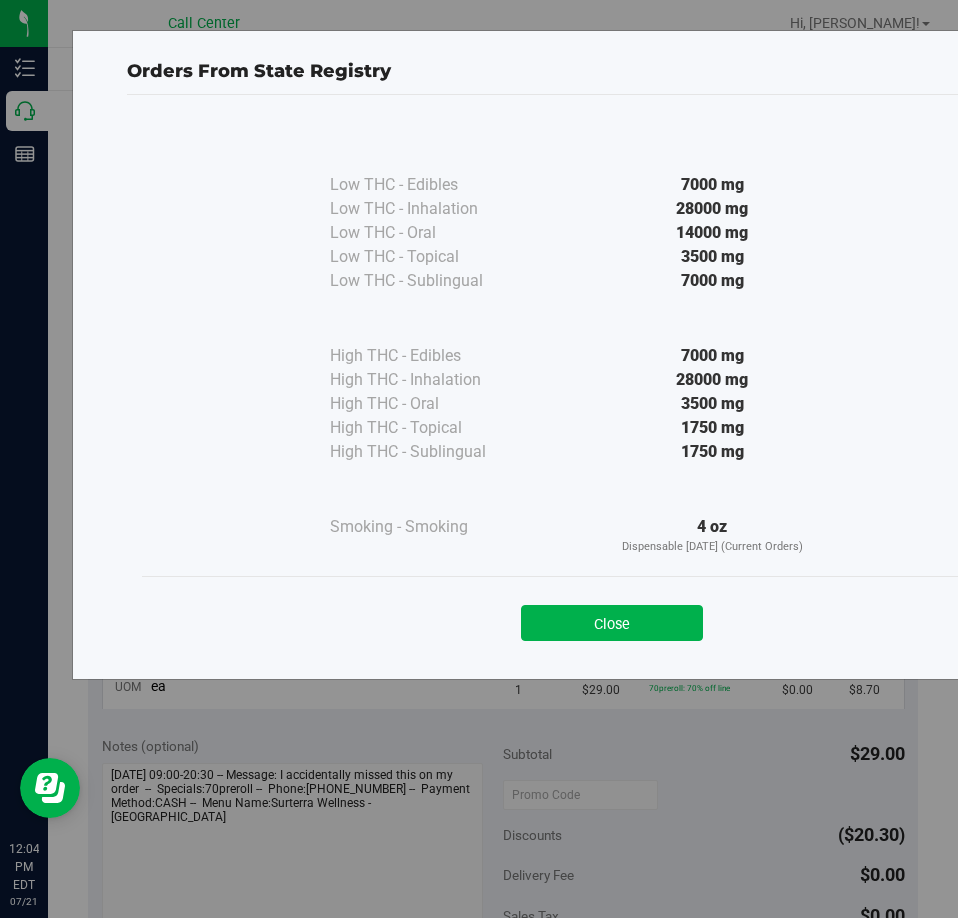 drag, startPoint x: 615, startPoint y: 626, endPoint x: 526, endPoint y: 412, distance: 231.76929 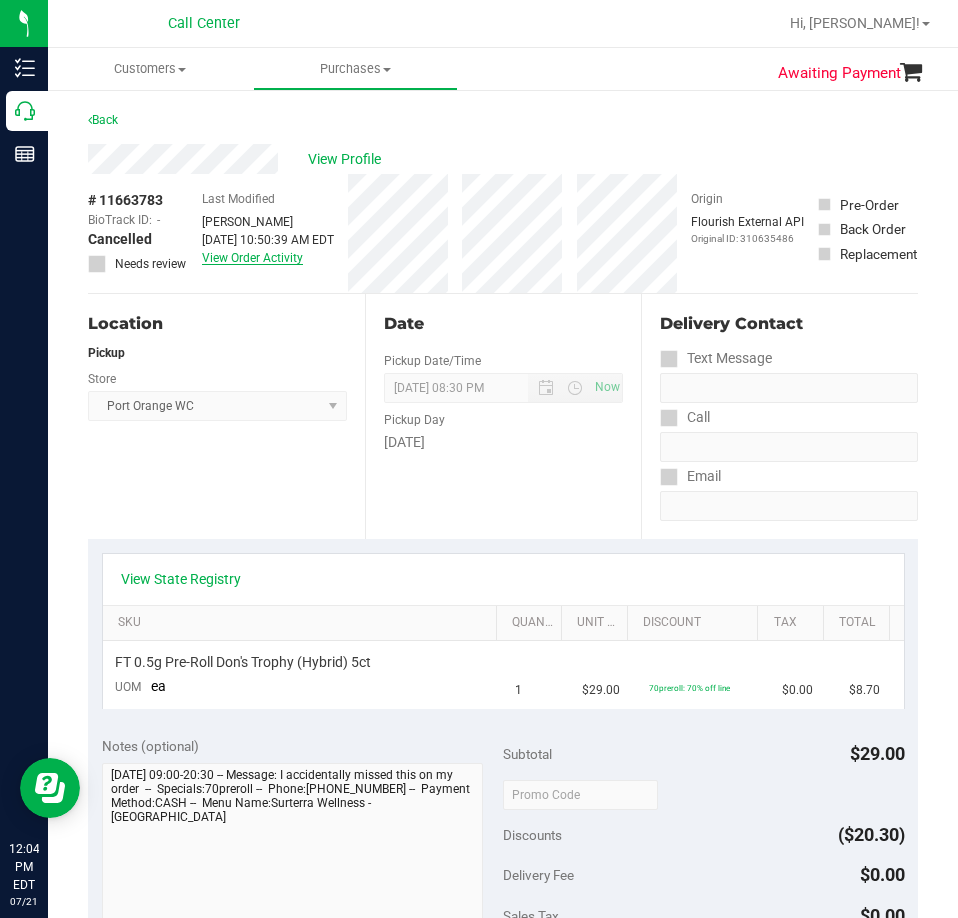 click on "View Order Activity" at bounding box center [252, 258] 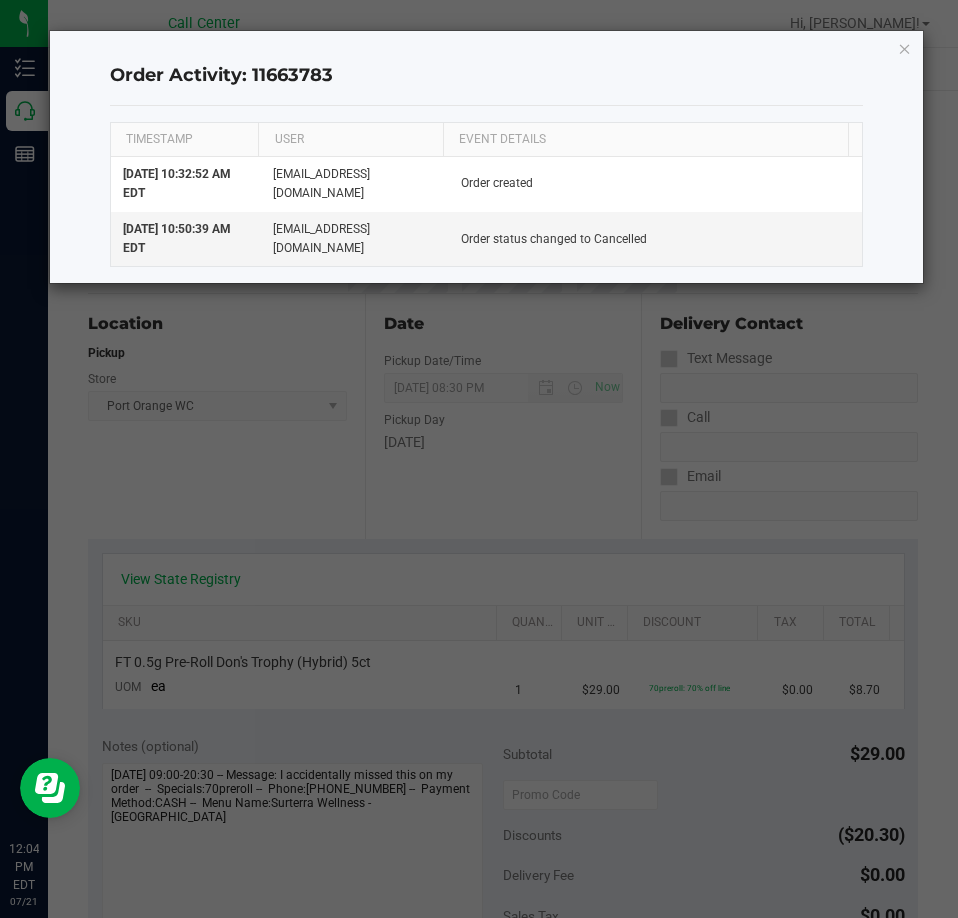 click 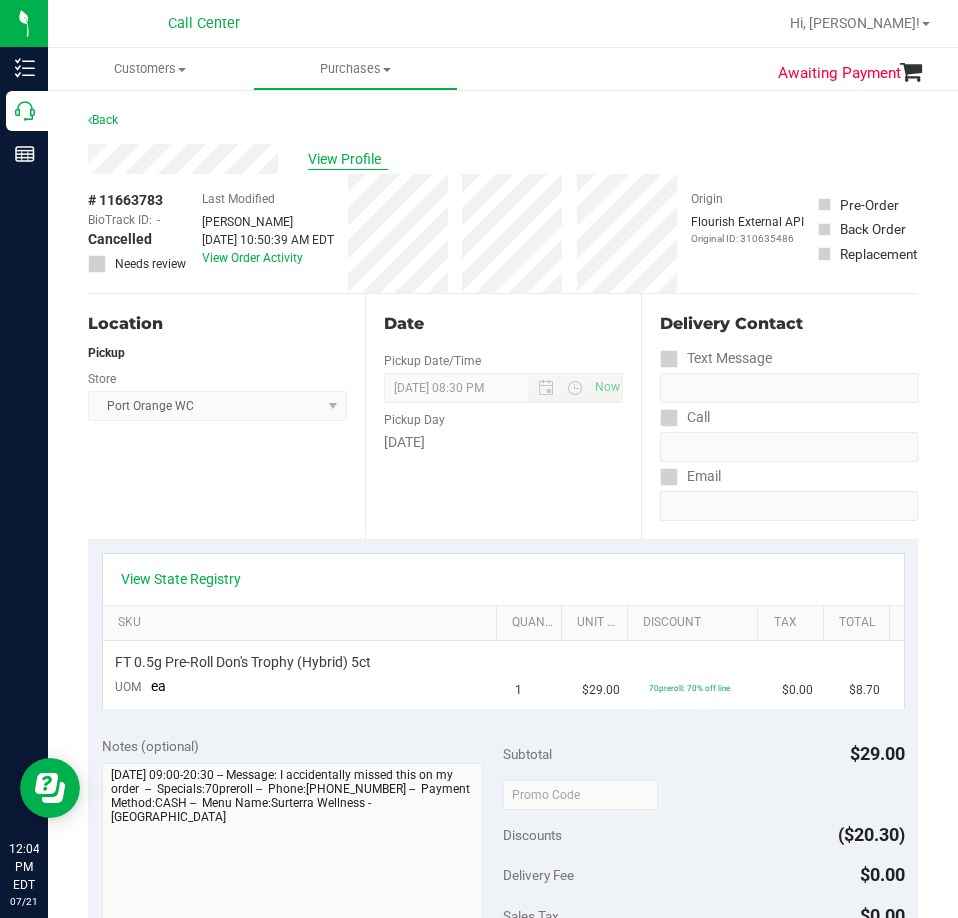 click on "View Profile" at bounding box center (348, 159) 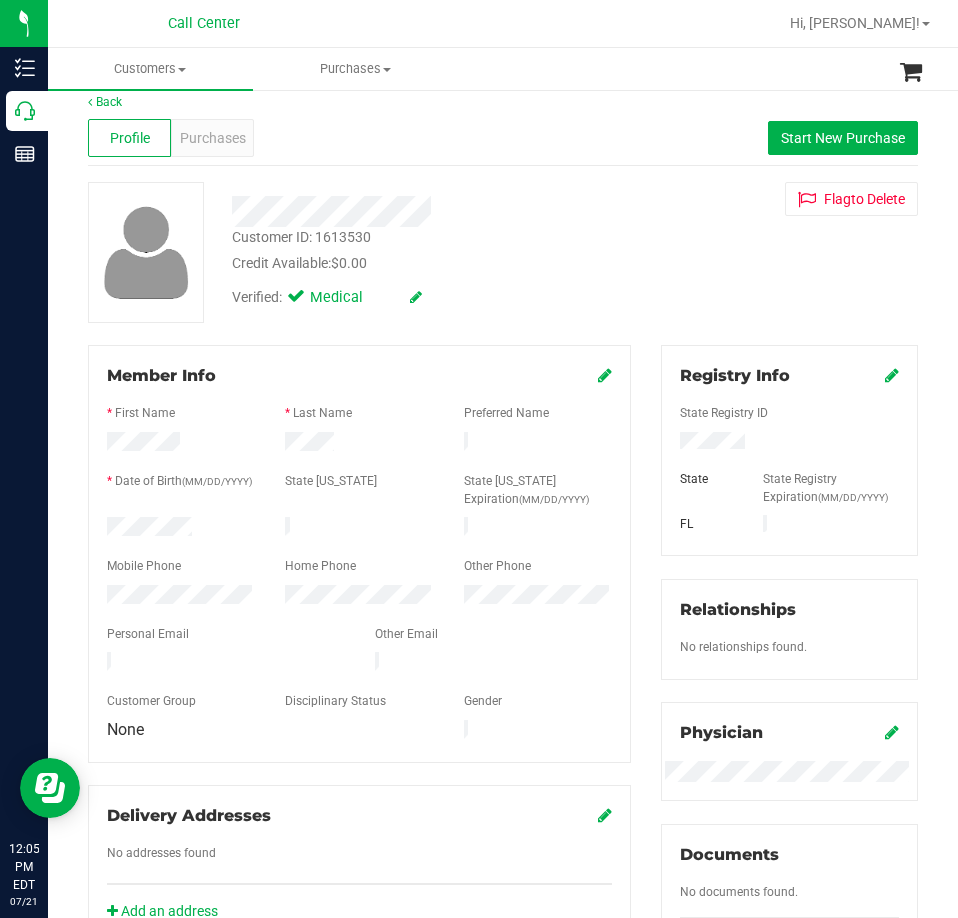 scroll, scrollTop: 0, scrollLeft: 0, axis: both 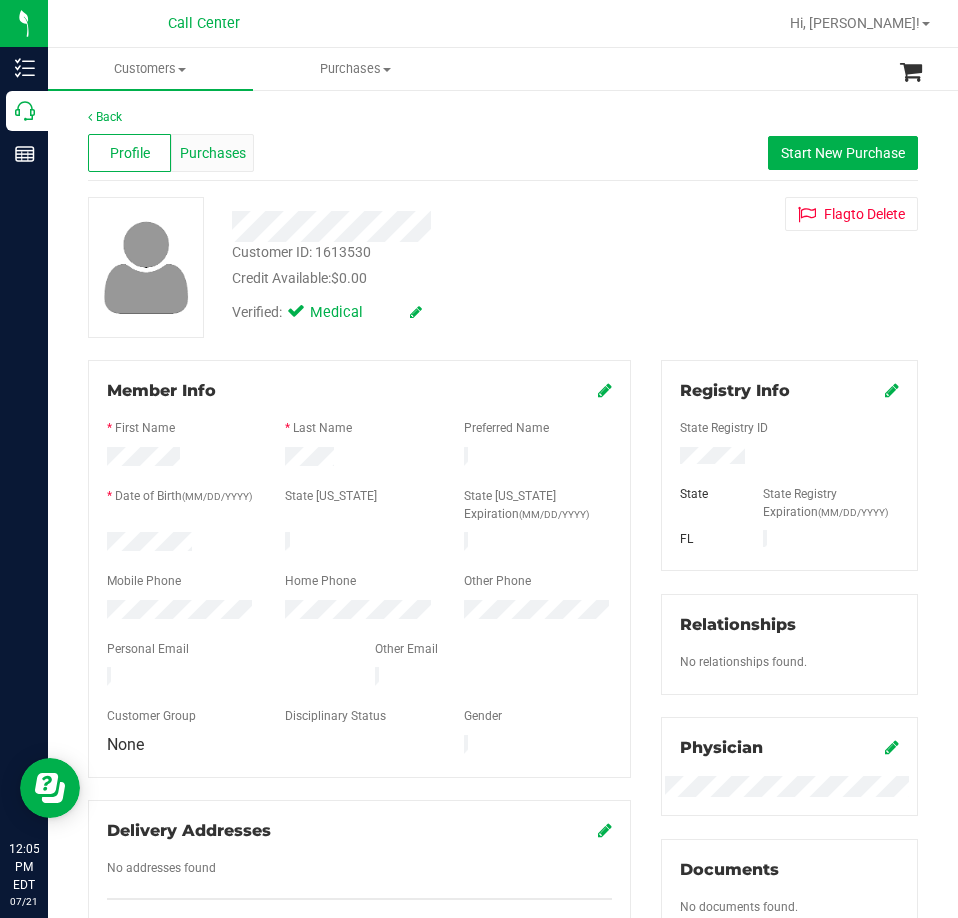 click on "Purchases" at bounding box center (213, 153) 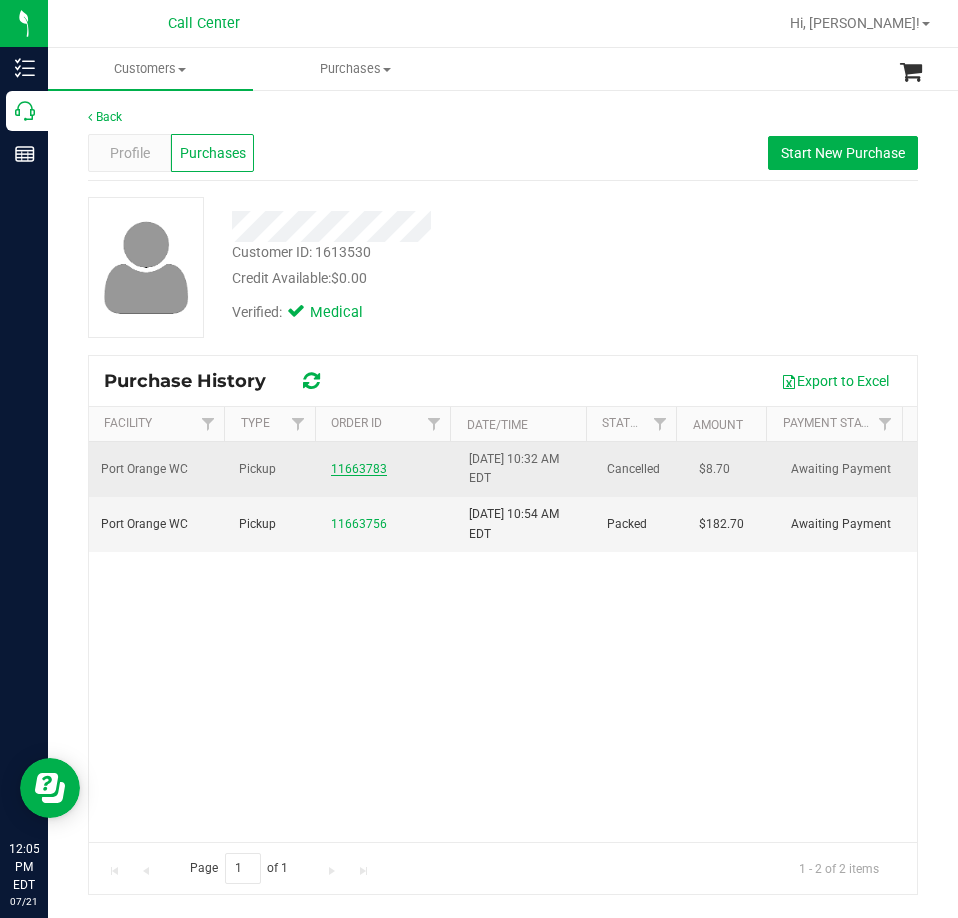 click on "11663783" at bounding box center (359, 469) 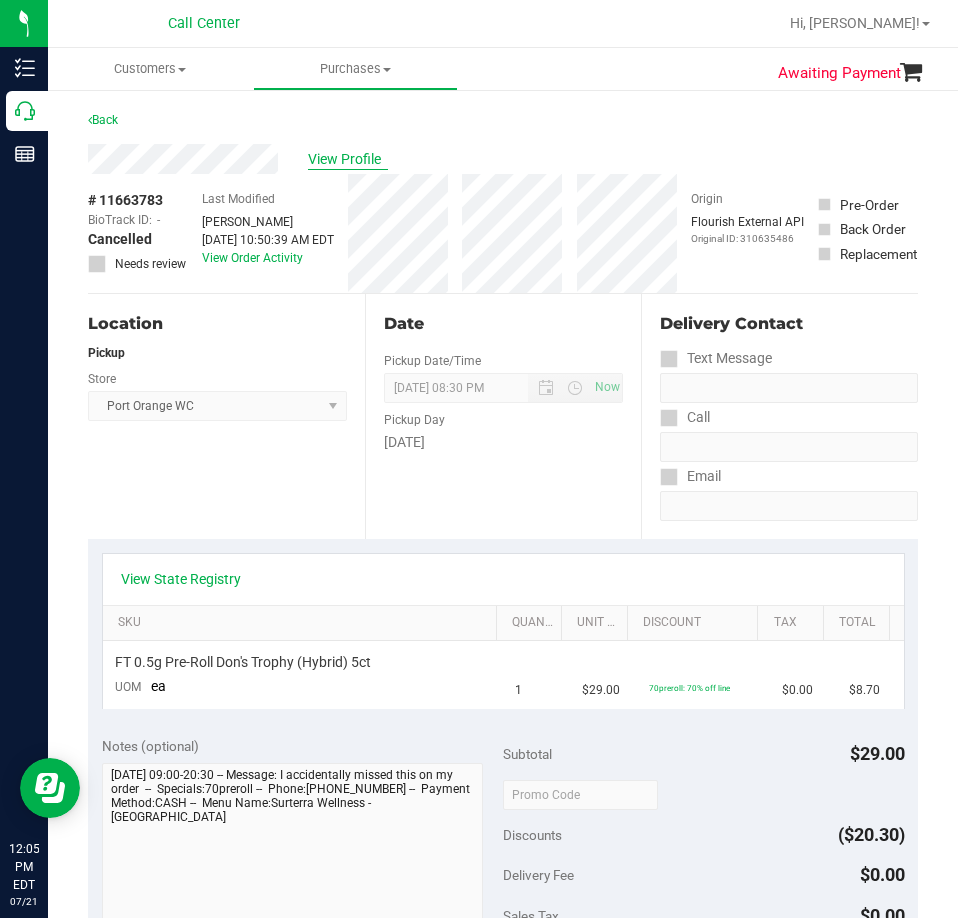 click on "View Profile" at bounding box center (348, 159) 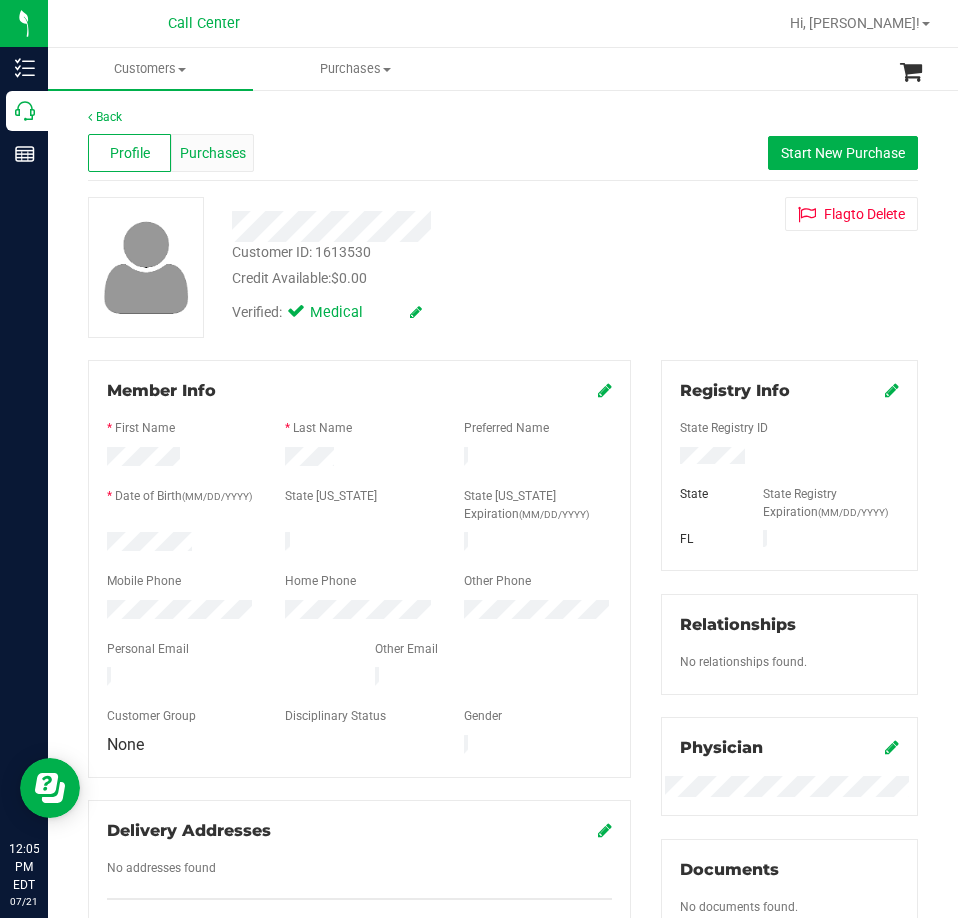 click on "Purchases" at bounding box center [213, 153] 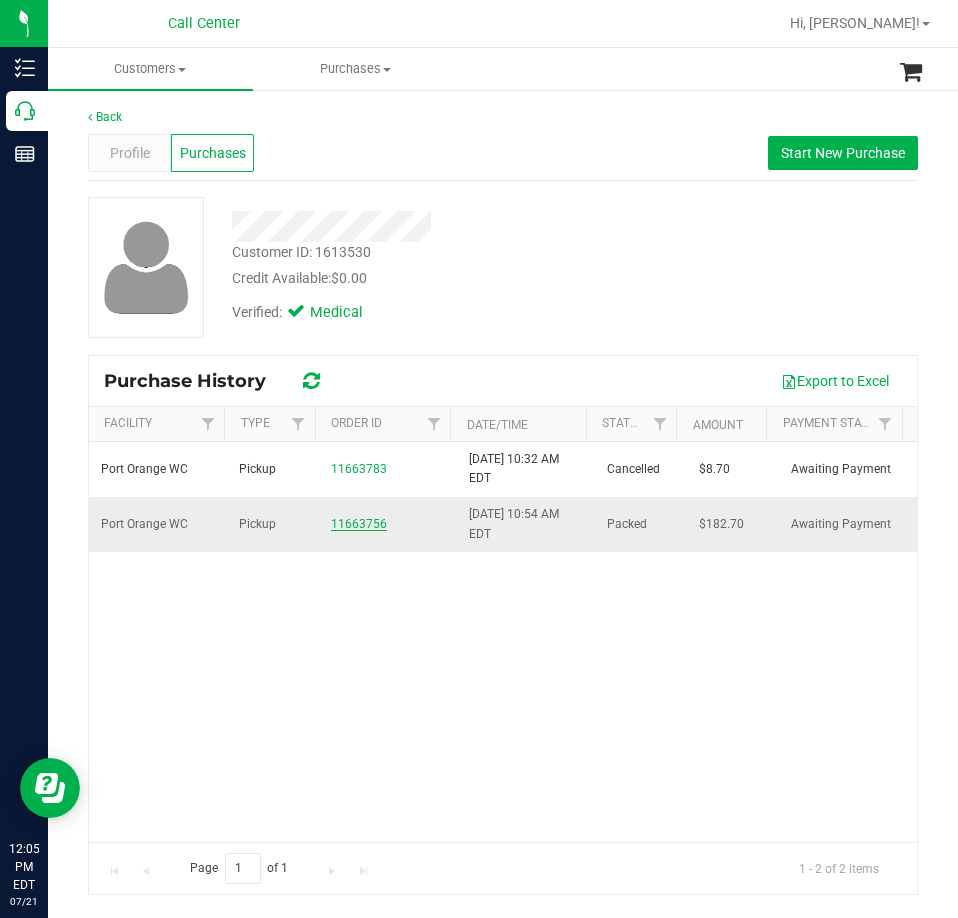 click on "11663756" at bounding box center [359, 524] 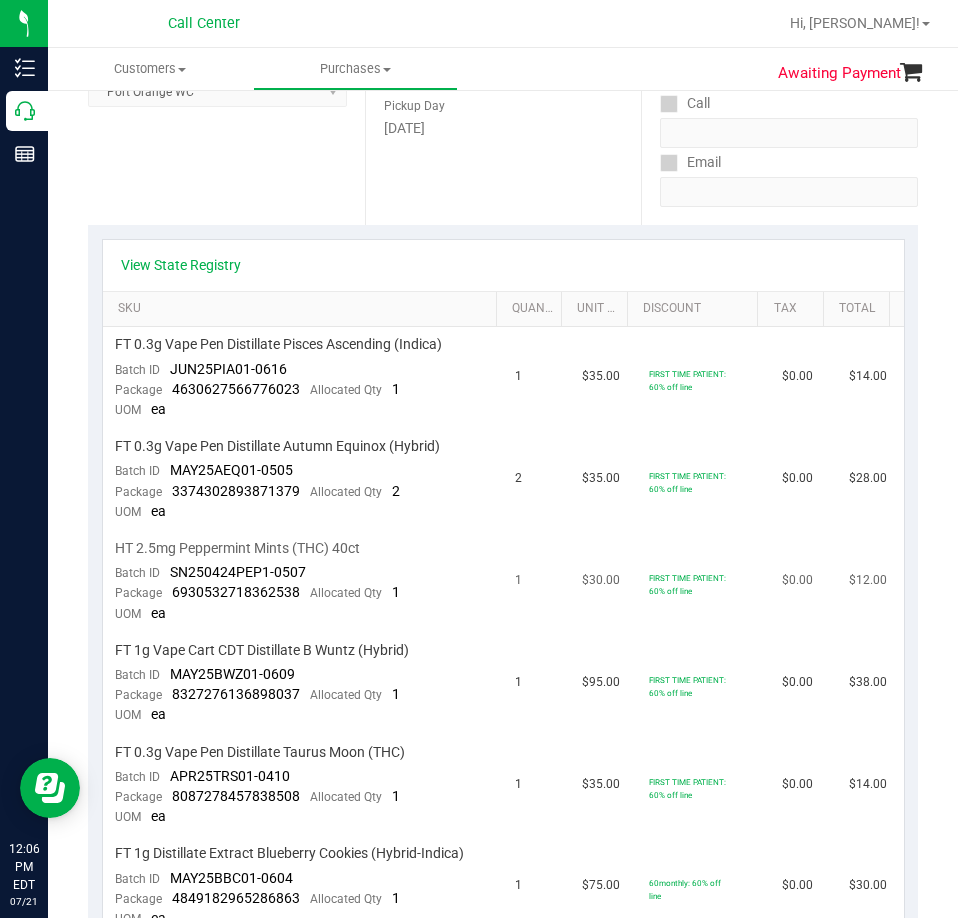 scroll, scrollTop: 100, scrollLeft: 0, axis: vertical 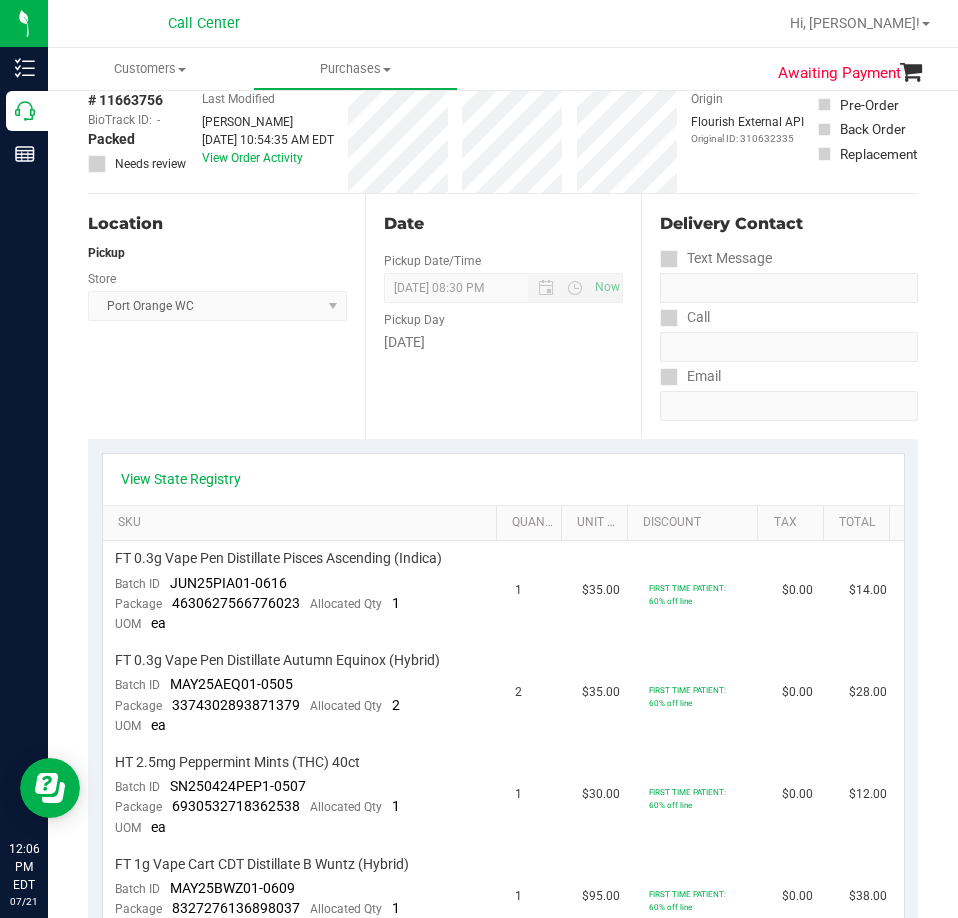click on "View State Registry" at bounding box center (503, 479) 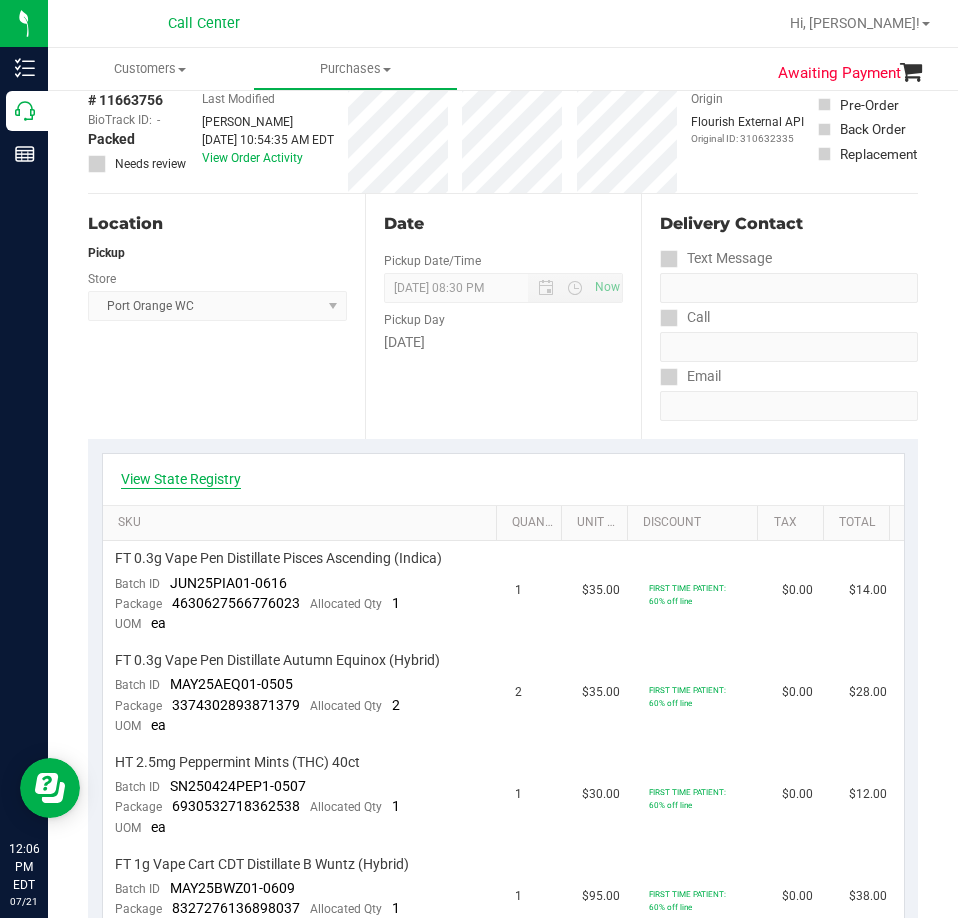 click on "View State Registry" at bounding box center (181, 479) 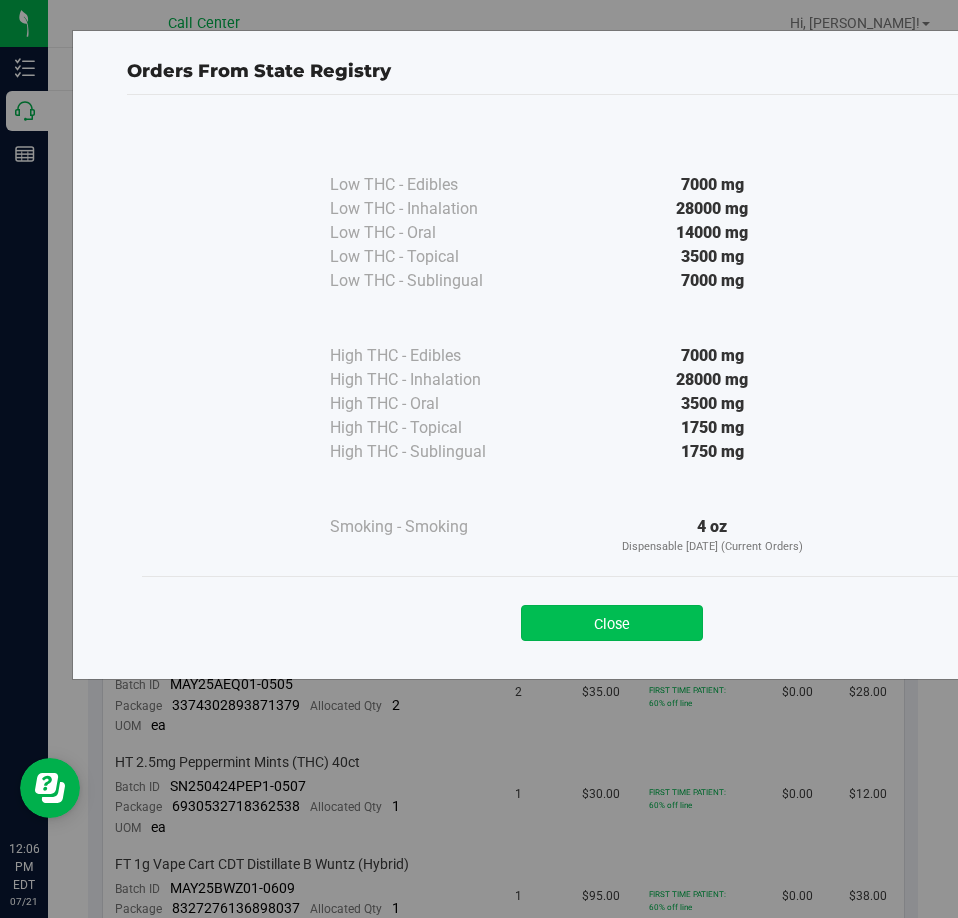 click on "Close" at bounding box center [612, 623] 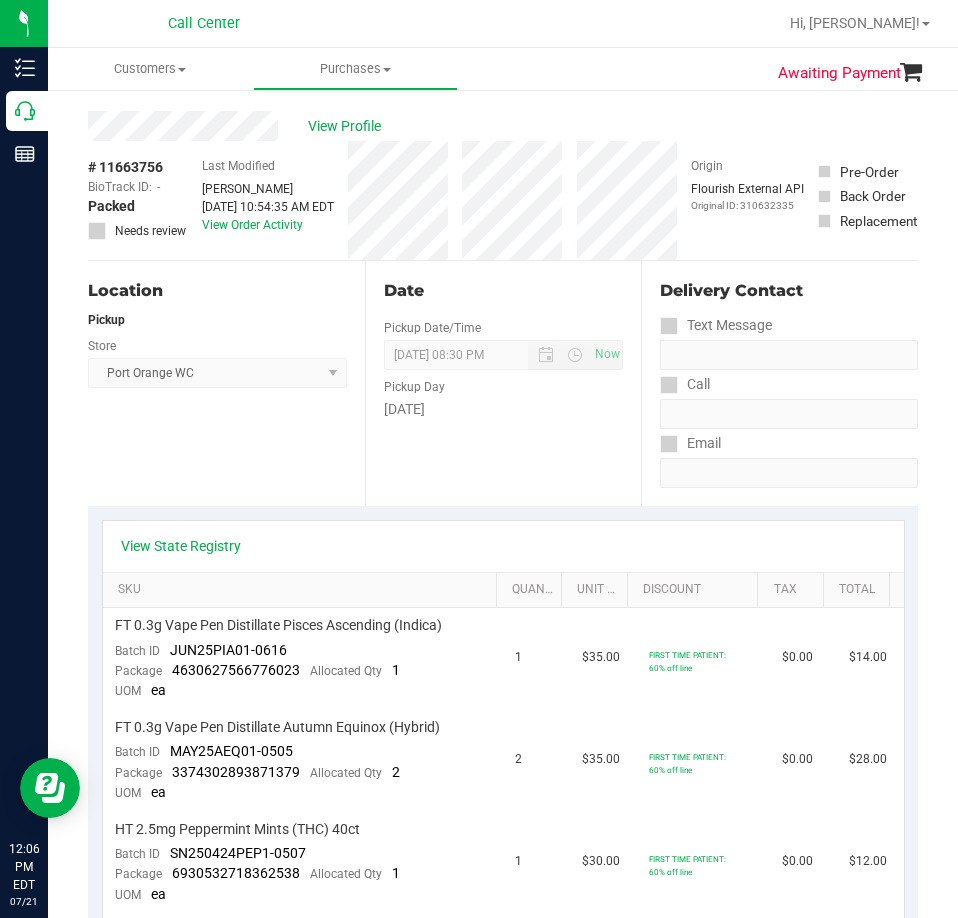scroll, scrollTop: 0, scrollLeft: 0, axis: both 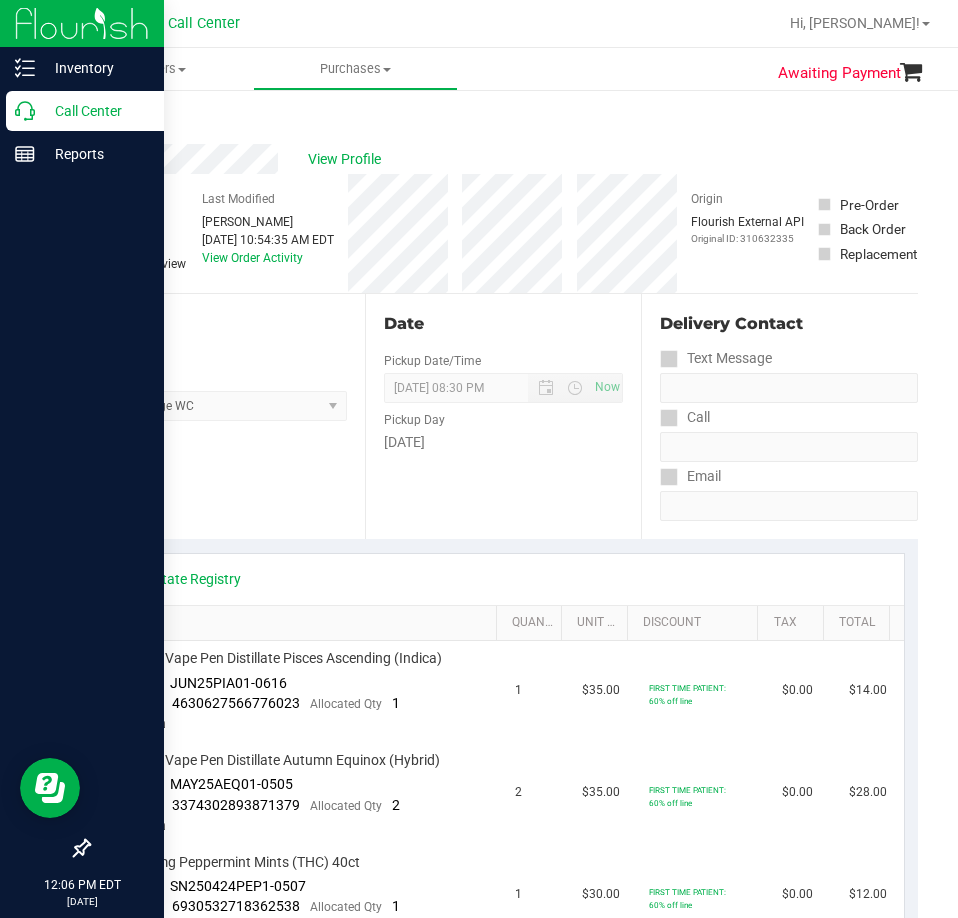 click on "Call Center" at bounding box center (95, 111) 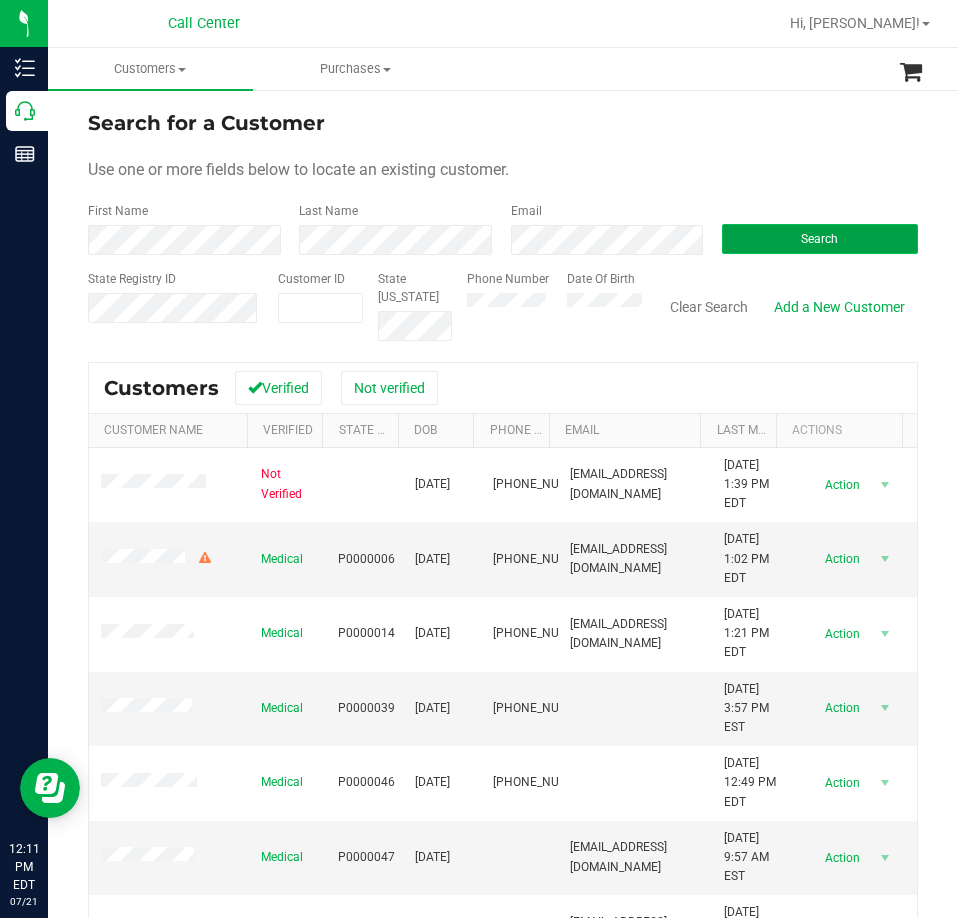 click on "Search" at bounding box center (820, 239) 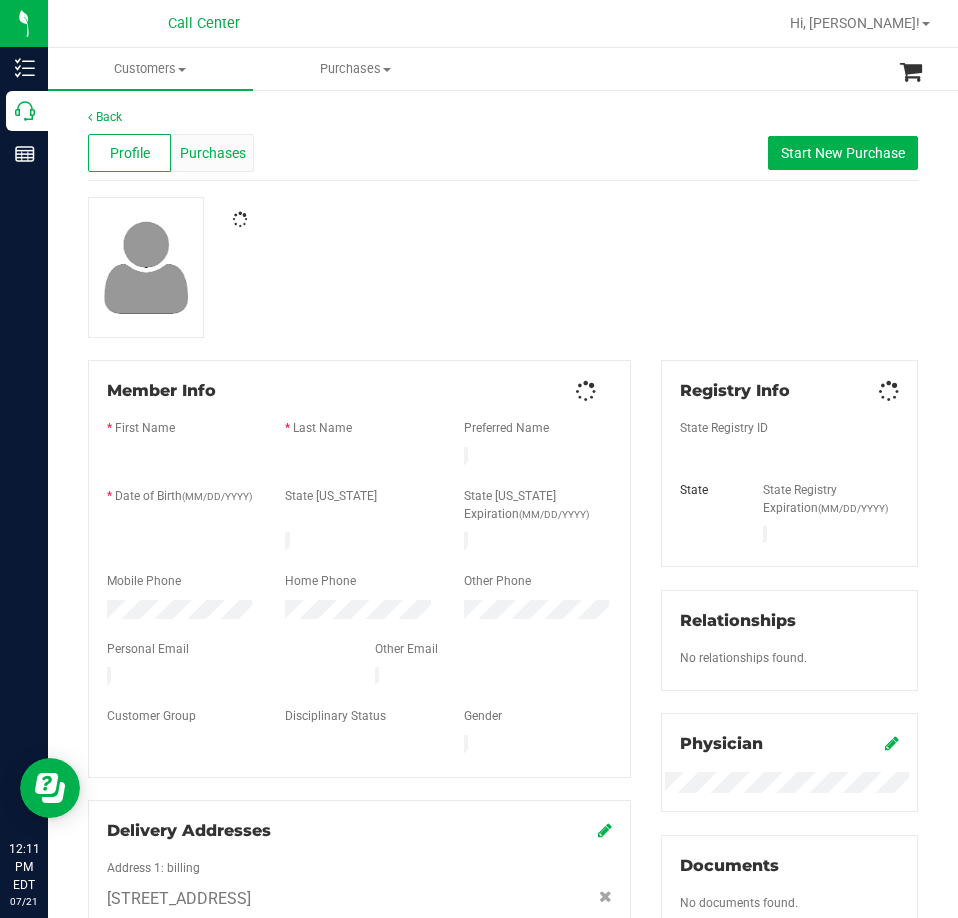 click on "Purchases" at bounding box center [213, 153] 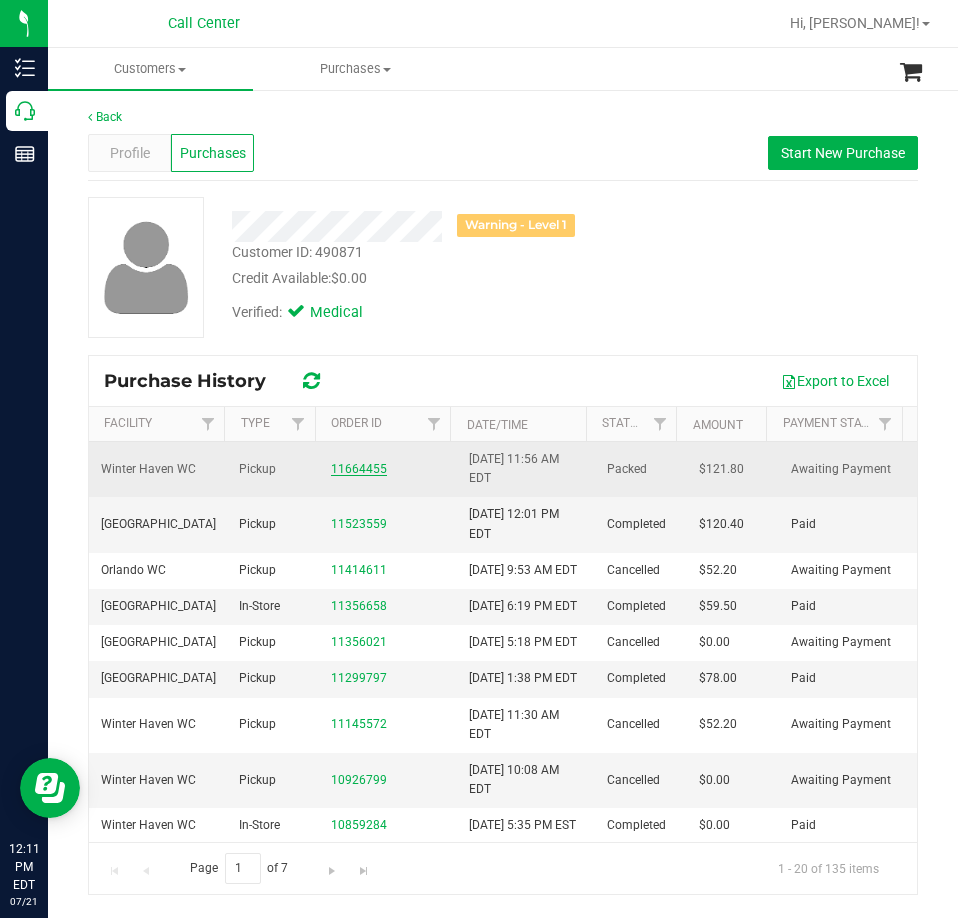 click on "11664455" at bounding box center [359, 469] 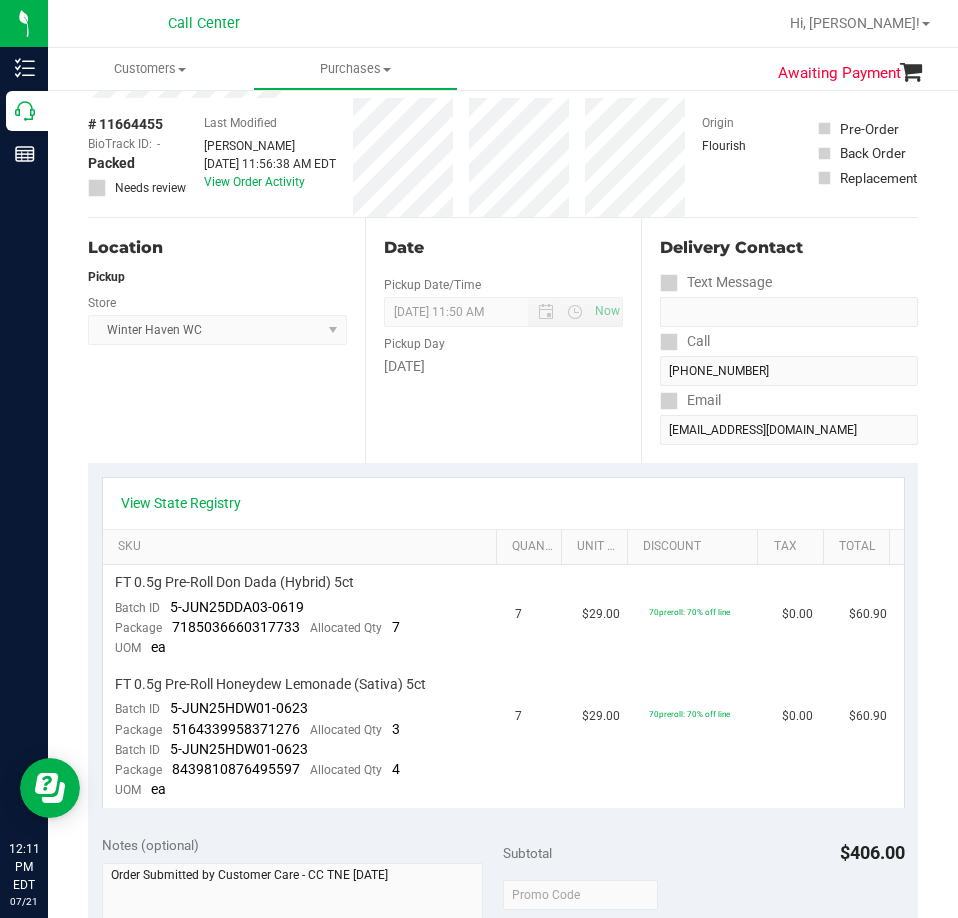 scroll, scrollTop: 200, scrollLeft: 0, axis: vertical 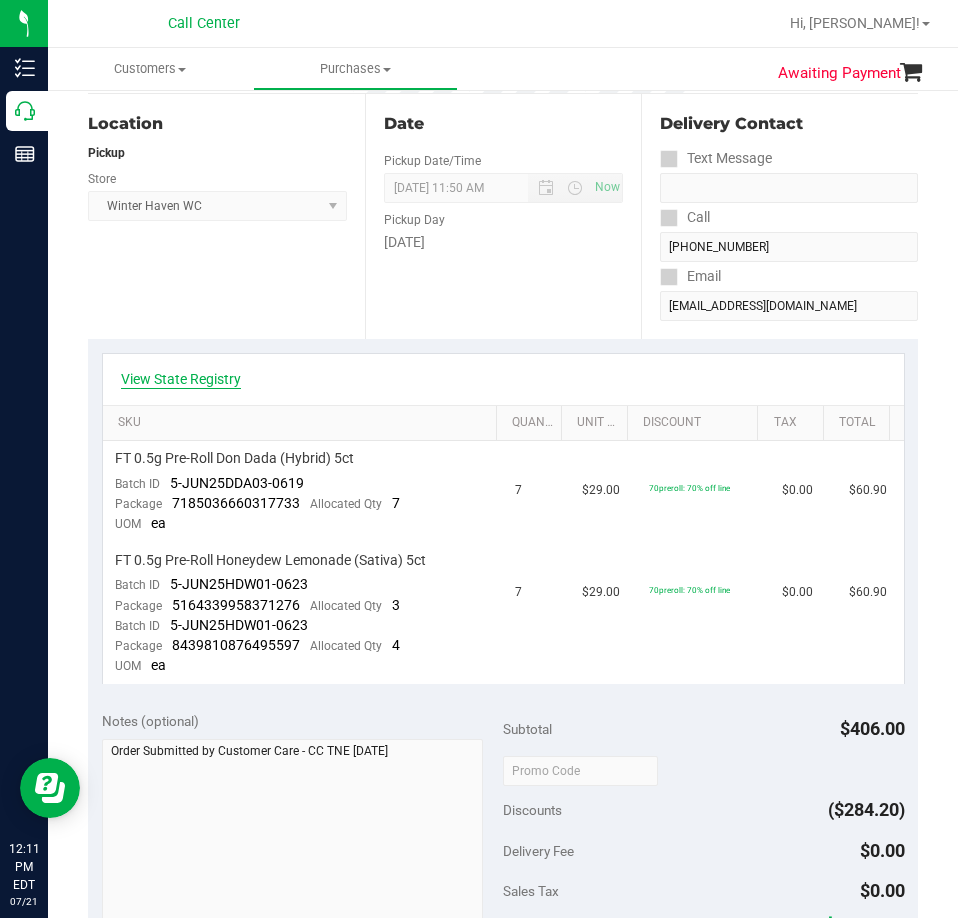 click on "View State Registry" at bounding box center (181, 379) 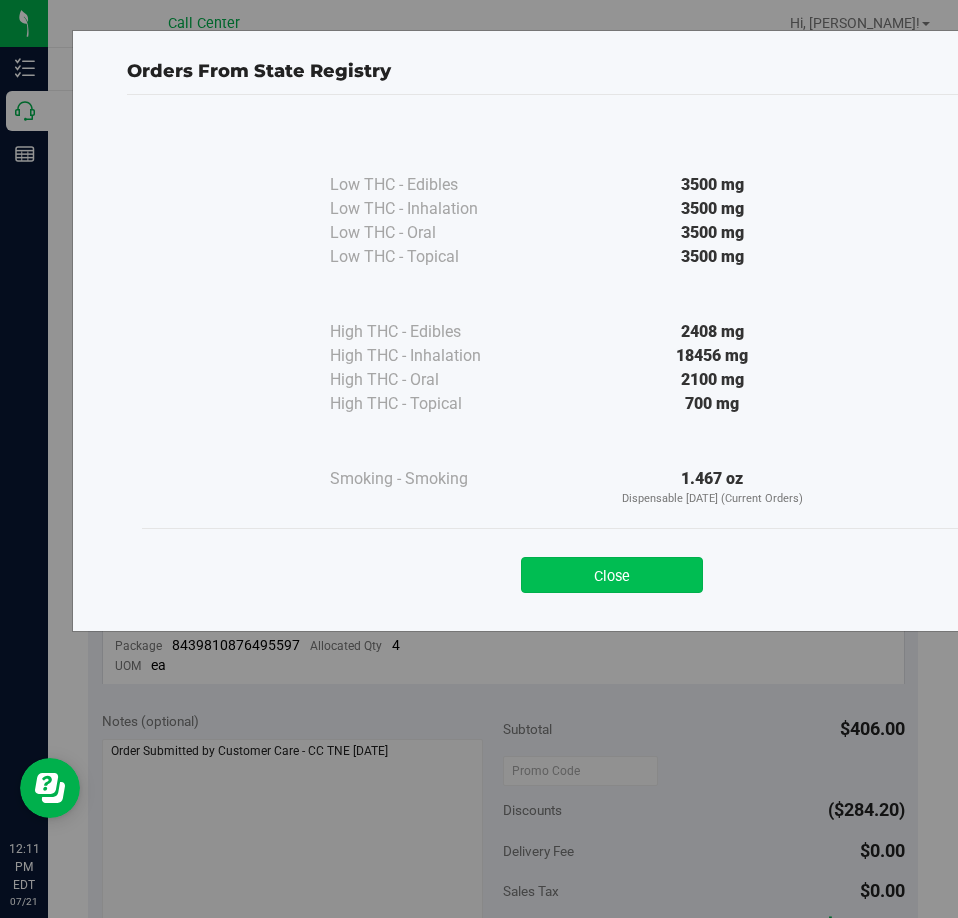 click on "Close" at bounding box center (612, 575) 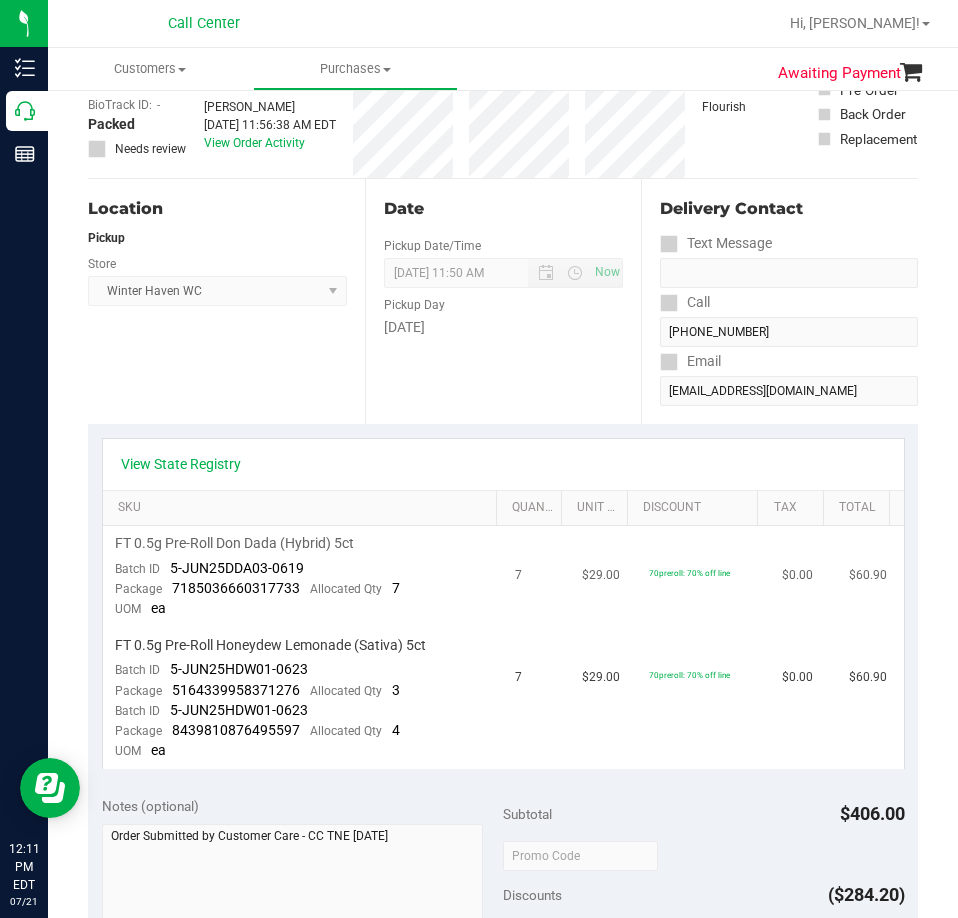 scroll, scrollTop: 0, scrollLeft: 0, axis: both 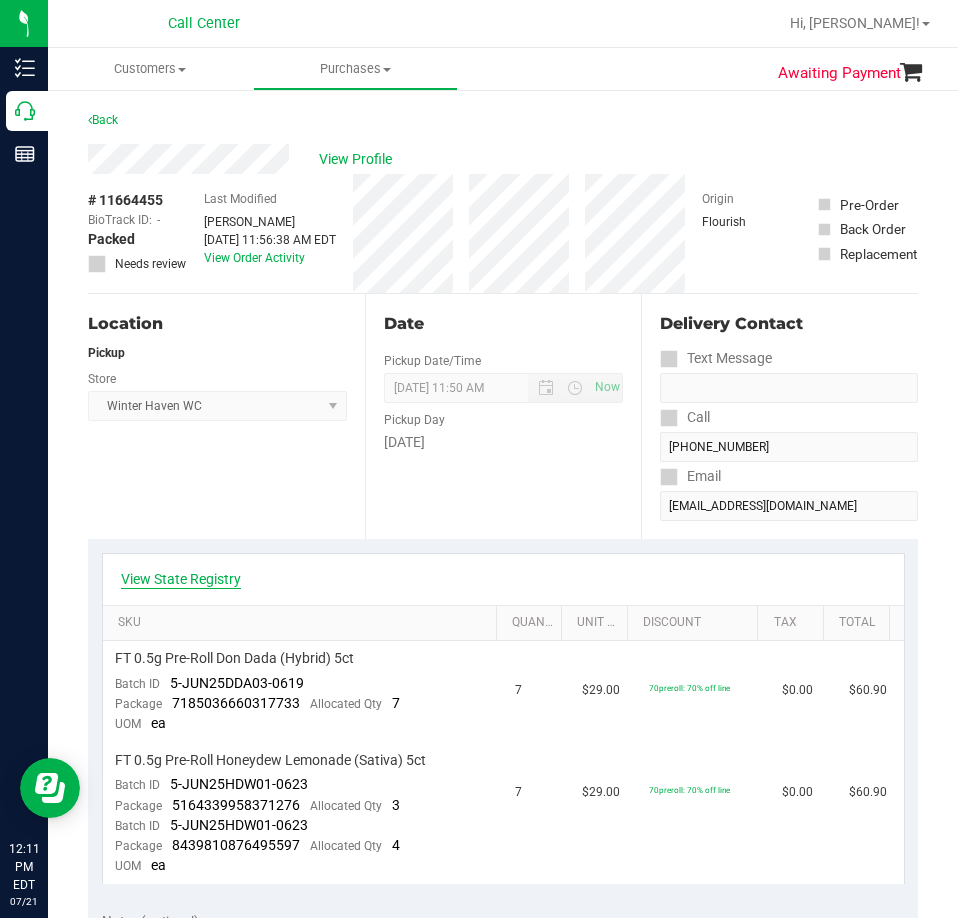 click on "View State Registry" at bounding box center [181, 579] 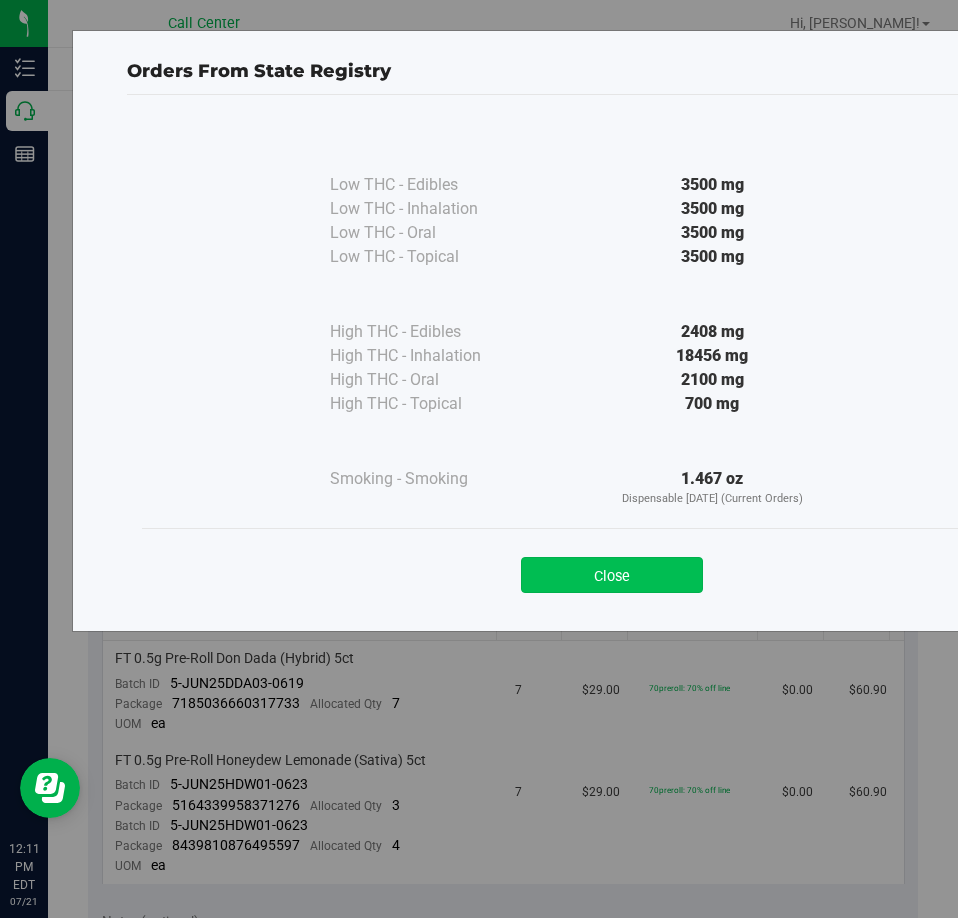 click on "Close" at bounding box center (612, 575) 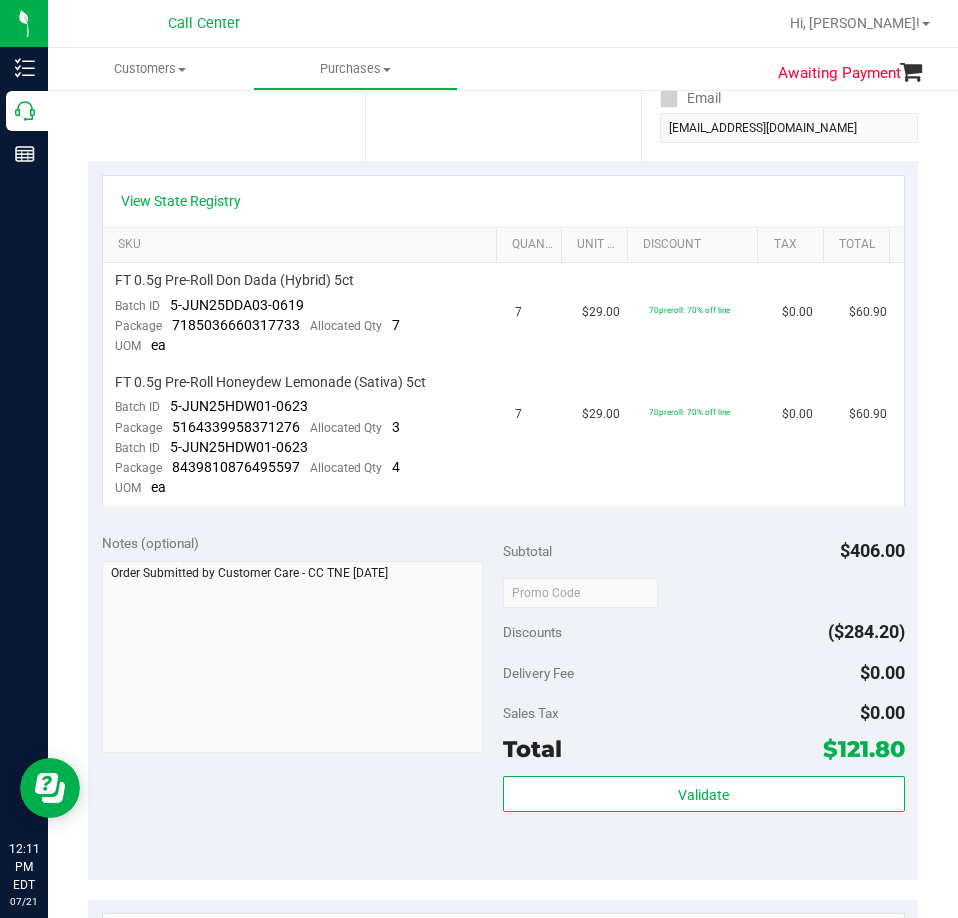 scroll, scrollTop: 400, scrollLeft: 0, axis: vertical 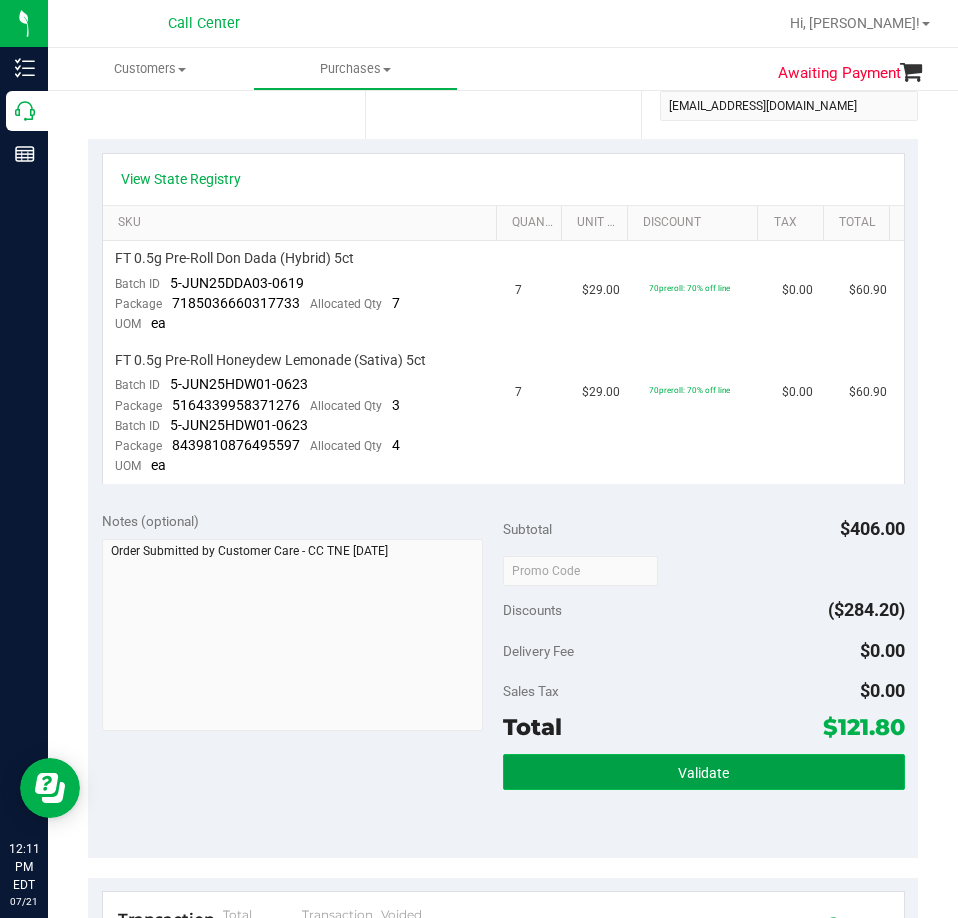 click on "Validate" at bounding box center (704, 772) 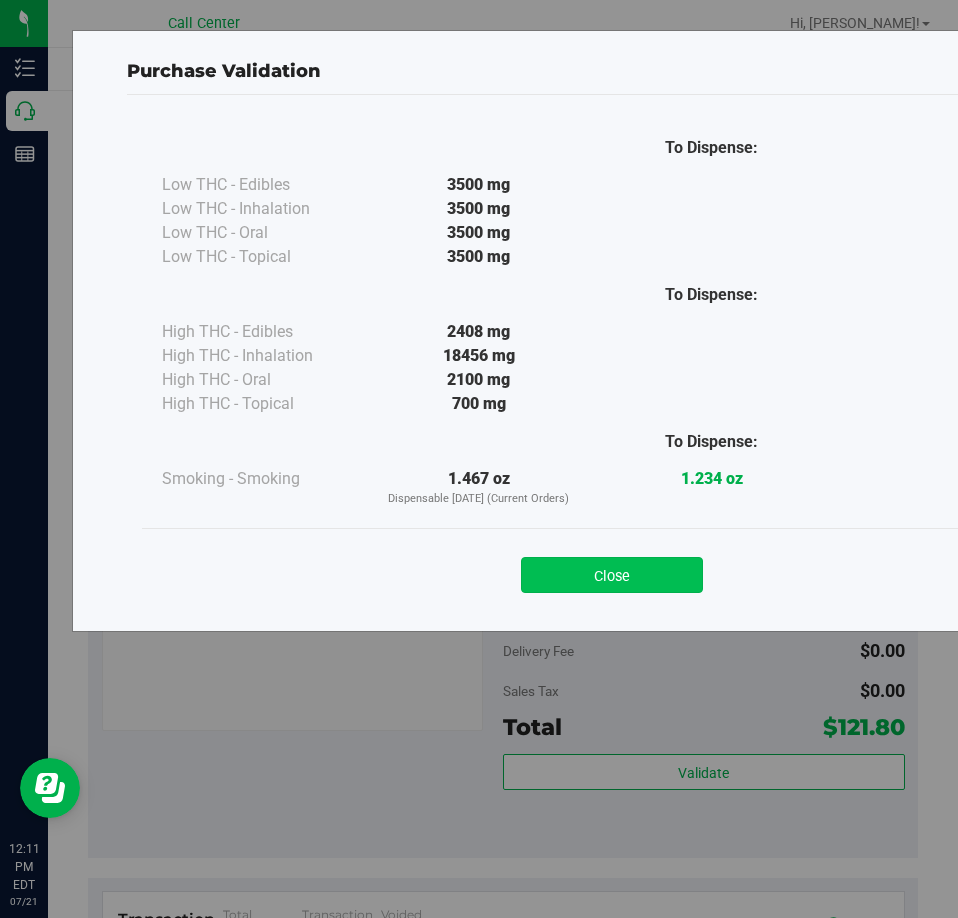 click on "Close" at bounding box center (612, 575) 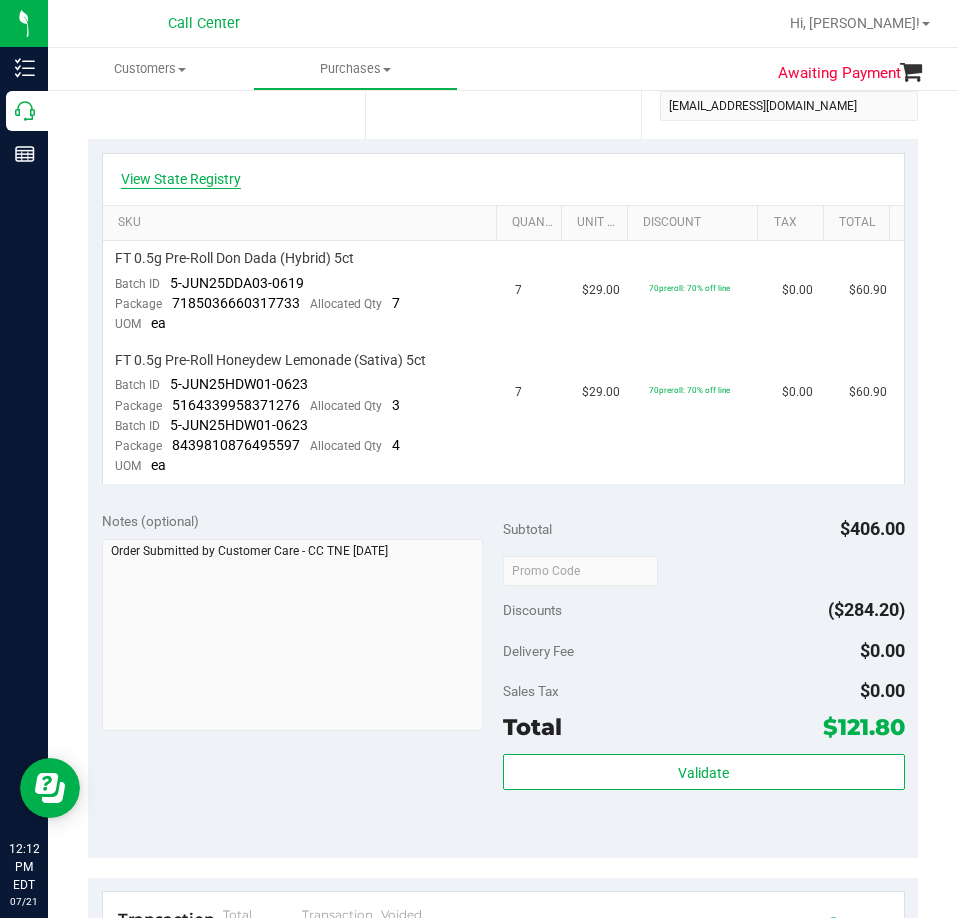 click on "View State Registry" at bounding box center [181, 179] 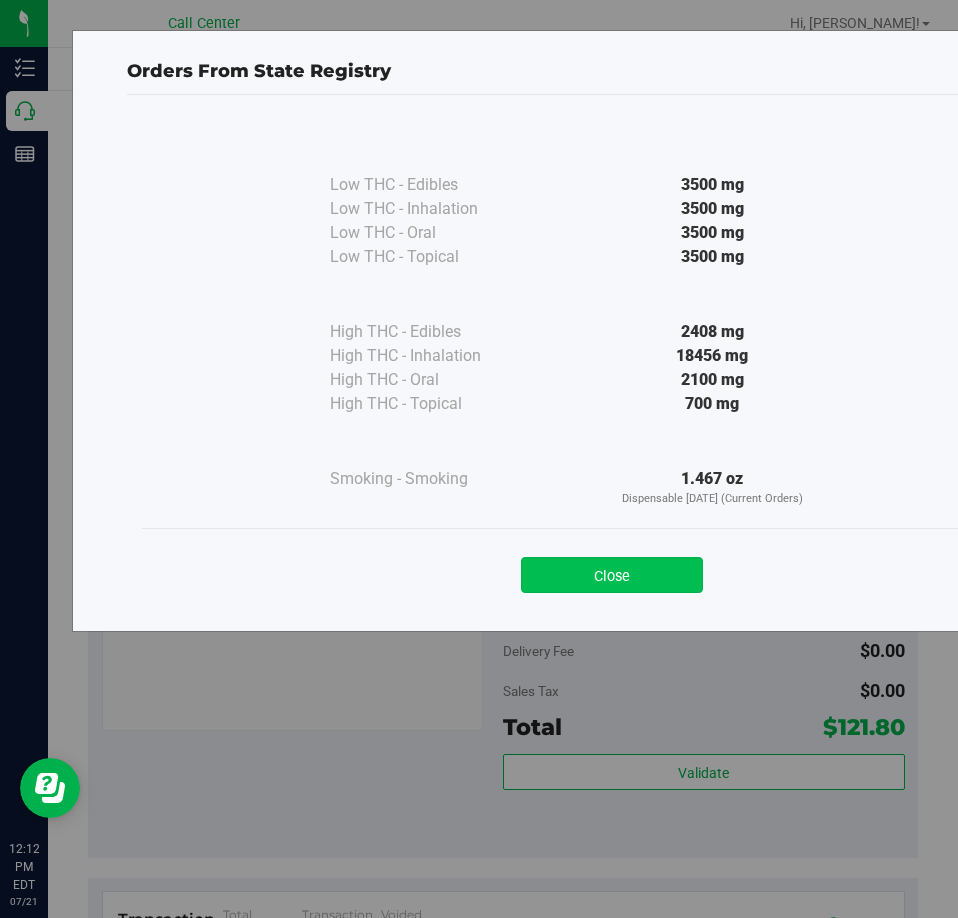 click on "Close" at bounding box center (612, 575) 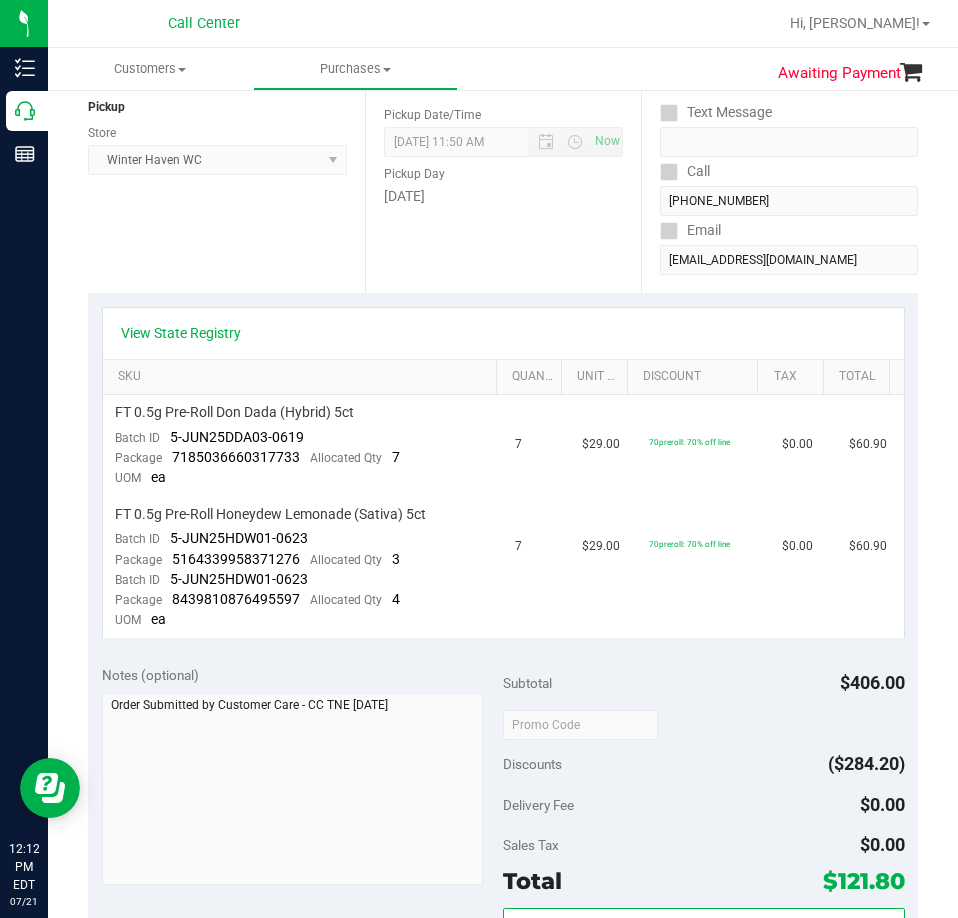 scroll, scrollTop: 300, scrollLeft: 0, axis: vertical 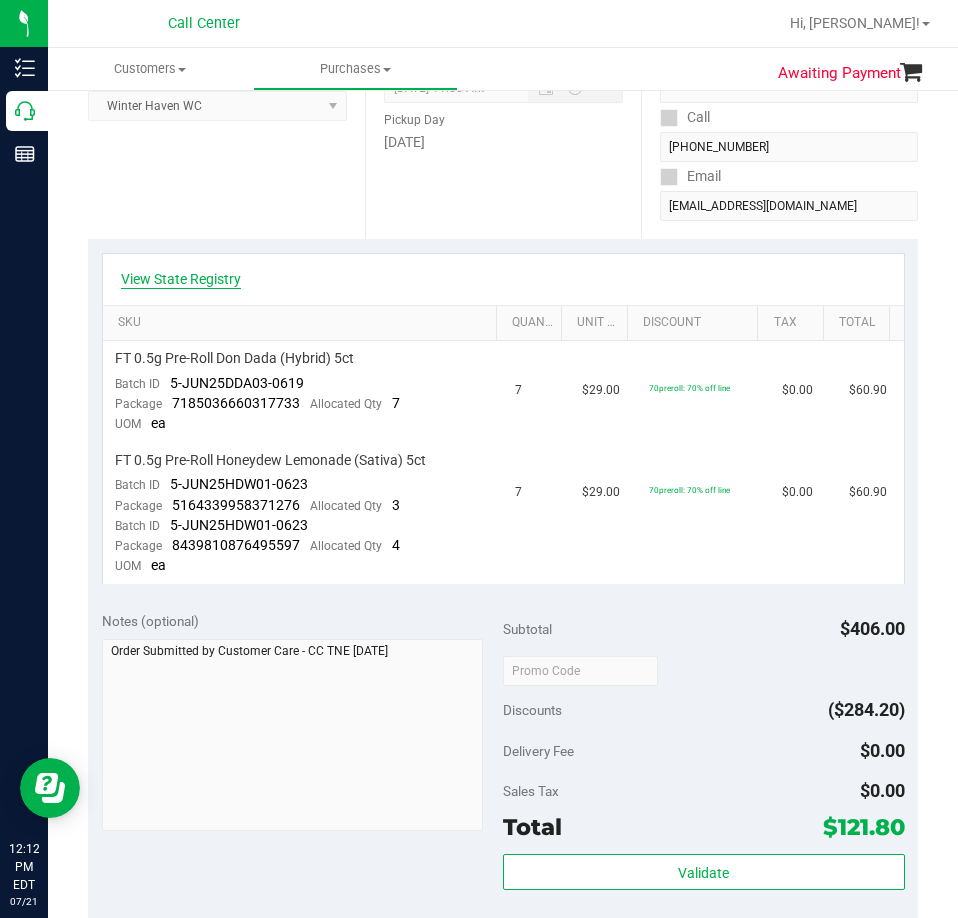 click on "View State Registry" at bounding box center (181, 279) 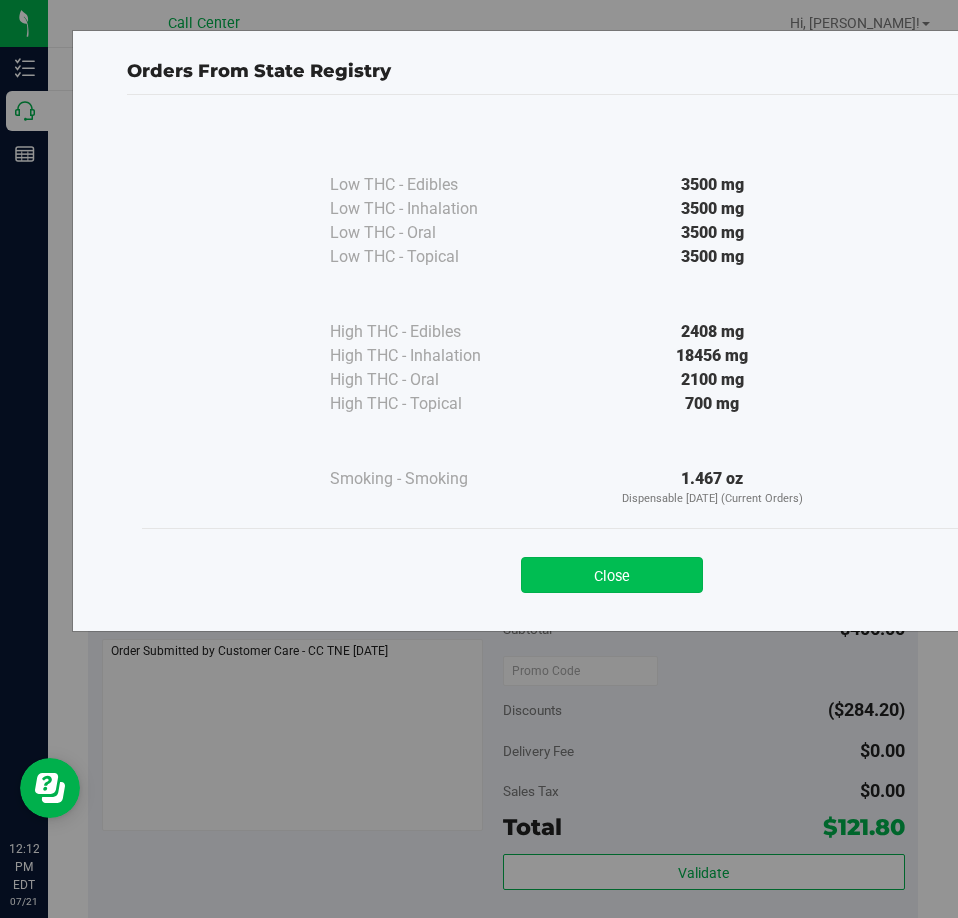 click on "Close" at bounding box center (612, 575) 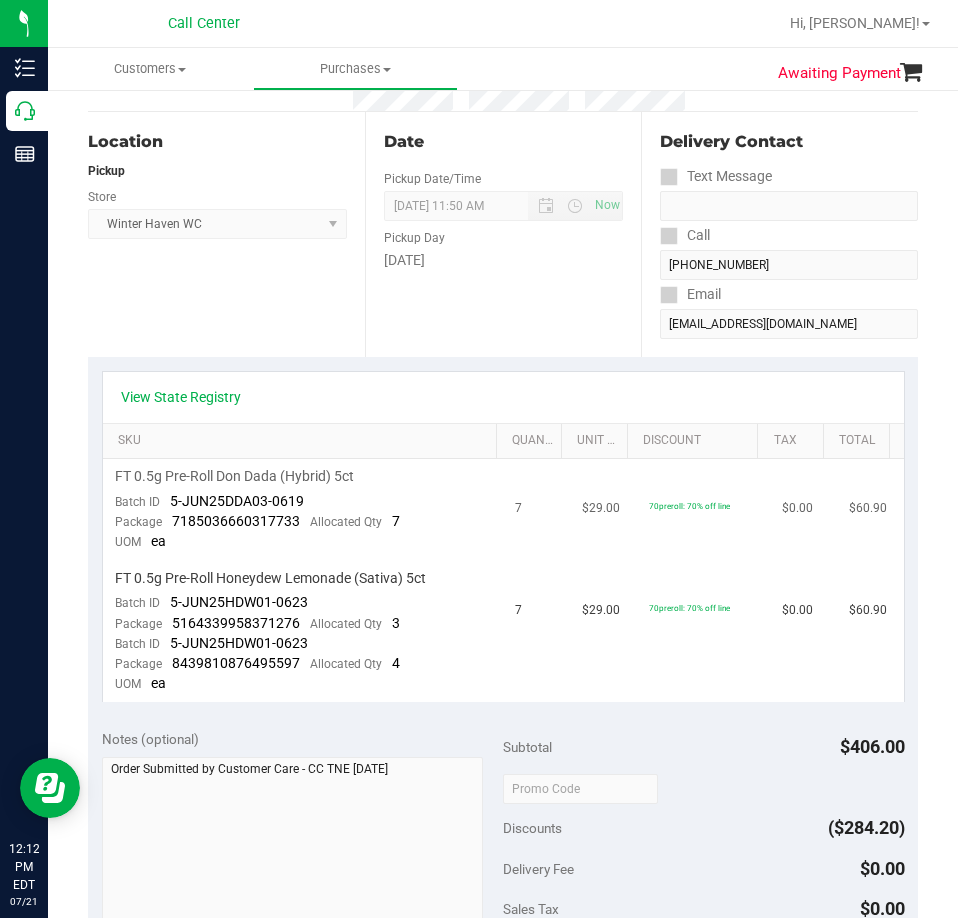 scroll, scrollTop: 150, scrollLeft: 0, axis: vertical 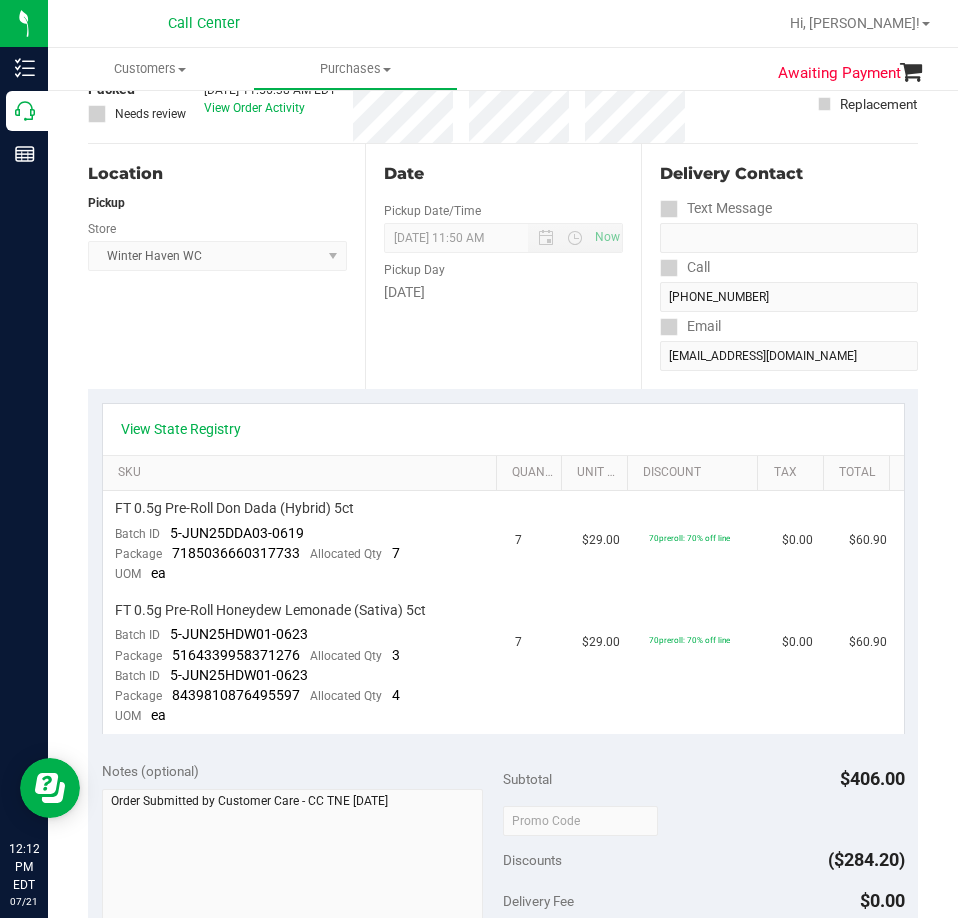 click on "Location
Pickup
Store
[GEOGRAPHIC_DATA] WC Select Store [PERSON_NAME][GEOGRAPHIC_DATA] [PERSON_NAME][GEOGRAPHIC_DATA] [GEOGRAPHIC_DATA] [GEOGRAPHIC_DATA] [PERSON_NAME][GEOGRAPHIC_DATA] WC [GEOGRAPHIC_DATA] WC Call Center [PERSON_NAME] [GEOGRAPHIC_DATA] WC [GEOGRAPHIC_DATA] WC [GEOGRAPHIC_DATA] WC Deltona WC [GEOGRAPHIC_DATA][PERSON_NAME] WC Ft. Lauderdale WC Ft. [PERSON_NAME] [GEOGRAPHIC_DATA] WC Jax Atlantic WC JAX [GEOGRAPHIC_DATA] REP Jax WC [GEOGRAPHIC_DATA][PERSON_NAME] WC [GEOGRAPHIC_DATA][PERSON_NAME][GEOGRAPHIC_DATA] [GEOGRAPHIC_DATA] REP [PERSON_NAME][GEOGRAPHIC_DATA] [GEOGRAPHIC_DATA] [GEOGRAPHIC_DATA] 72nd WC [GEOGRAPHIC_DATA] WC [GEOGRAPHIC_DATA] [GEOGRAPHIC_DATA] [GEOGRAPHIC_DATA] [GEOGRAPHIC_DATA] [GEOGRAPHIC_DATA] [GEOGRAPHIC_DATA] [GEOGRAPHIC_DATA][PERSON_NAME] [GEOGRAPHIC_DATA] WC [GEOGRAPHIC_DATA] Ocala WC [GEOGRAPHIC_DATA] [PERSON_NAME][GEOGRAPHIC_DATA] Colonial [PERSON_NAME][GEOGRAPHIC_DATA] [GEOGRAPHIC_DATA] REP [GEOGRAPHIC_DATA] [PERSON_NAME][GEOGRAPHIC_DATA] WC [GEOGRAPHIC_DATA] WC [GEOGRAPHIC_DATA] WC [GEOGRAPHIC_DATA] [GEOGRAPHIC_DATA] [GEOGRAPHIC_DATA] WC [GEOGRAPHIC_DATA] WC [GEOGRAPHIC_DATA][PERSON_NAME] [PERSON_NAME][GEOGRAPHIC_DATA] WC [GEOGRAPHIC_DATA] WC [GEOGRAPHIC_DATA][PERSON_NAME][GEOGRAPHIC_DATA] WC [GEOGRAPHIC_DATA] [GEOGRAPHIC_DATA] REP [GEOGRAPHIC_DATA] WC [GEOGRAPHIC_DATA] [GEOGRAPHIC_DATA] Testing [GEOGRAPHIC_DATA] Warehouse [GEOGRAPHIC_DATA] [GEOGRAPHIC_DATA] [GEOGRAPHIC_DATA] [GEOGRAPHIC_DATA] [GEOGRAPHIC_DATA] [GEOGRAPHIC_DATA] Plano Retail WPB DC" at bounding box center [226, 266] 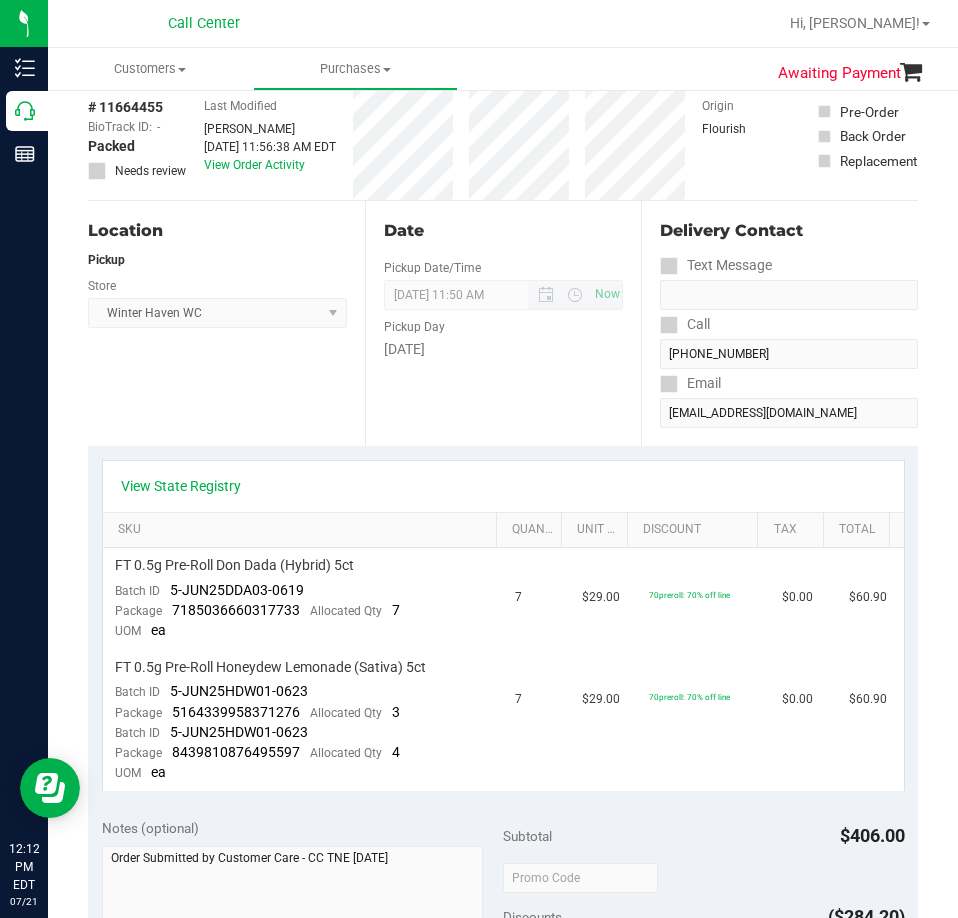 scroll, scrollTop: 0, scrollLeft: 0, axis: both 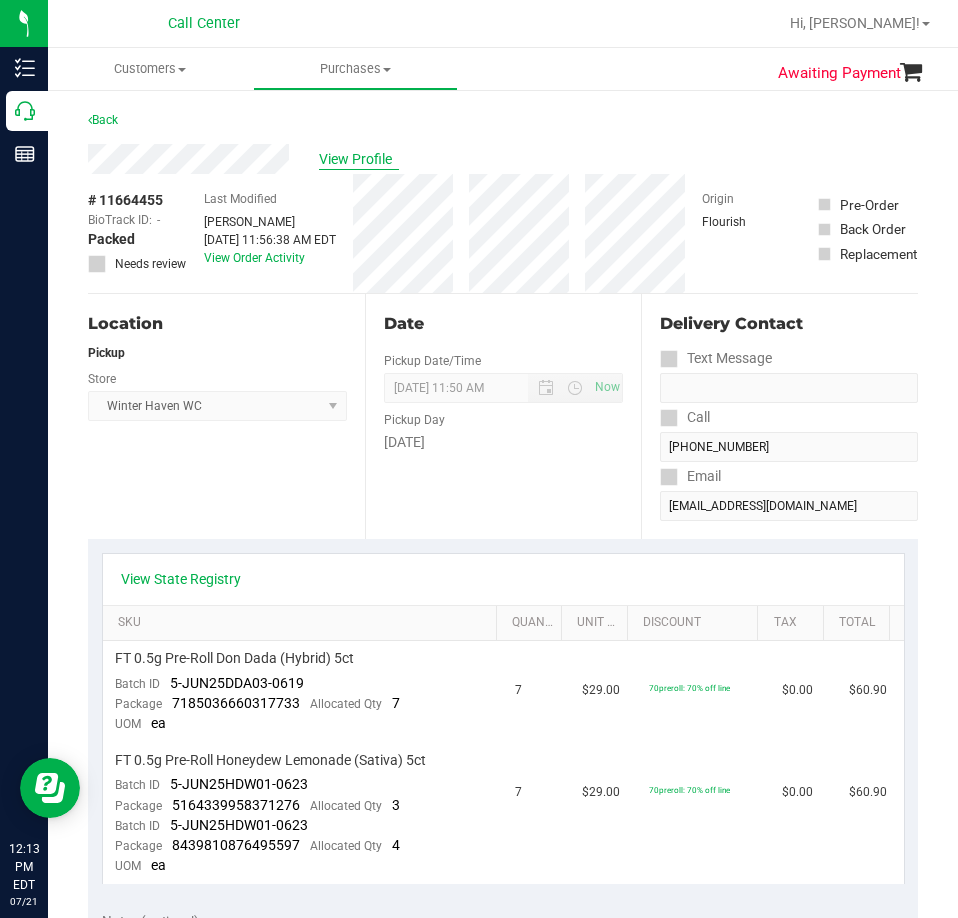 click on "View Profile" at bounding box center (359, 159) 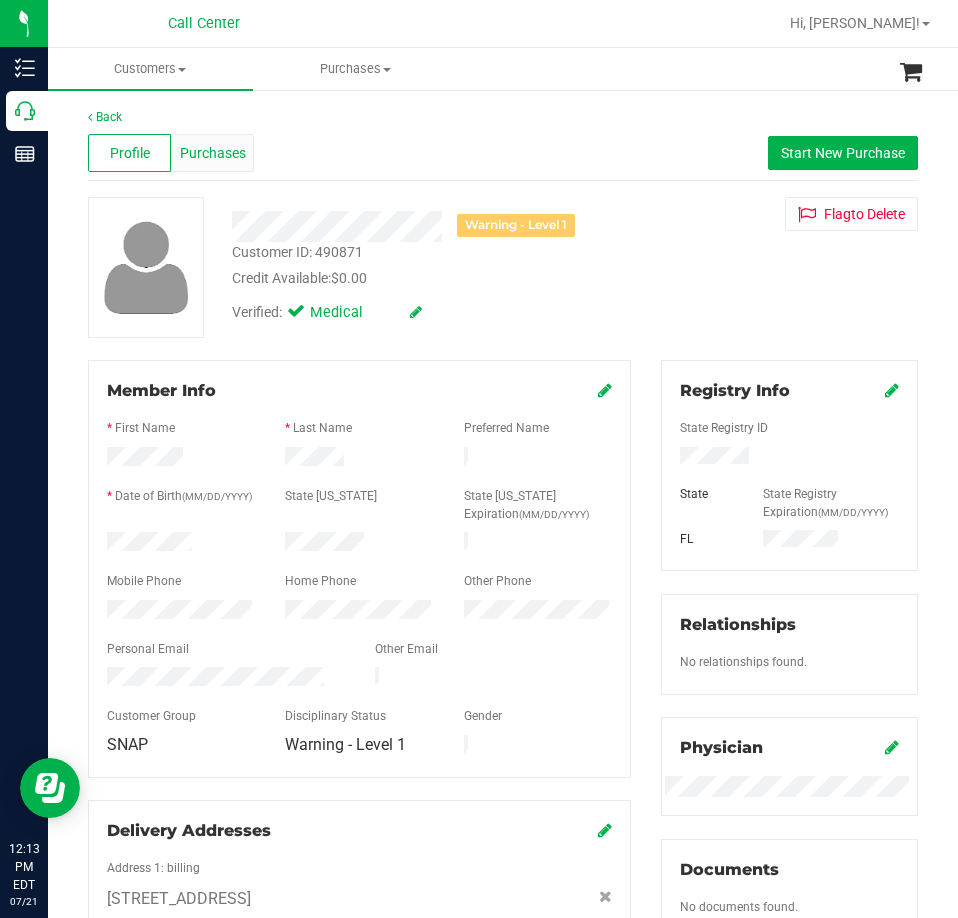 click on "Purchases" at bounding box center [213, 153] 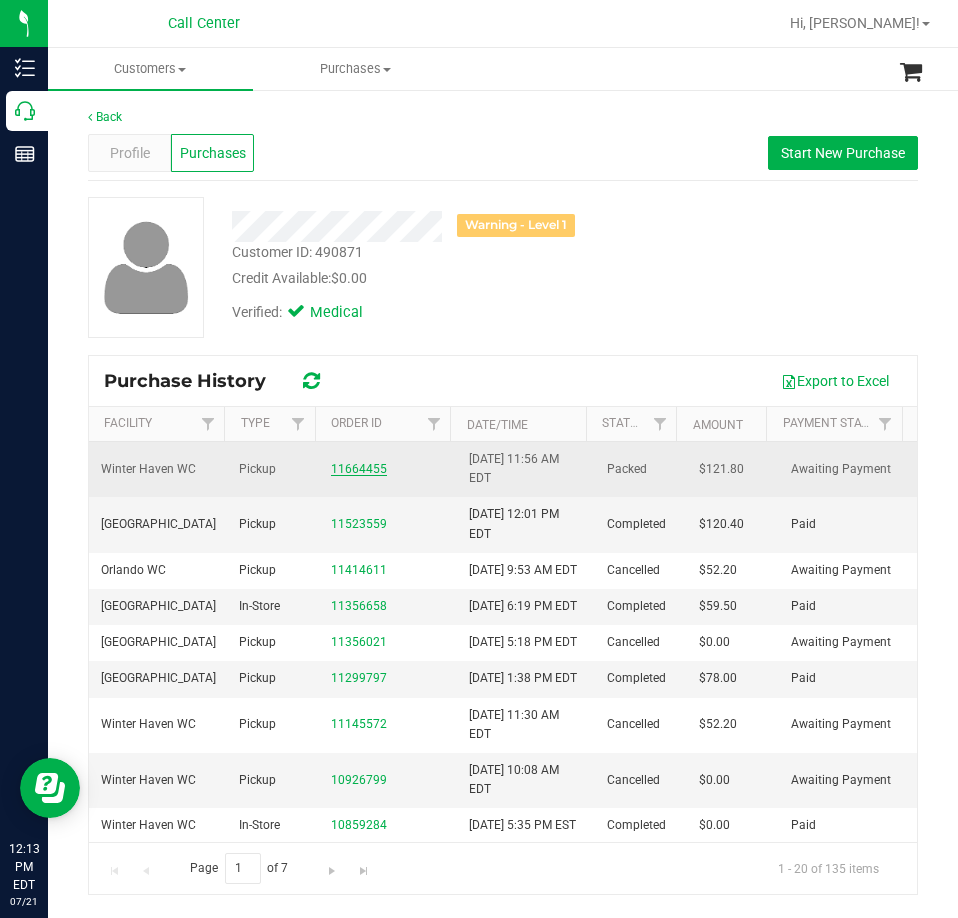 click on "11664455" at bounding box center [359, 469] 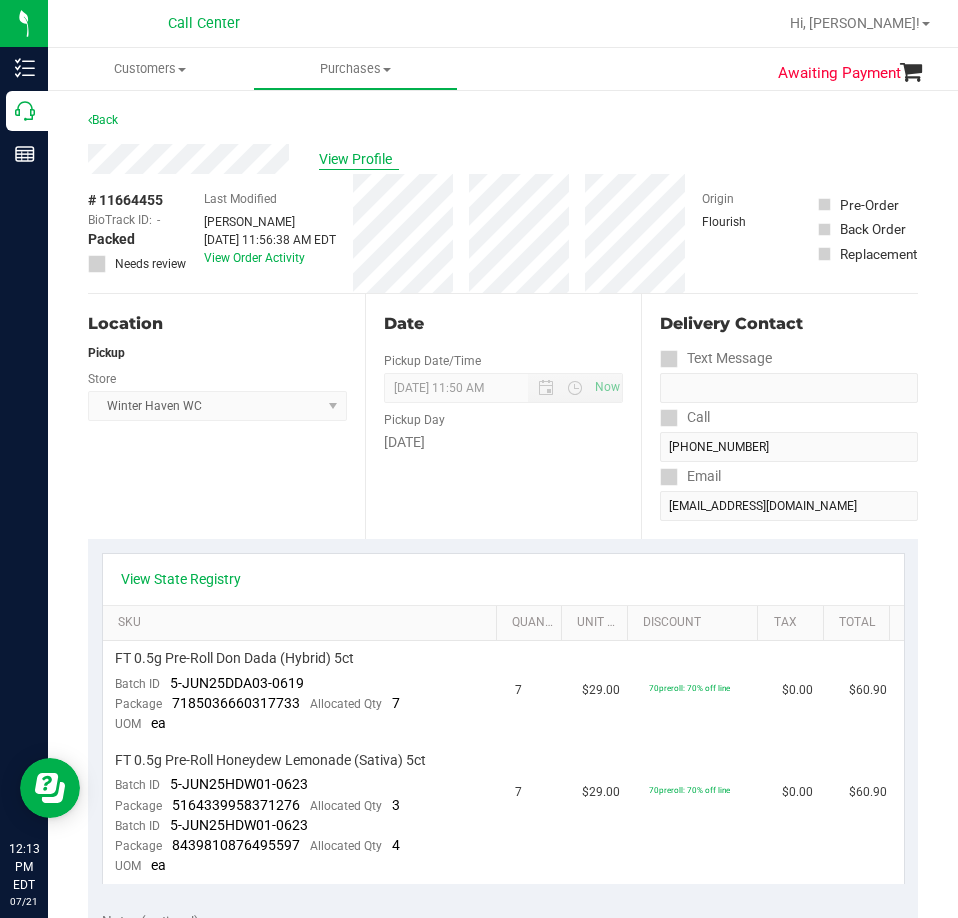 click on "View Profile" at bounding box center (359, 159) 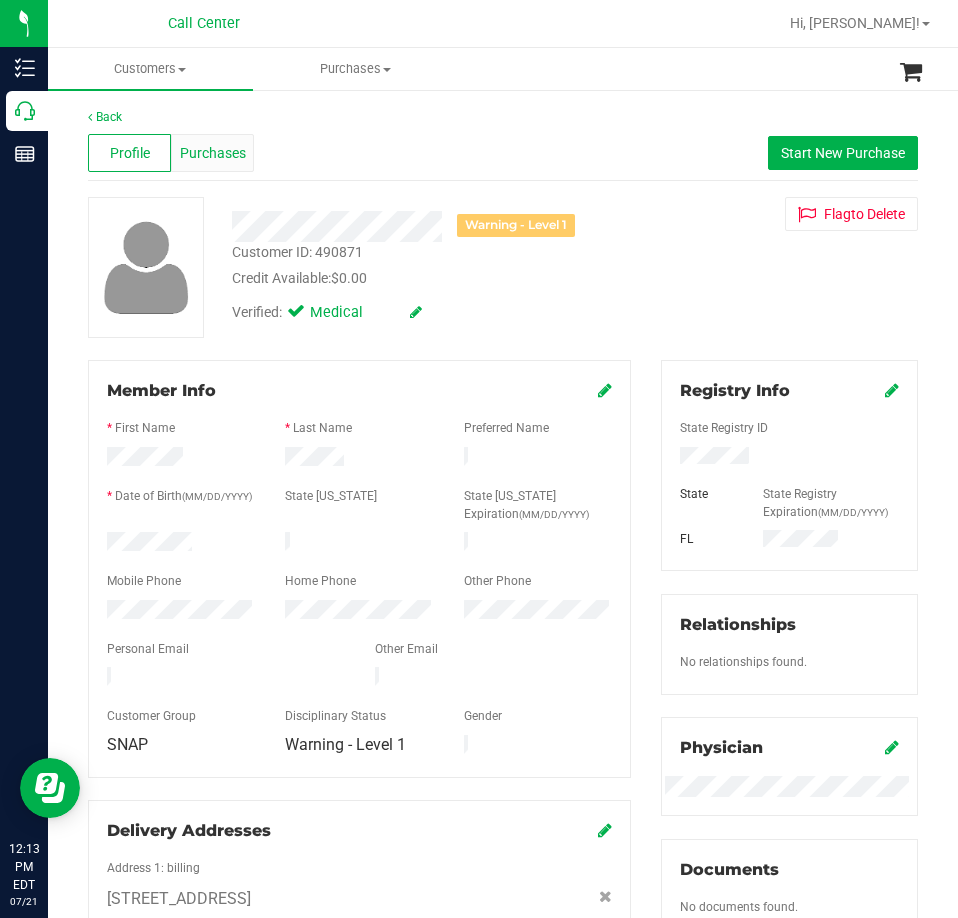 click on "Purchases" at bounding box center (213, 153) 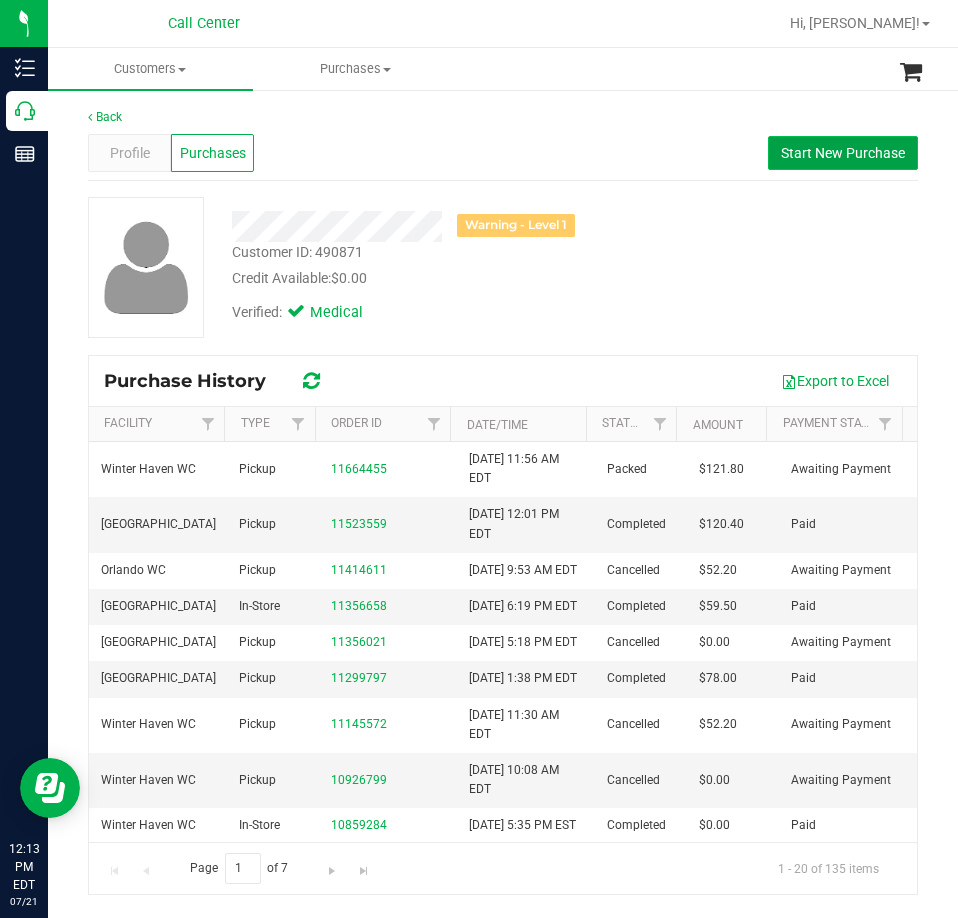 click on "Start New Purchase" at bounding box center (843, 153) 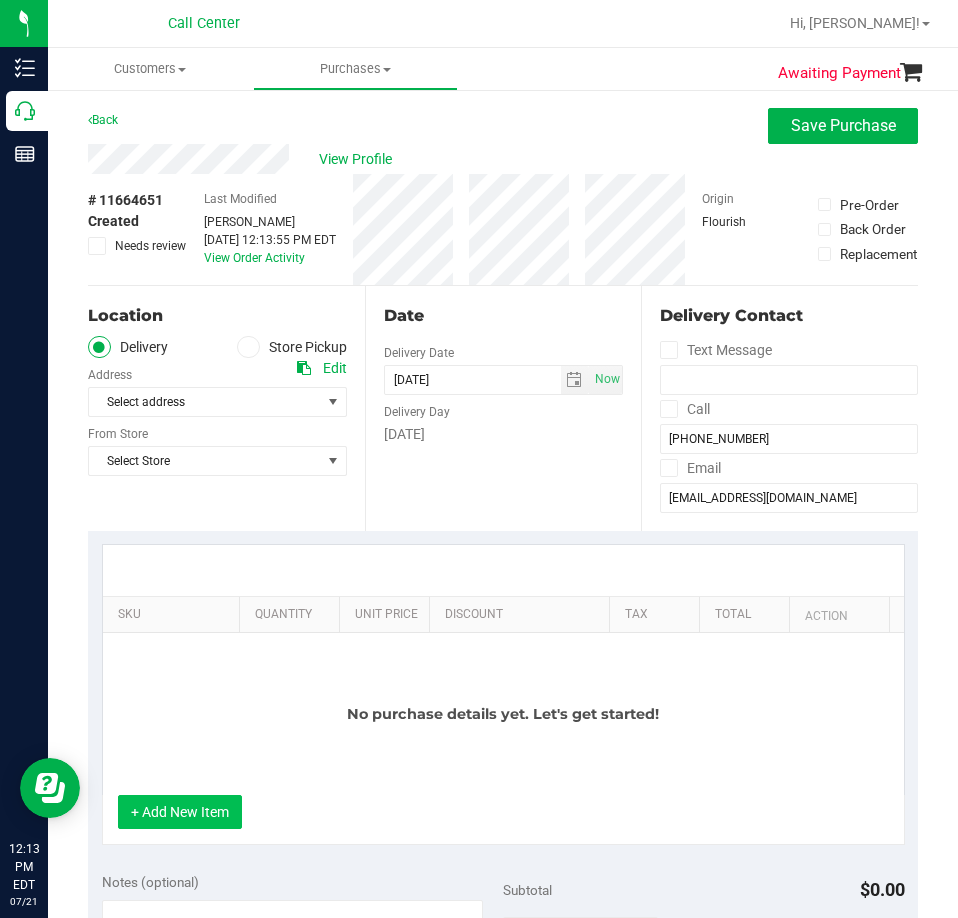 click on "+ Add New Item" at bounding box center [180, 812] 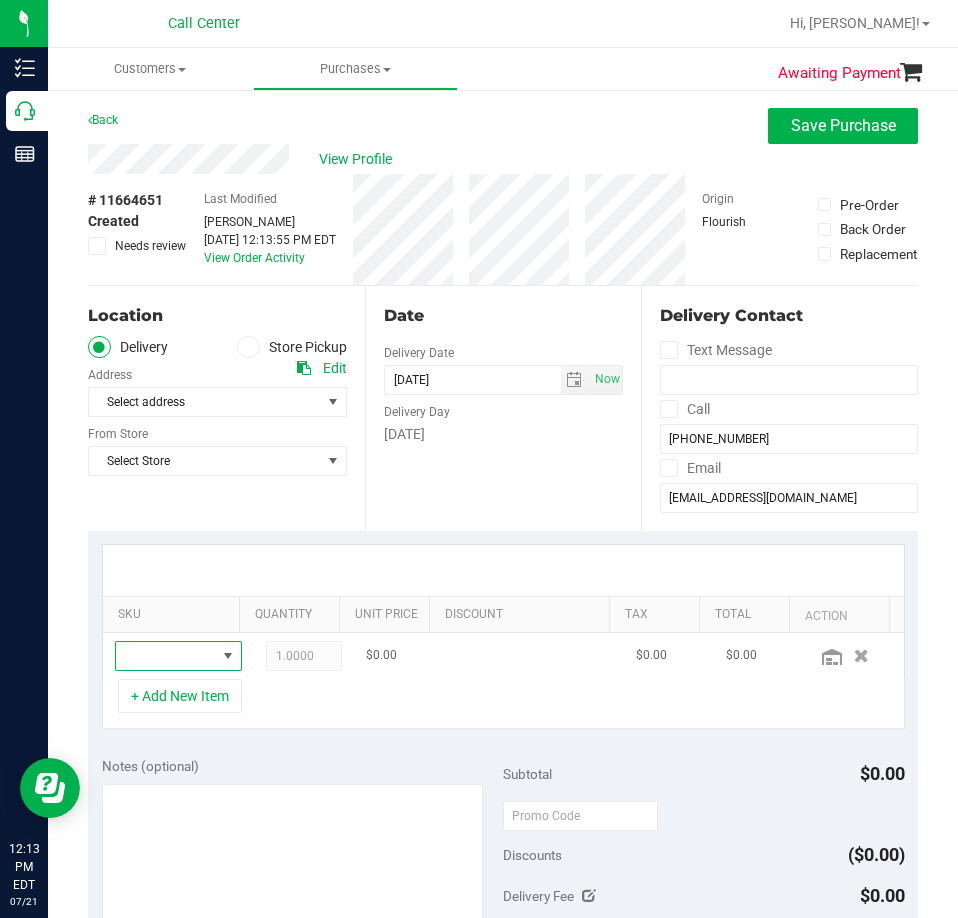 click at bounding box center [166, 656] 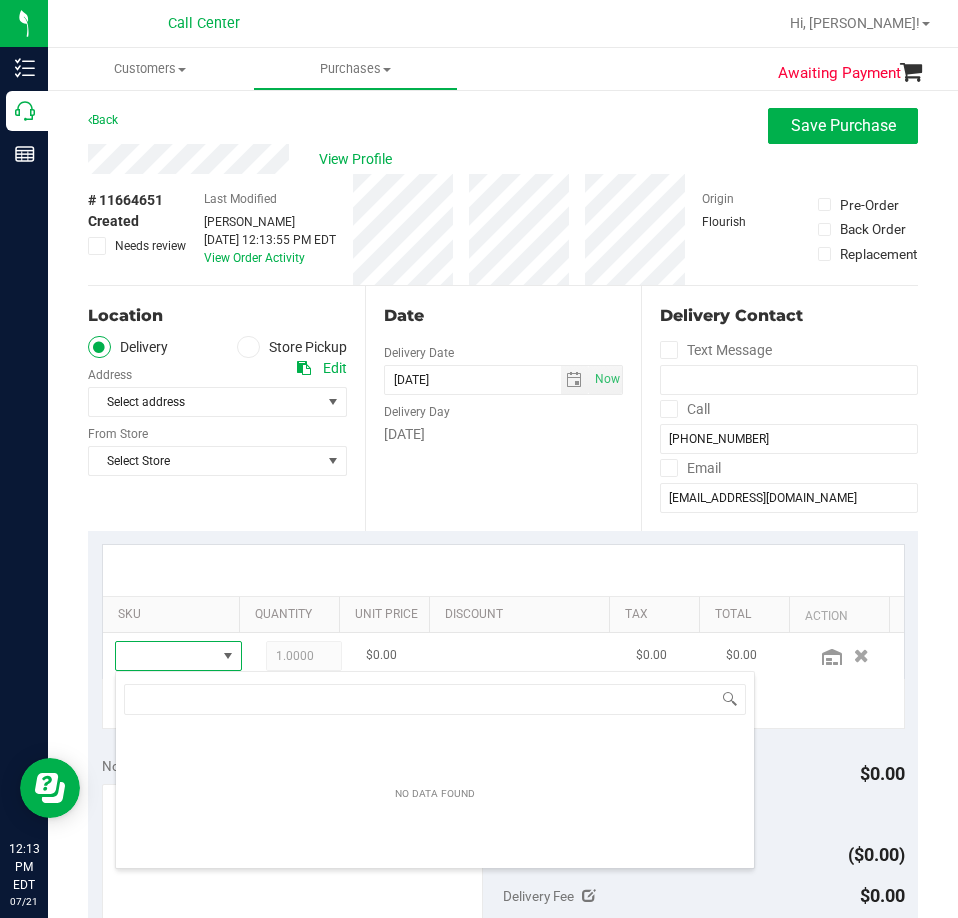 scroll, scrollTop: 99970, scrollLeft: 99903, axis: both 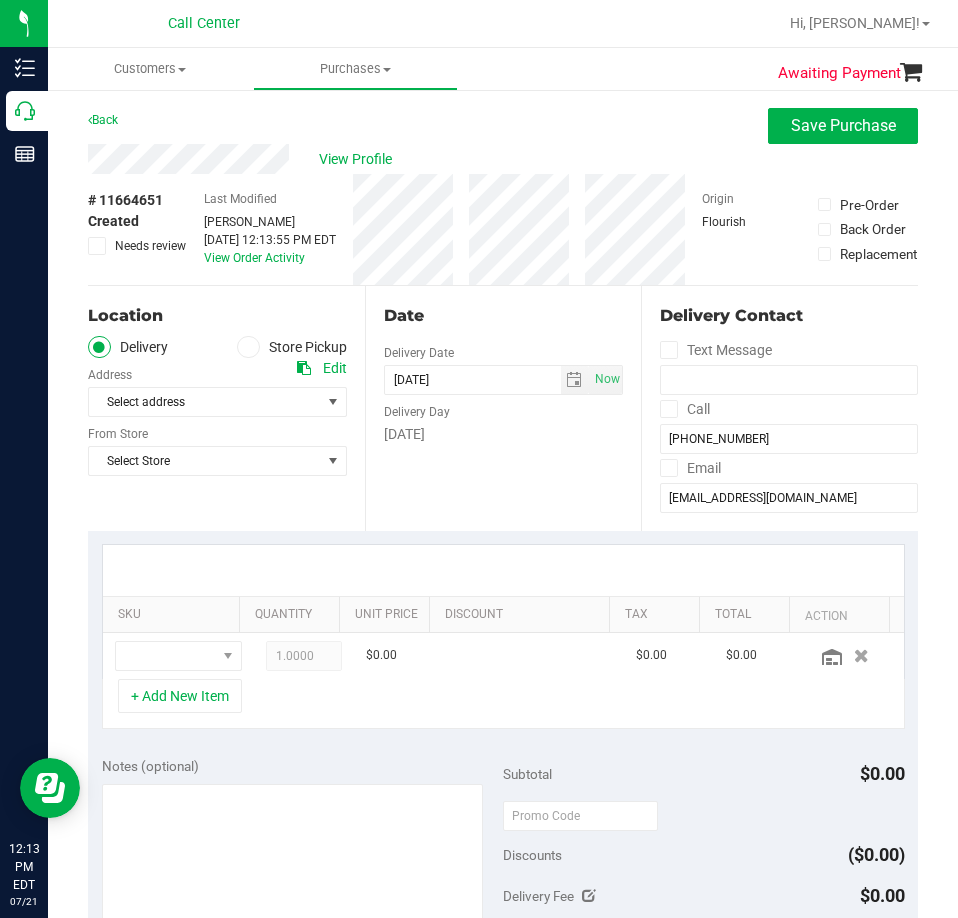 click on "Store Pickup" at bounding box center (292, 347) 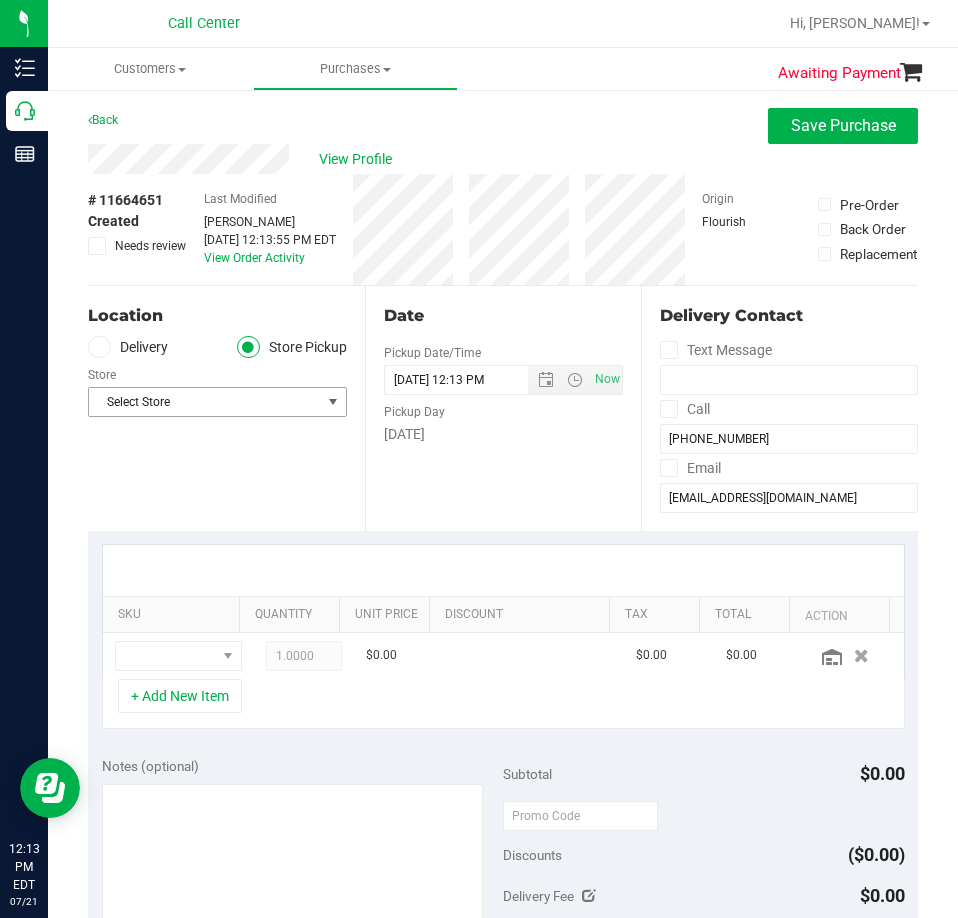 click on "Select Store" at bounding box center [205, 402] 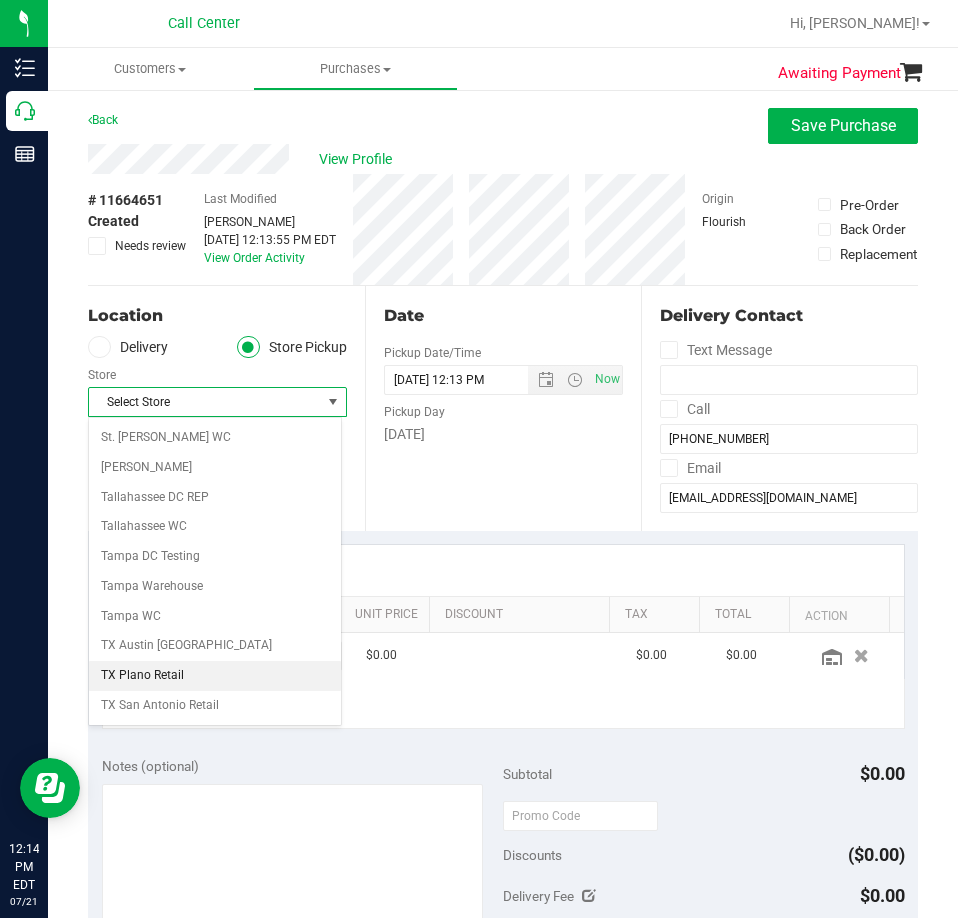scroll, scrollTop: 1453, scrollLeft: 0, axis: vertical 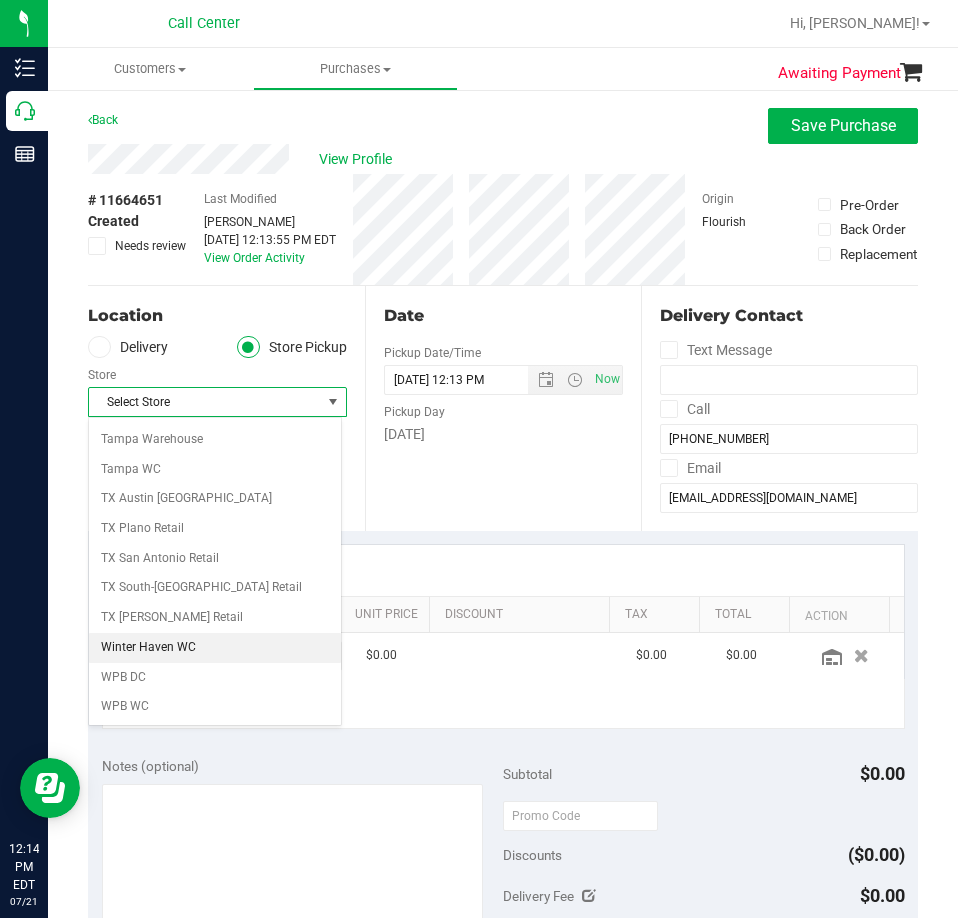 click on "Winter Haven WC" at bounding box center [215, 648] 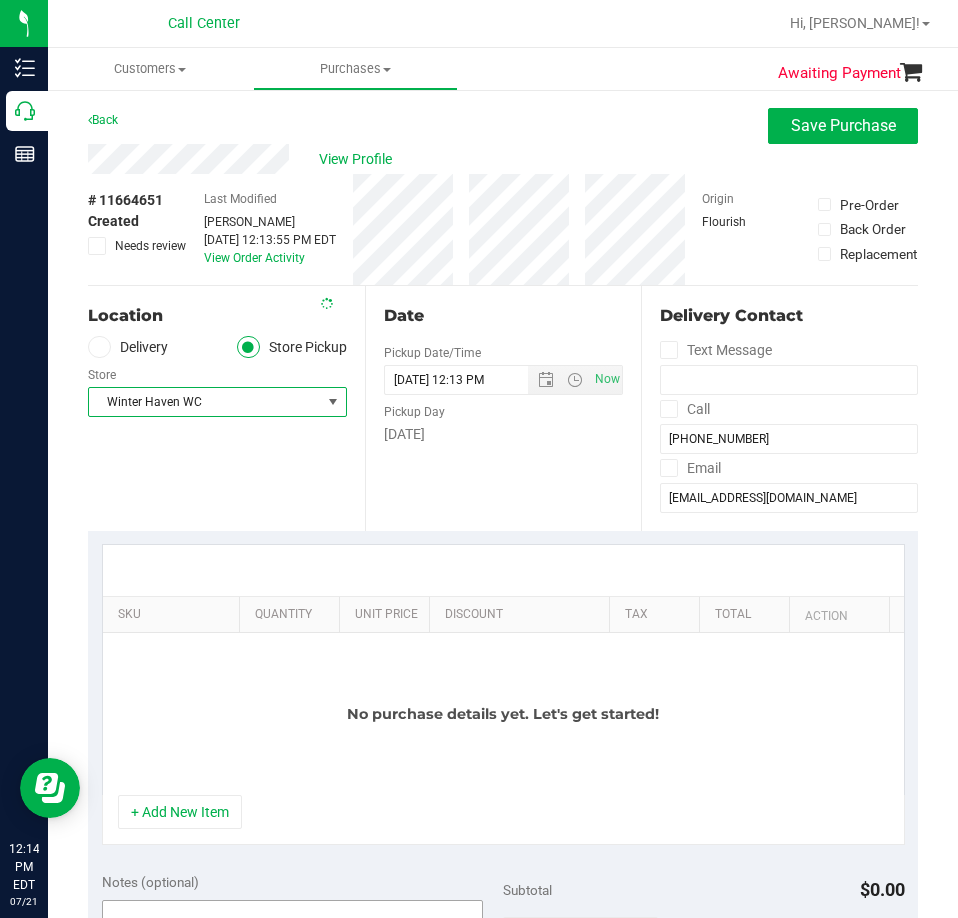 click on "+ Add New Item" at bounding box center [180, 812] 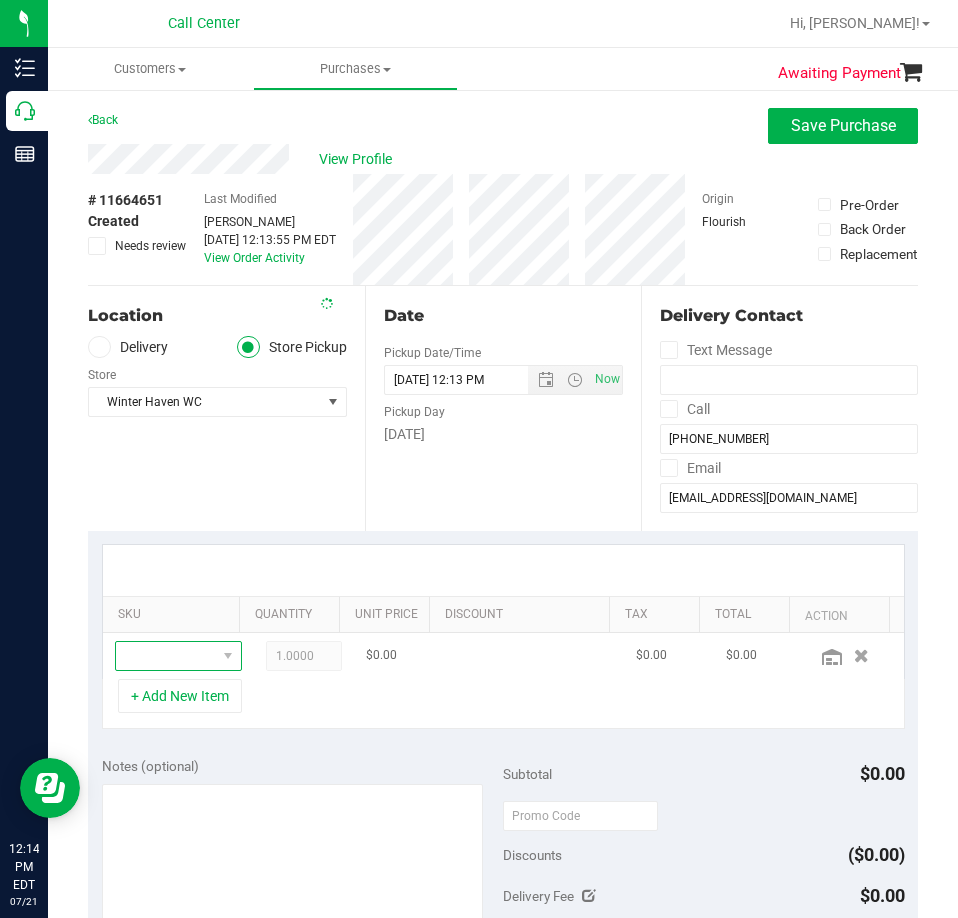click at bounding box center (166, 656) 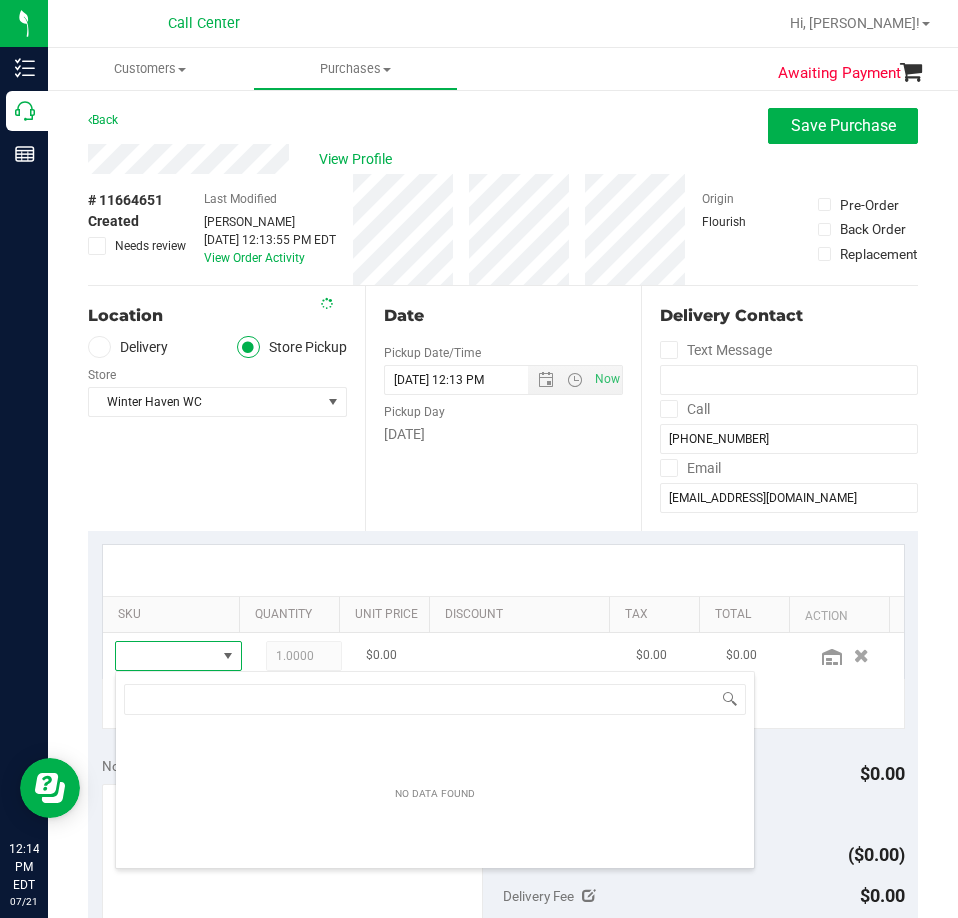 scroll, scrollTop: 99970, scrollLeft: 99903, axis: both 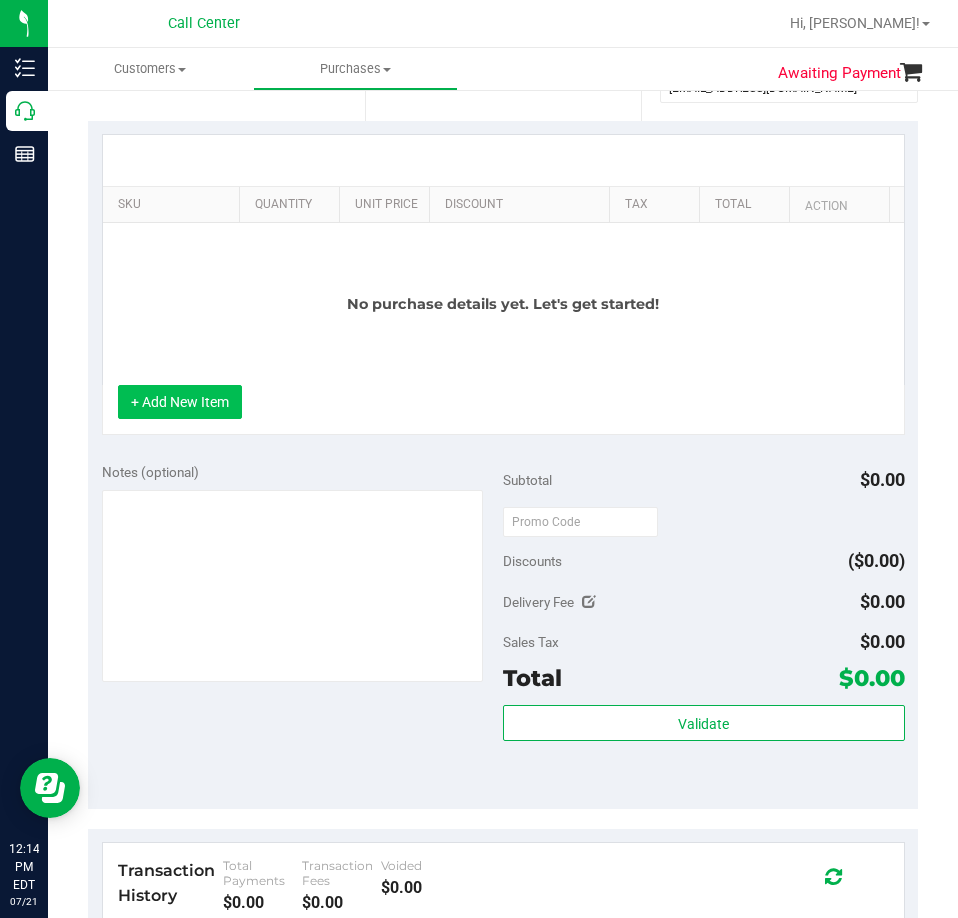 click on "+ Add New Item" at bounding box center (180, 402) 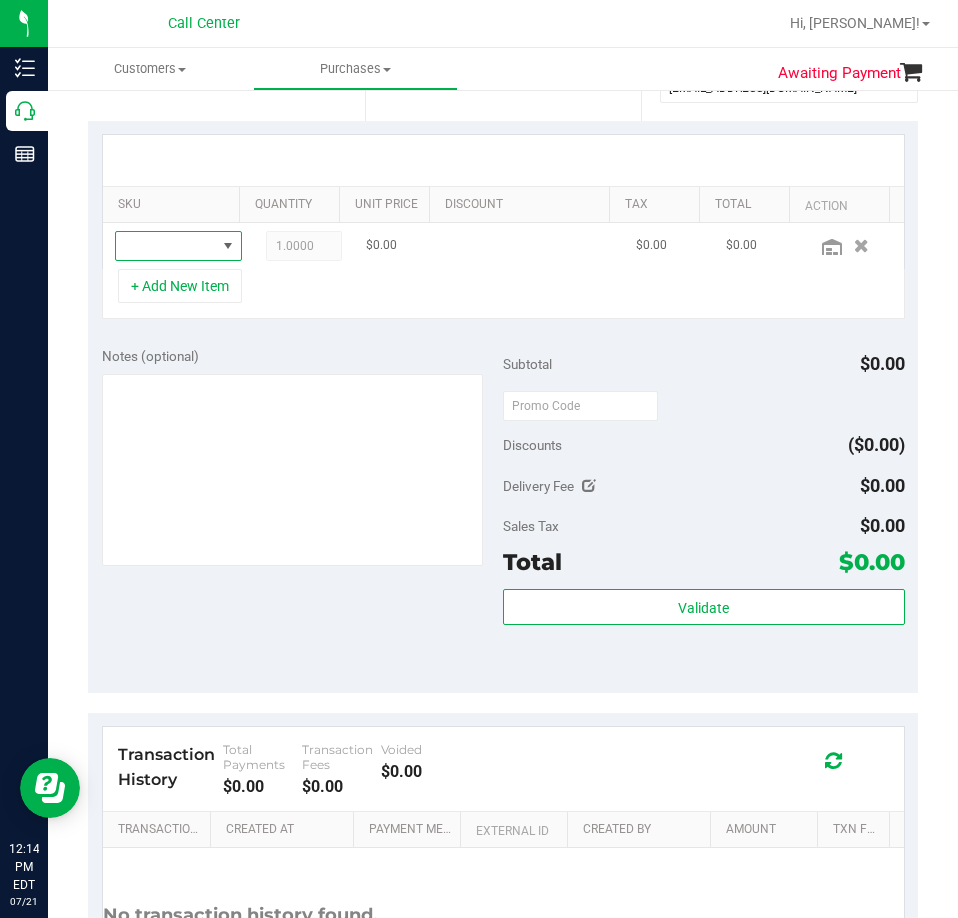 click at bounding box center (166, 246) 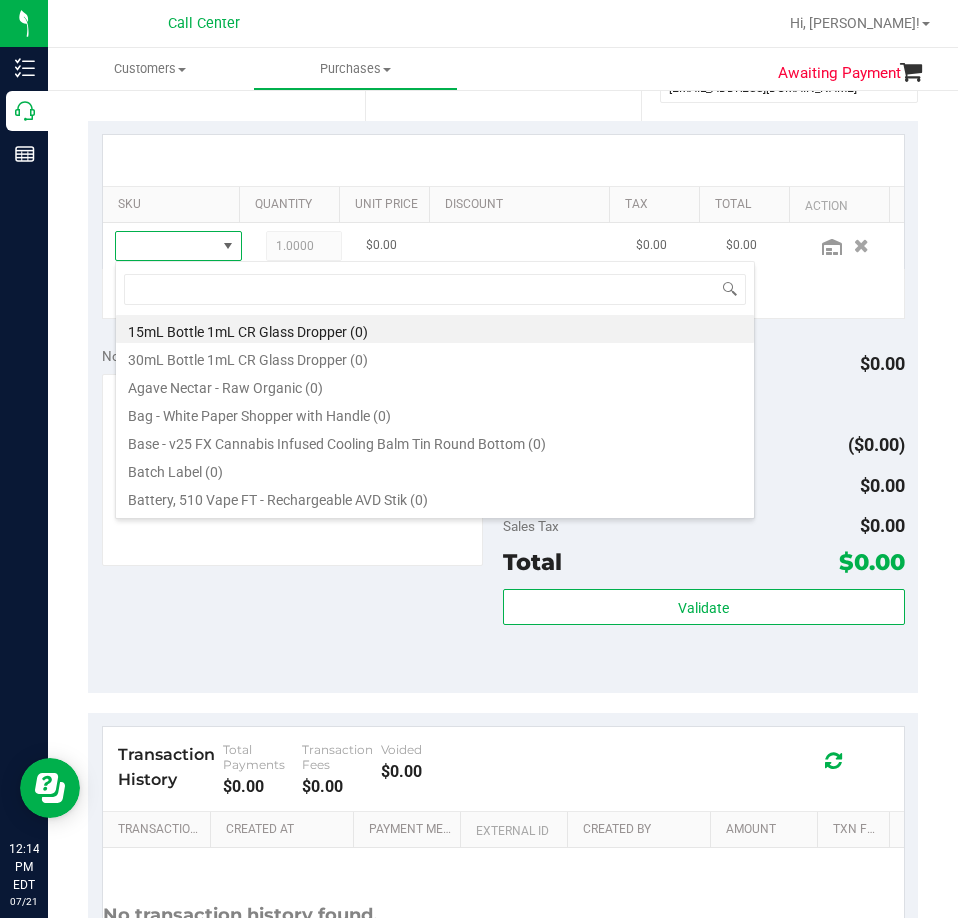 scroll, scrollTop: 99970, scrollLeft: 99903, axis: both 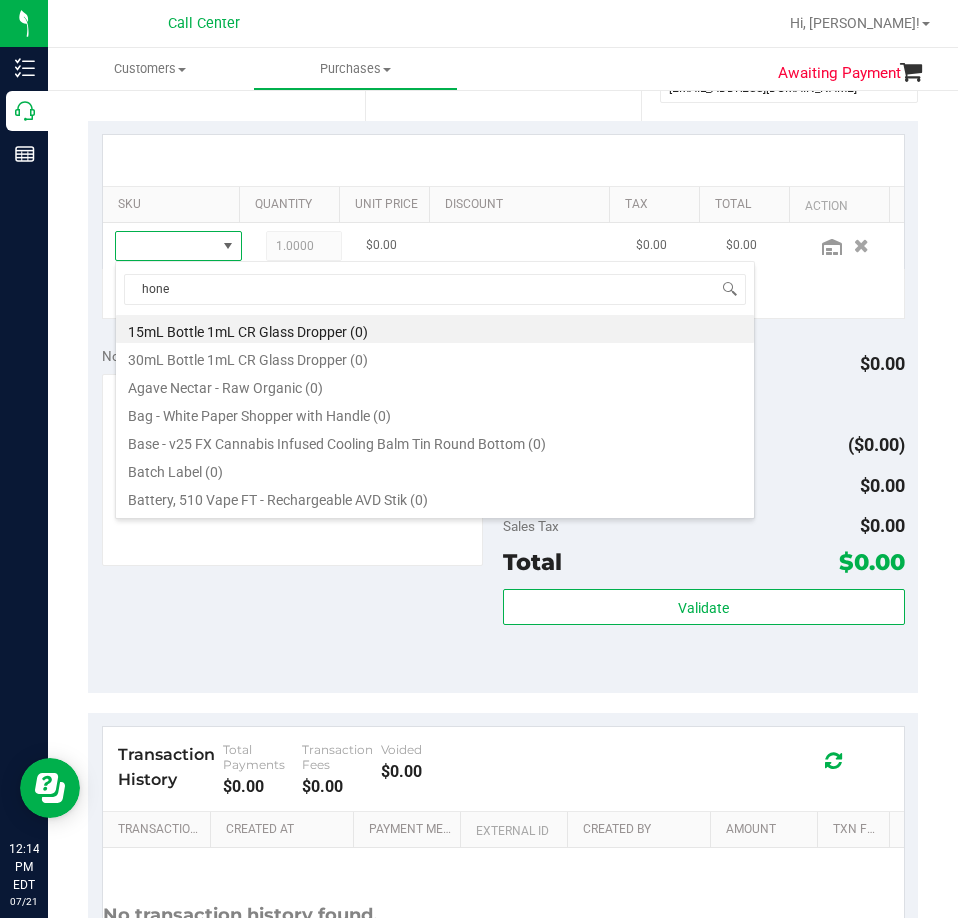 type on "honey" 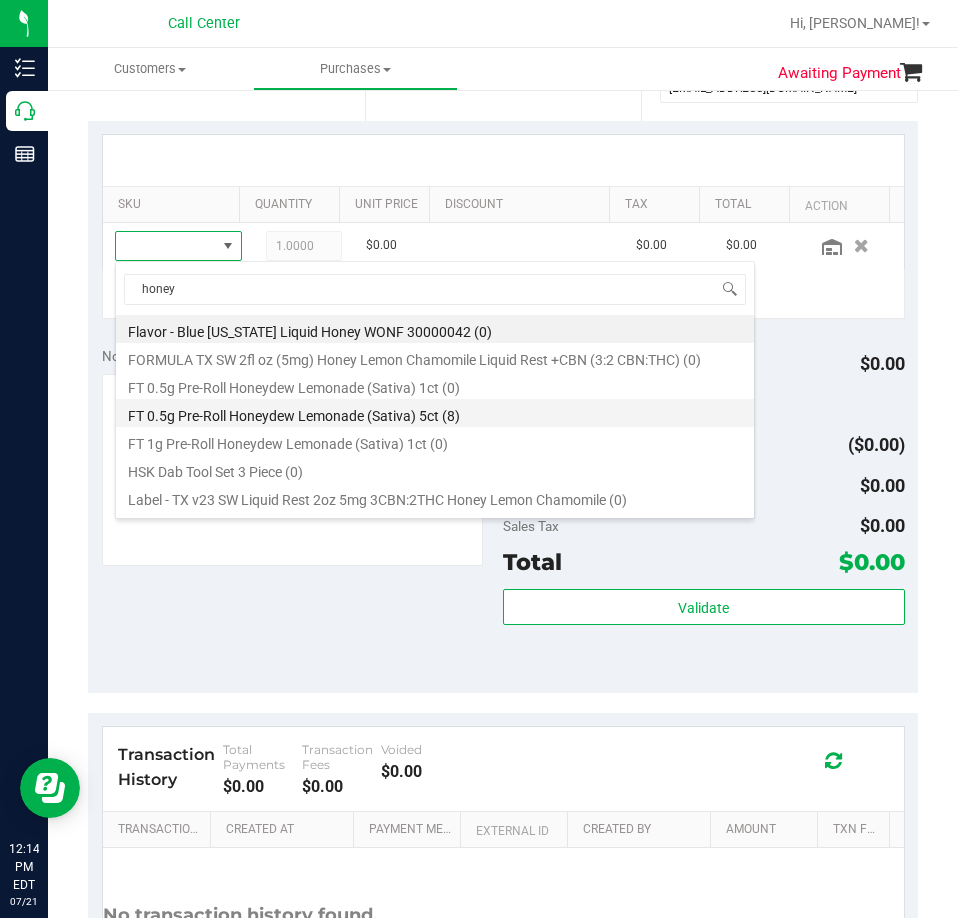 click on "FT 0.5g Pre-Roll Honeydew Lemonade (Sativa) 5ct (8)" at bounding box center [435, 413] 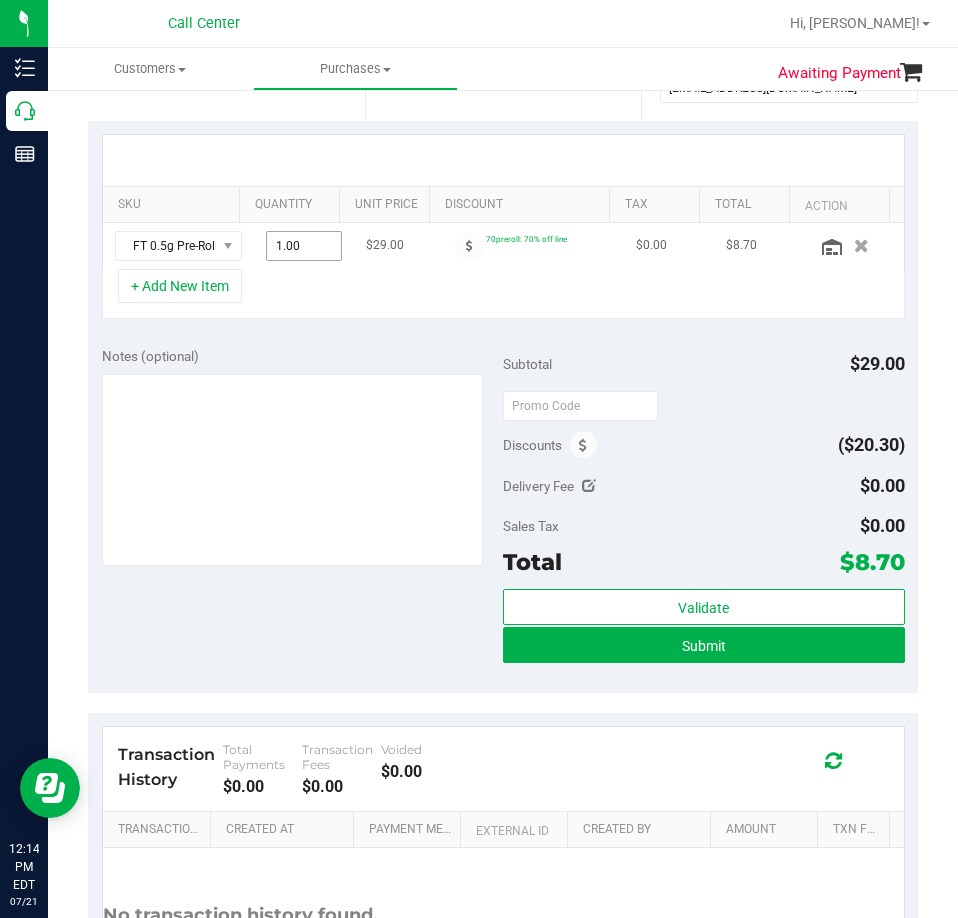 click on "1.00 1" at bounding box center [304, 246] 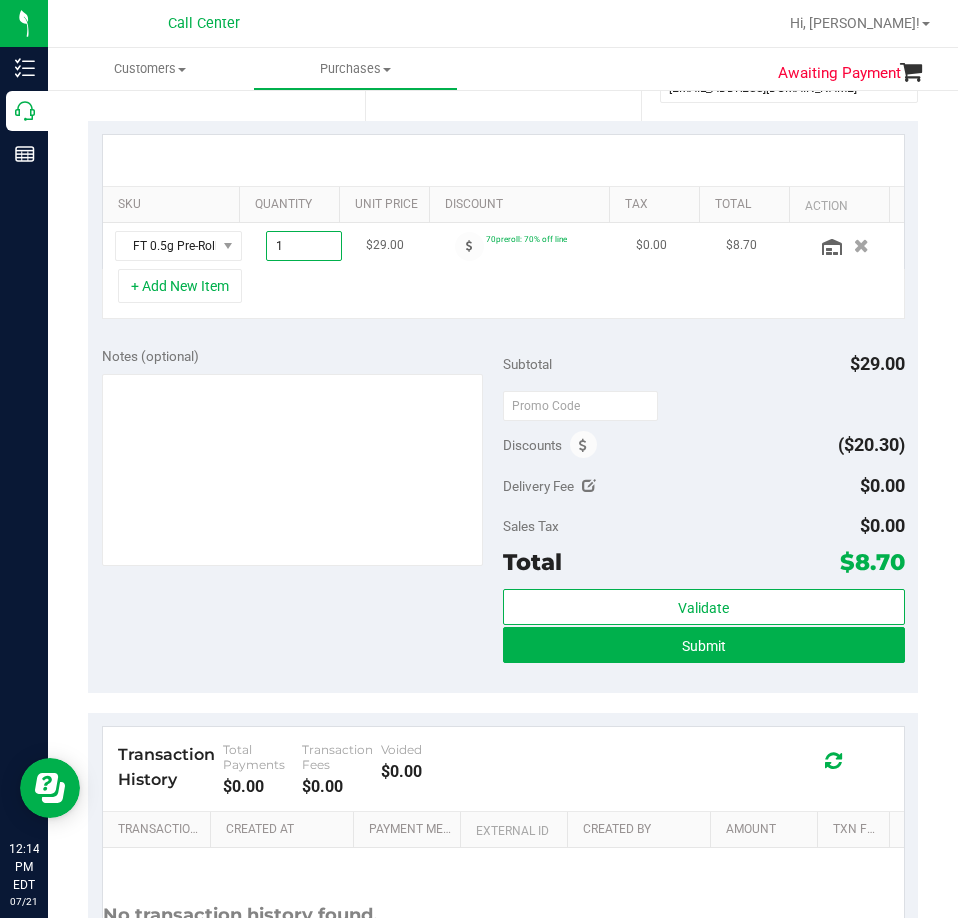 click on "1" at bounding box center [304, 246] 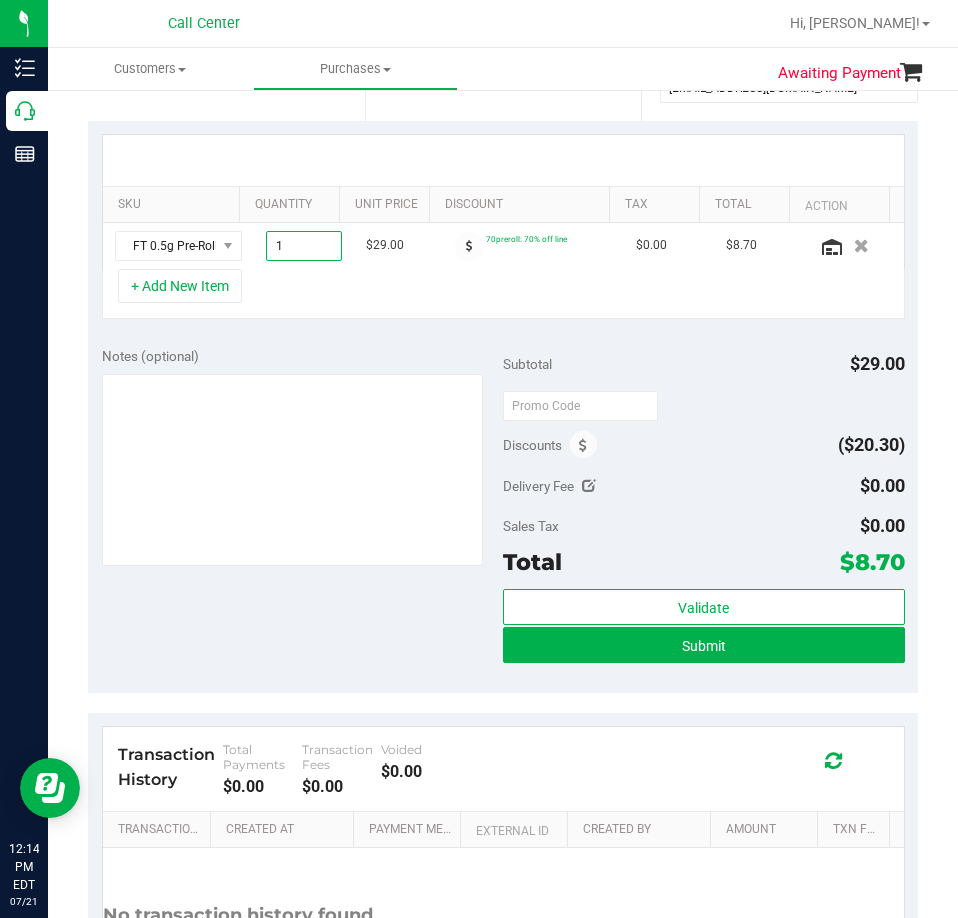 type on "2" 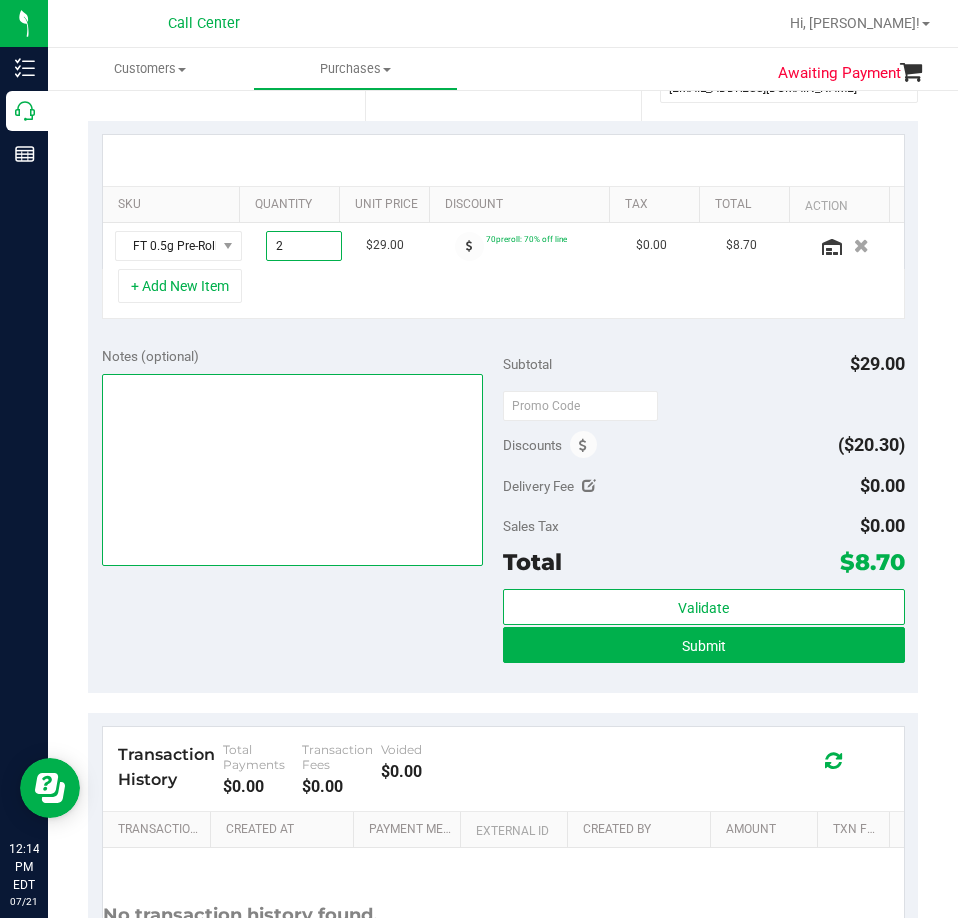 type on "2.00" 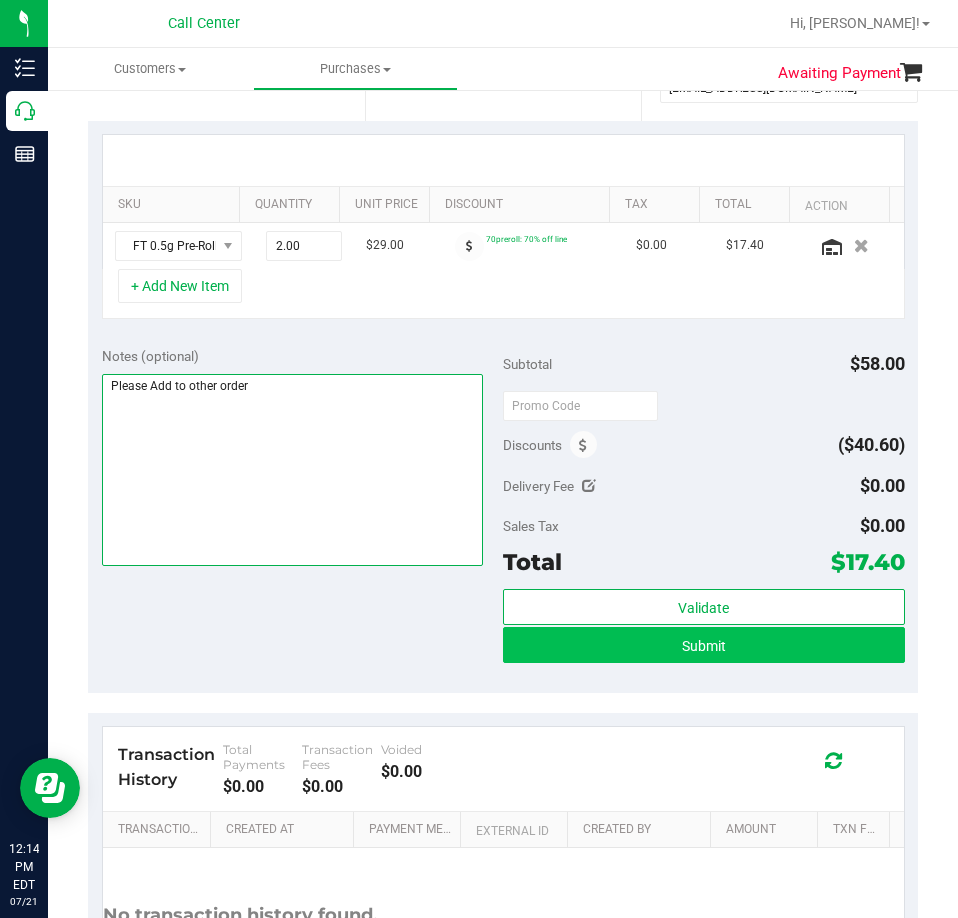 type on "Please Add to other order" 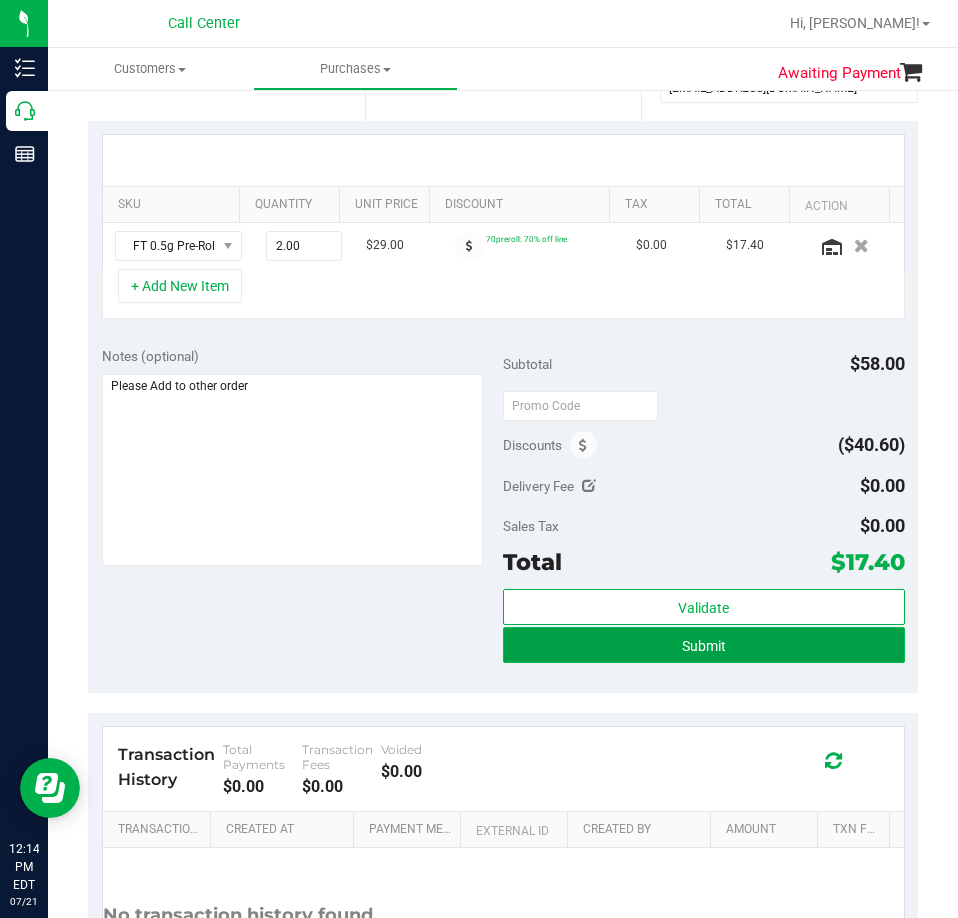 click on "Submit" at bounding box center (704, 645) 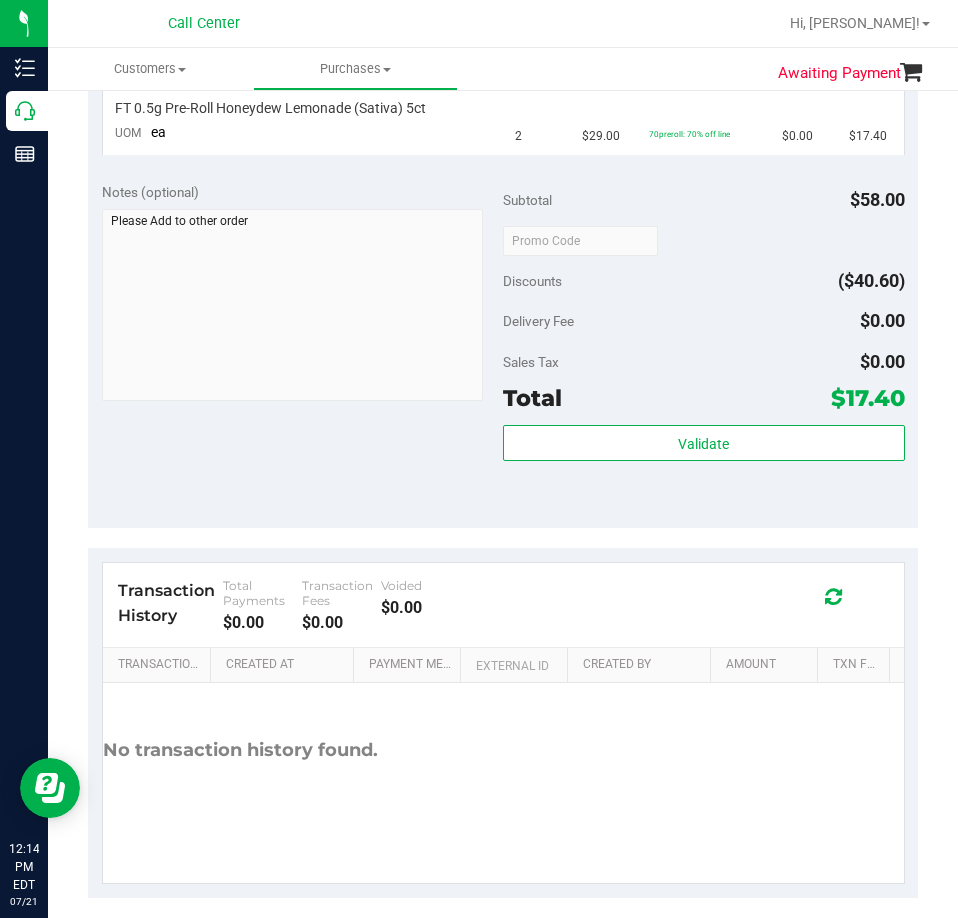 scroll, scrollTop: 574, scrollLeft: 0, axis: vertical 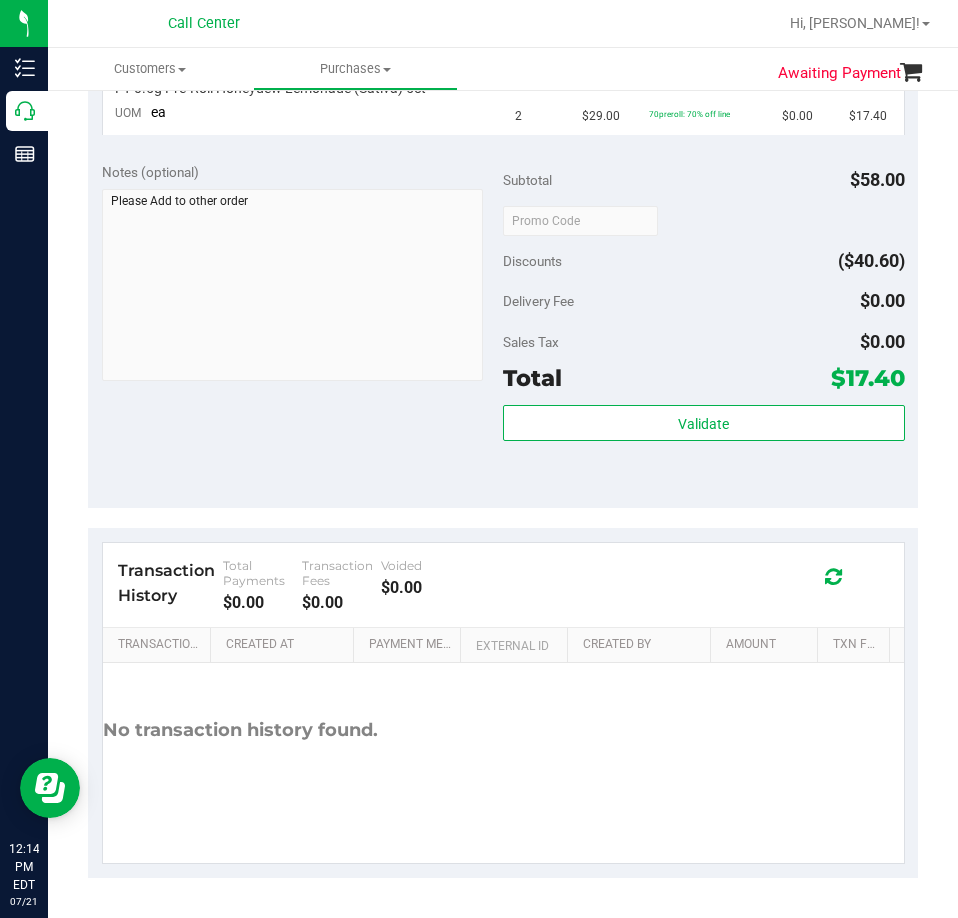 click on "$17.40" at bounding box center (868, 378) 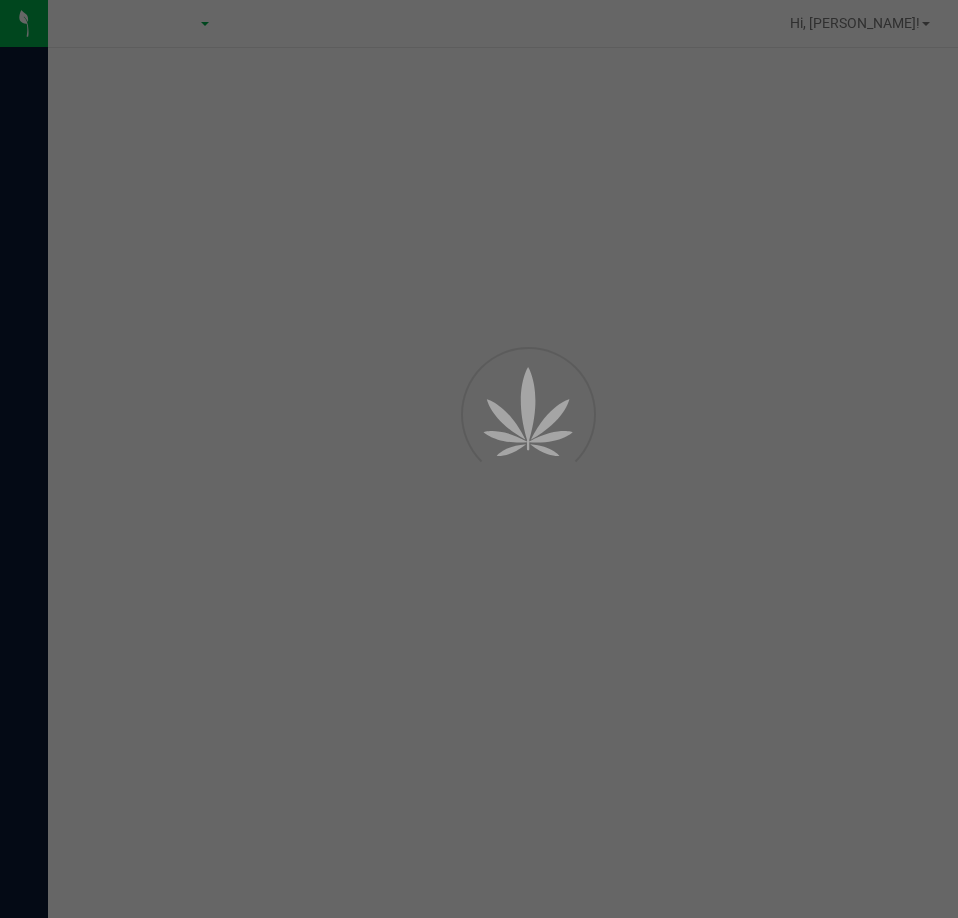 scroll, scrollTop: 0, scrollLeft: 0, axis: both 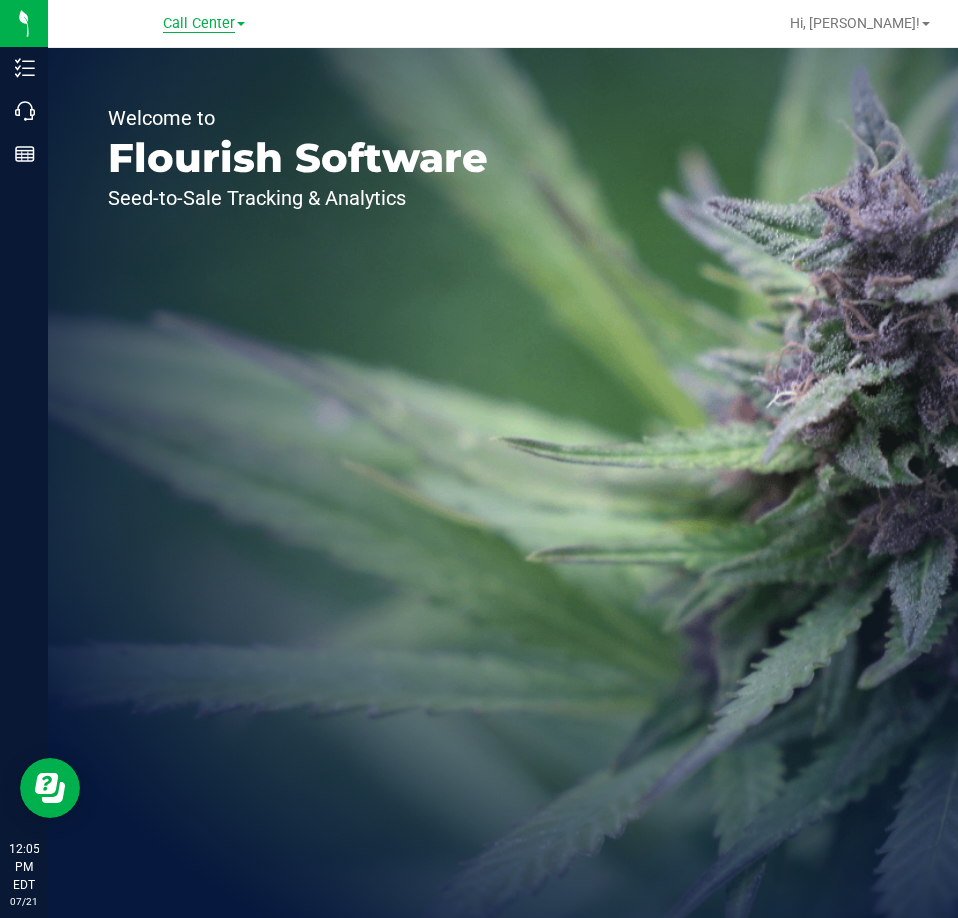 click on "Call Center" at bounding box center (199, 24) 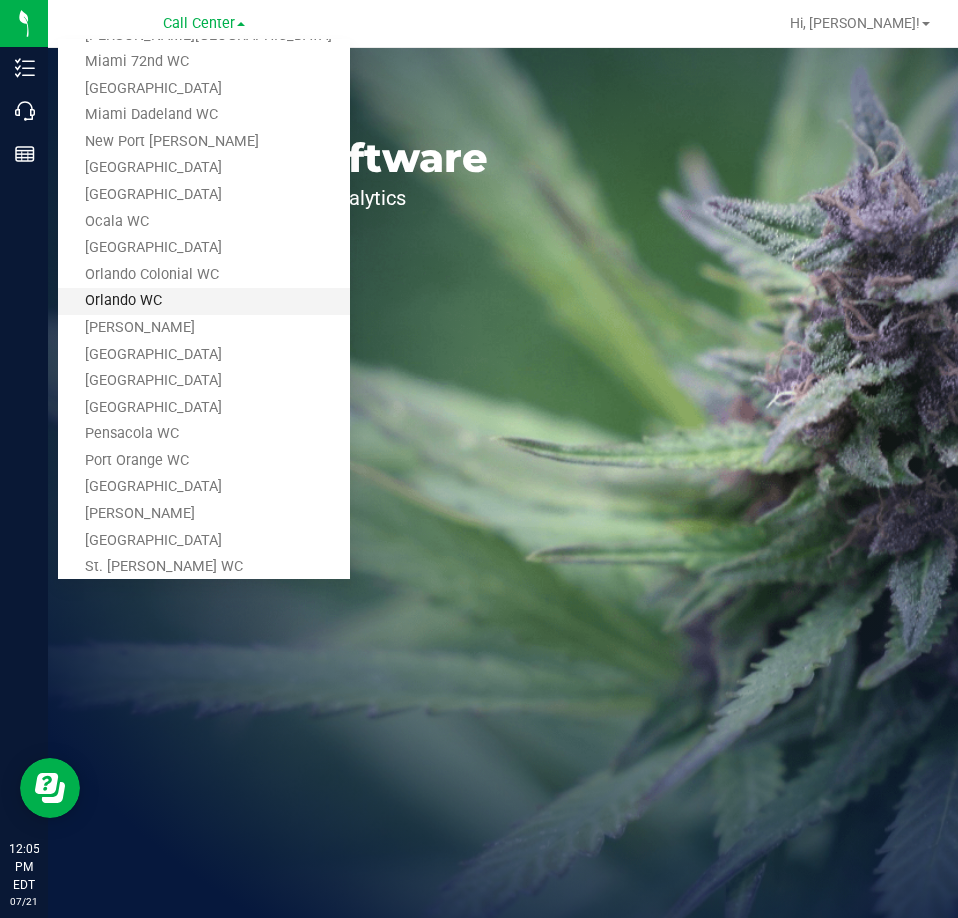 scroll, scrollTop: 600, scrollLeft: 0, axis: vertical 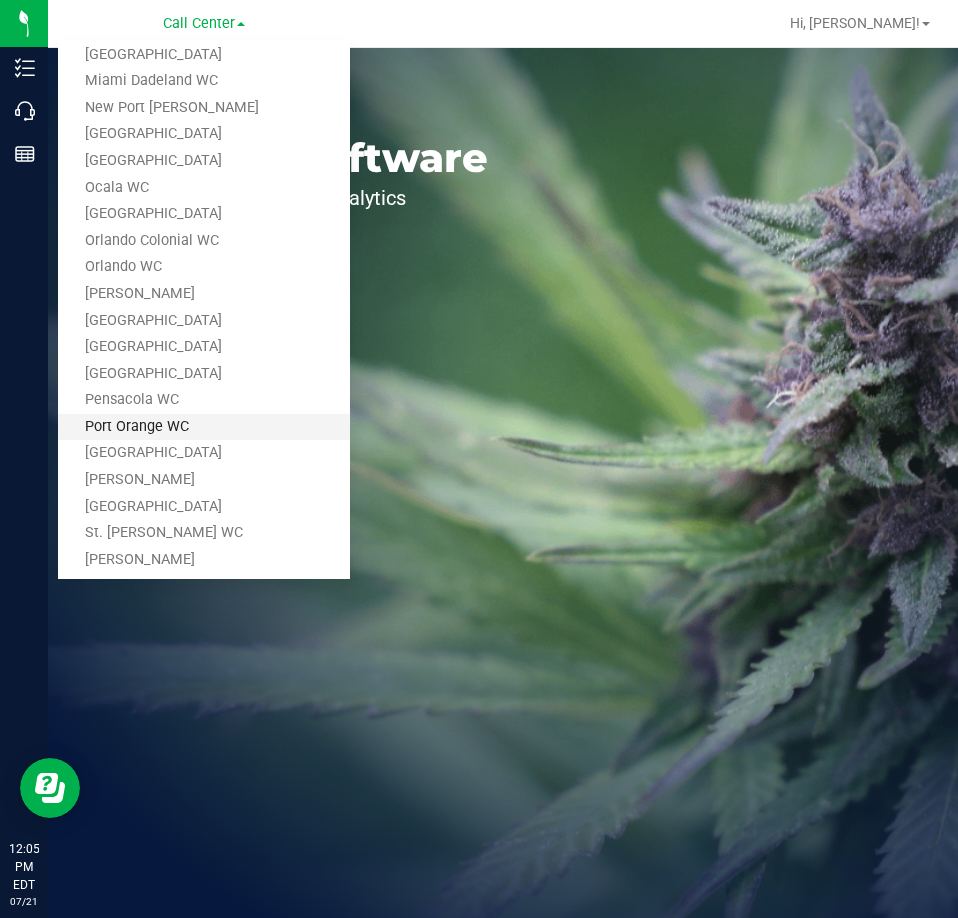 click on "Port Orange WC" at bounding box center (204, 427) 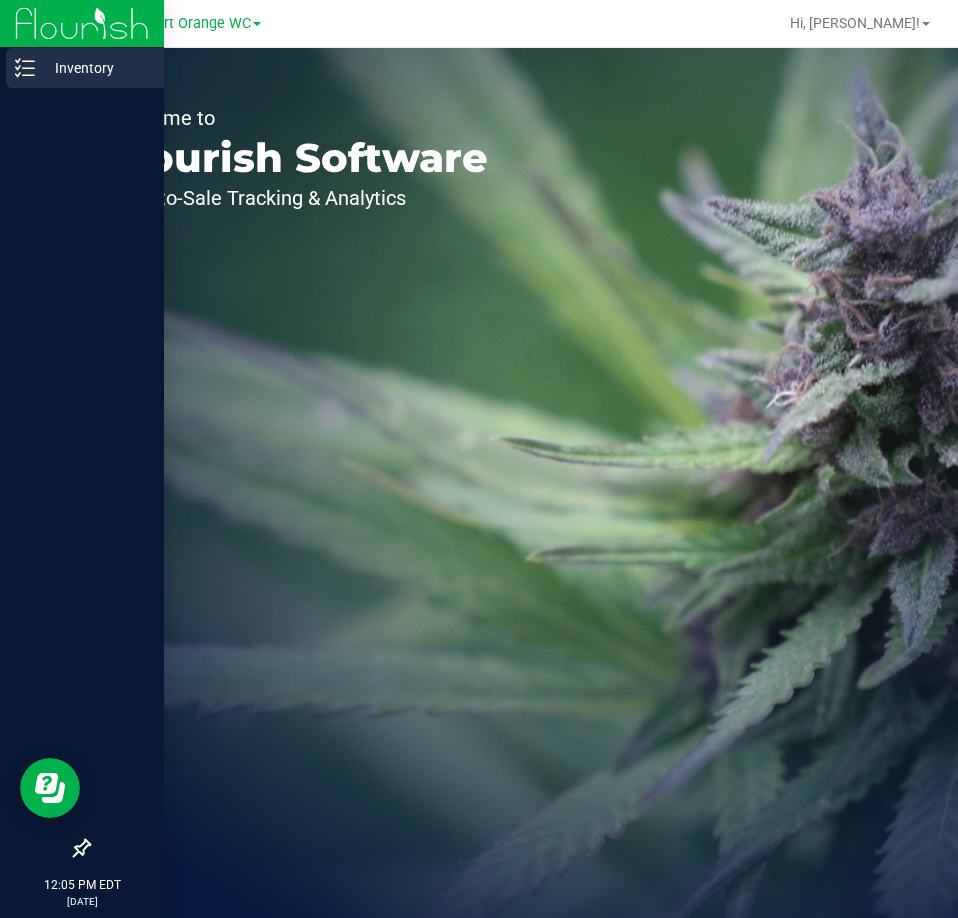 click 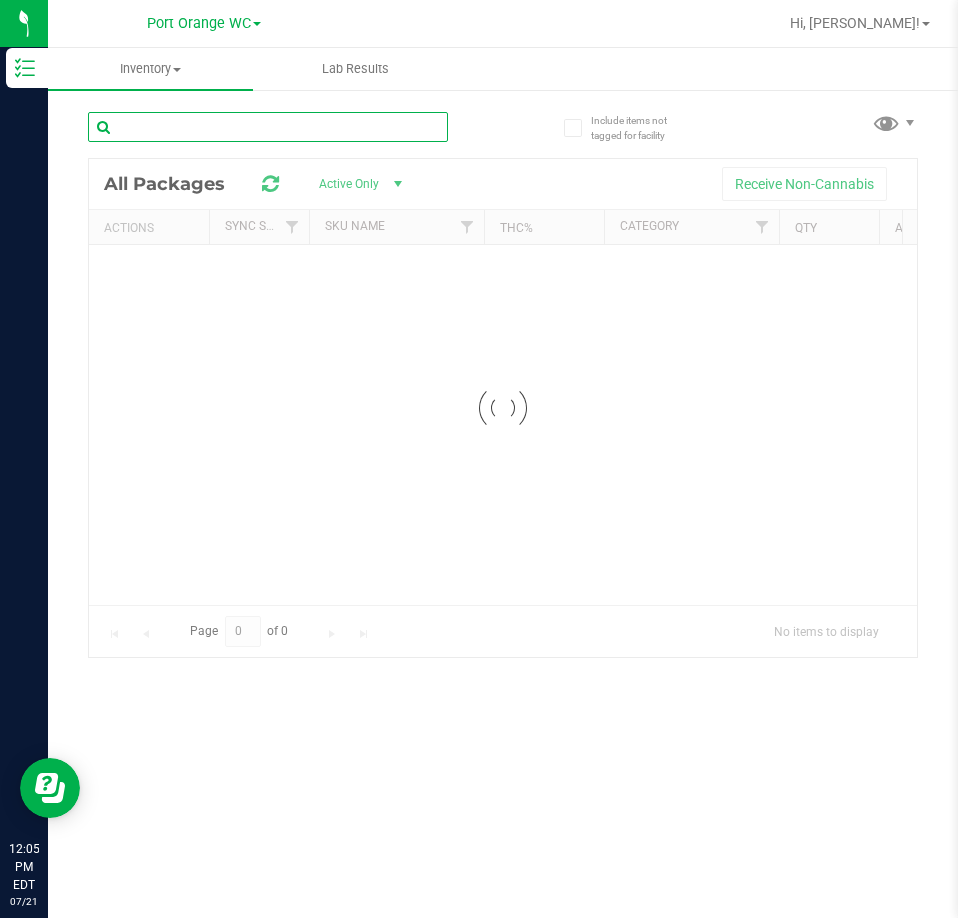 click at bounding box center [268, 127] 